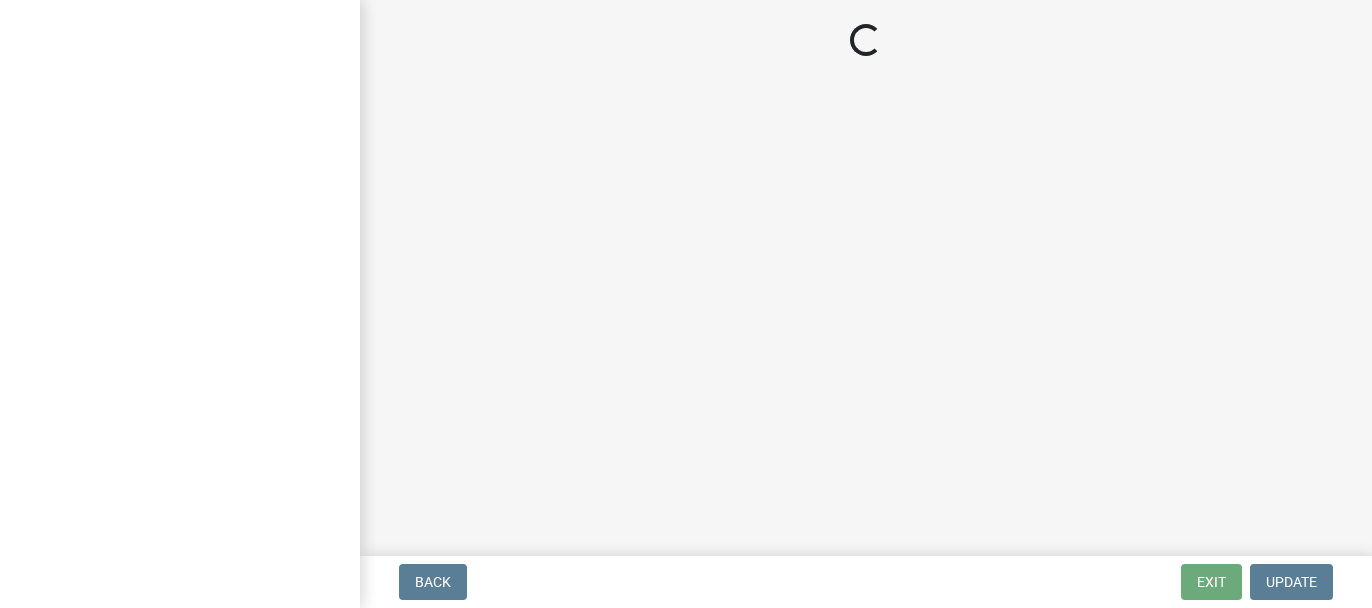 scroll, scrollTop: 0, scrollLeft: 0, axis: both 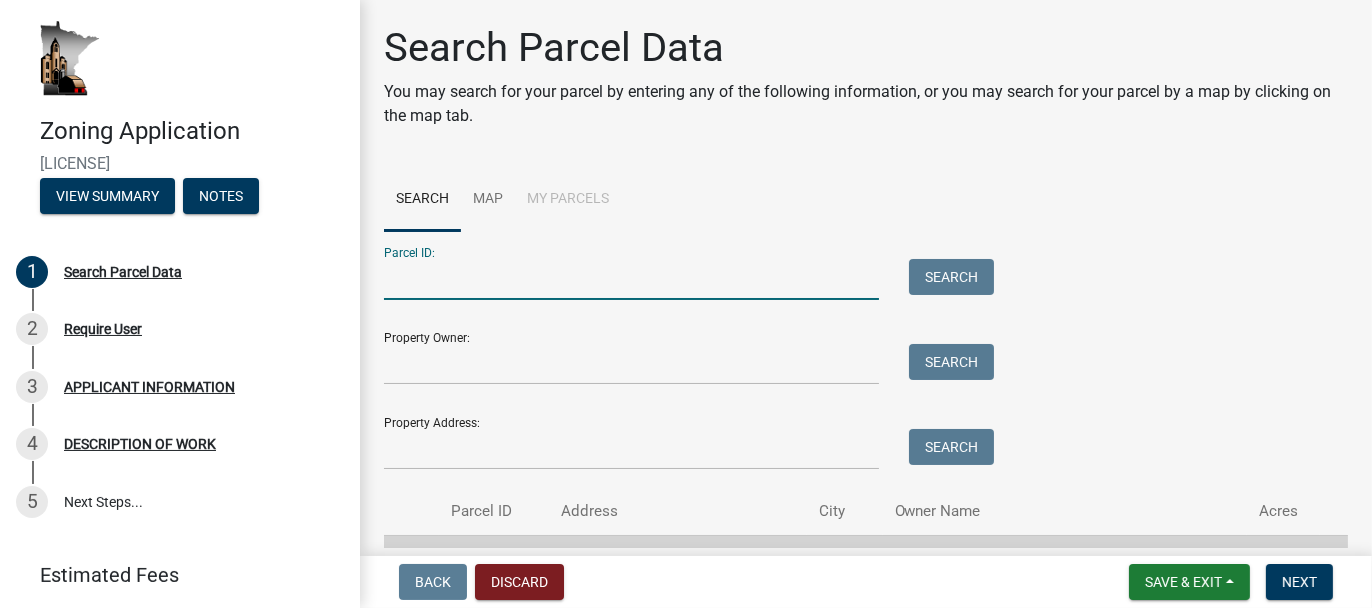 click on "Parcel ID:" at bounding box center [631, 279] 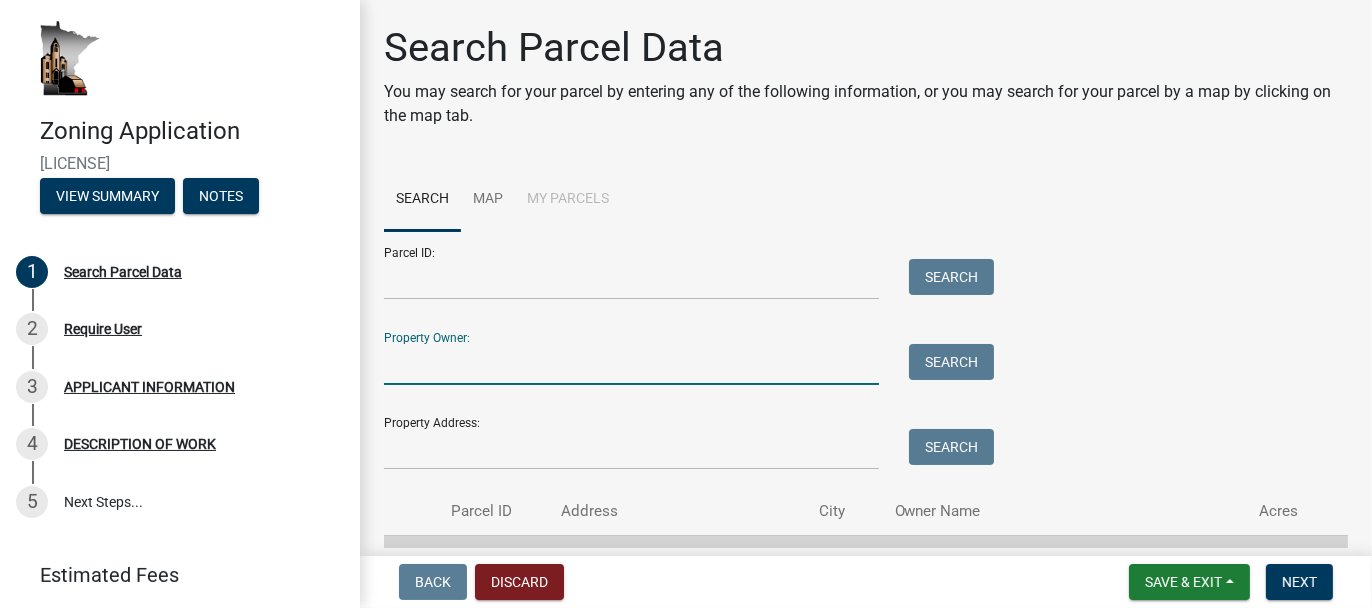 click on "Property Owner:" at bounding box center (631, 364) 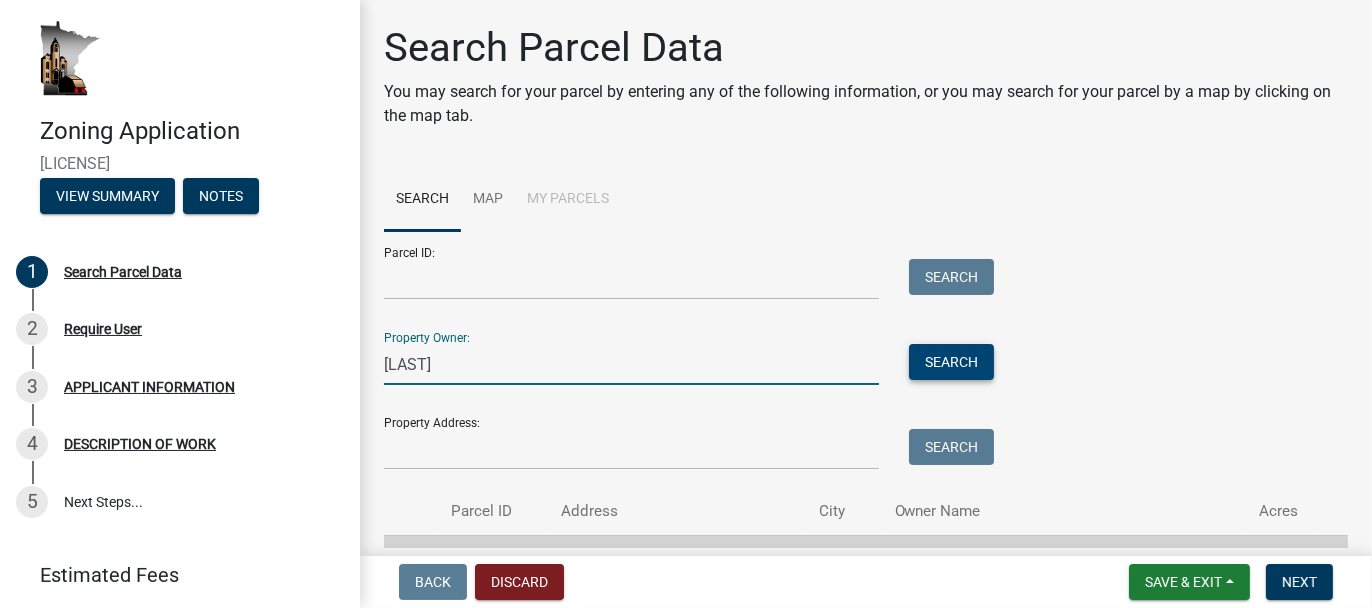 type on "[LAST]" 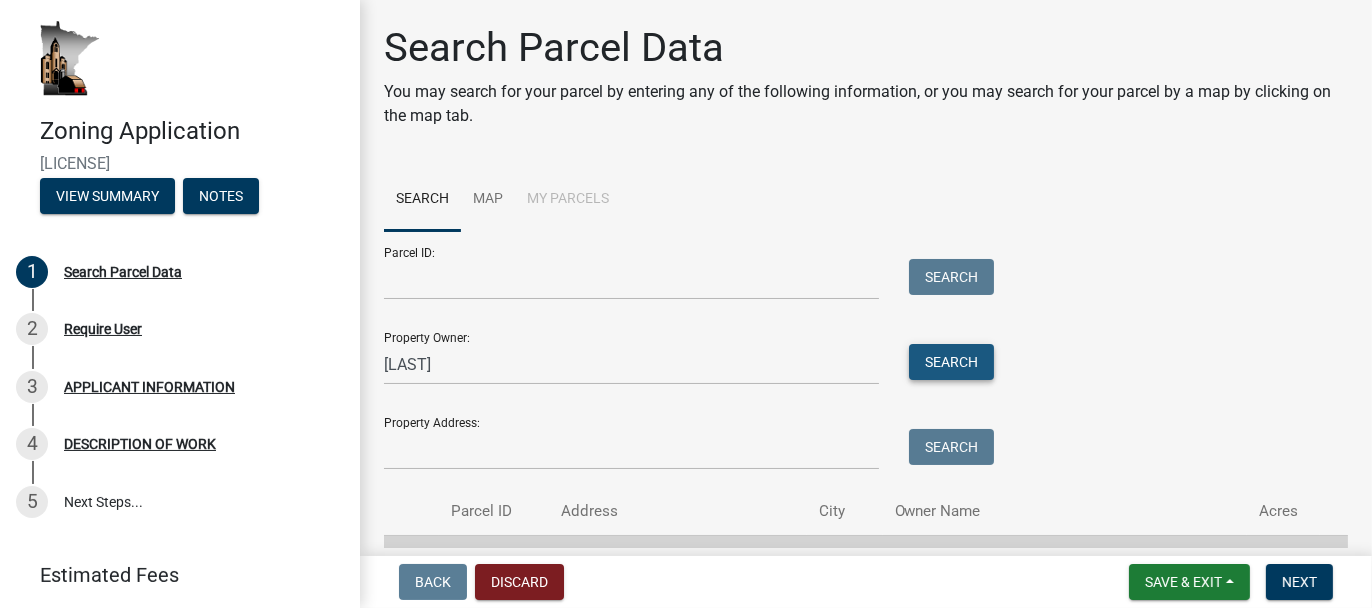 click on "Search" at bounding box center [951, 362] 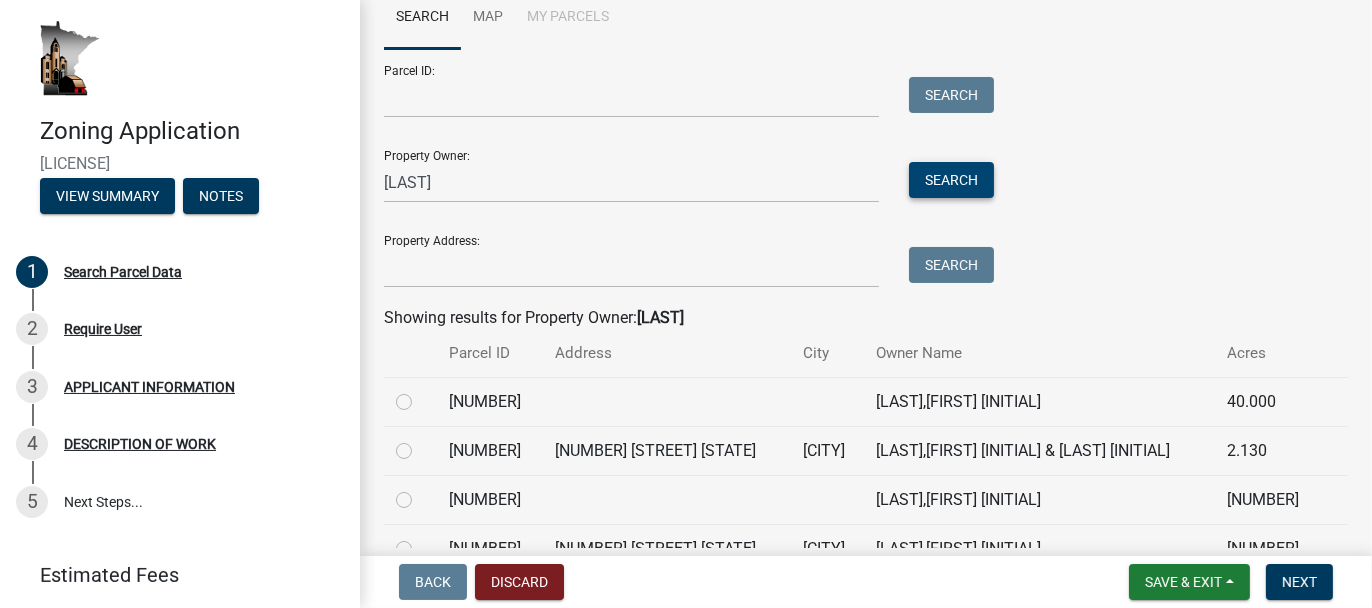 scroll, scrollTop: 200, scrollLeft: 0, axis: vertical 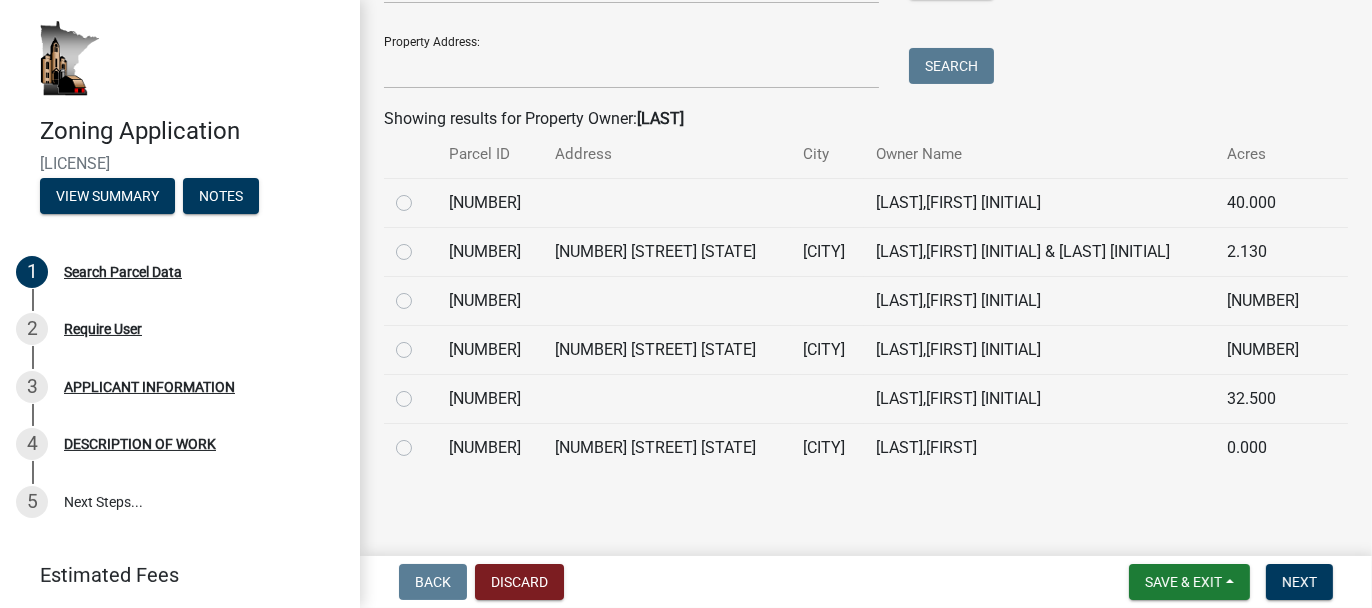 click 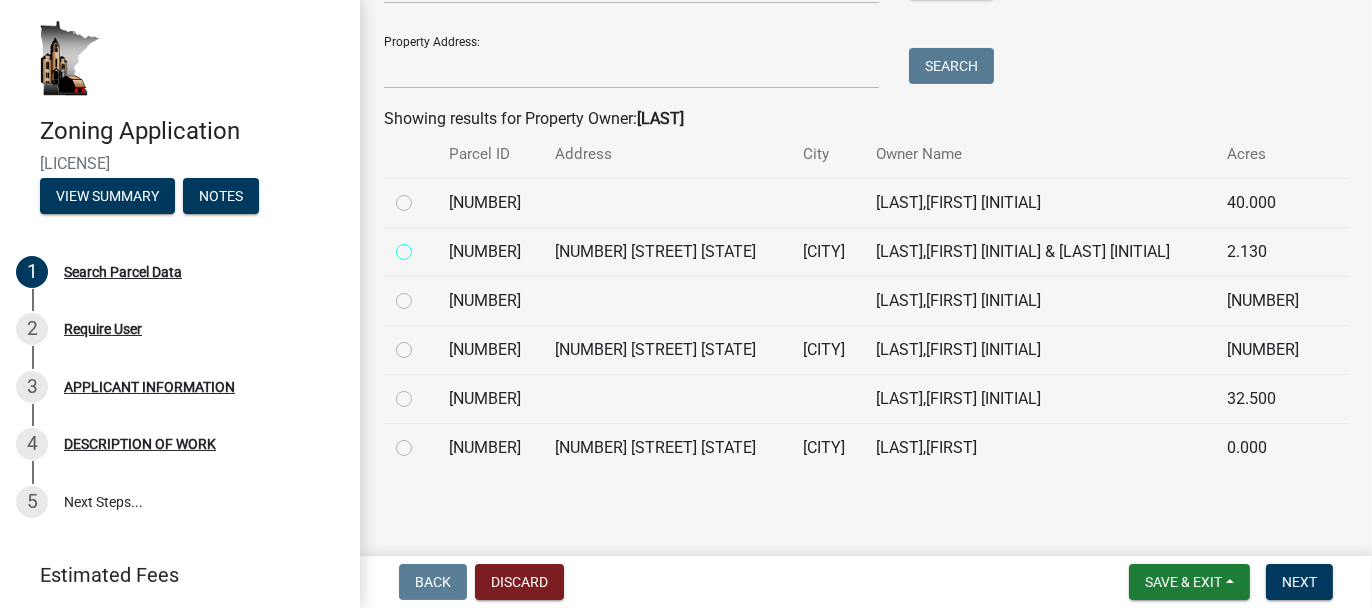 click at bounding box center (426, 246) 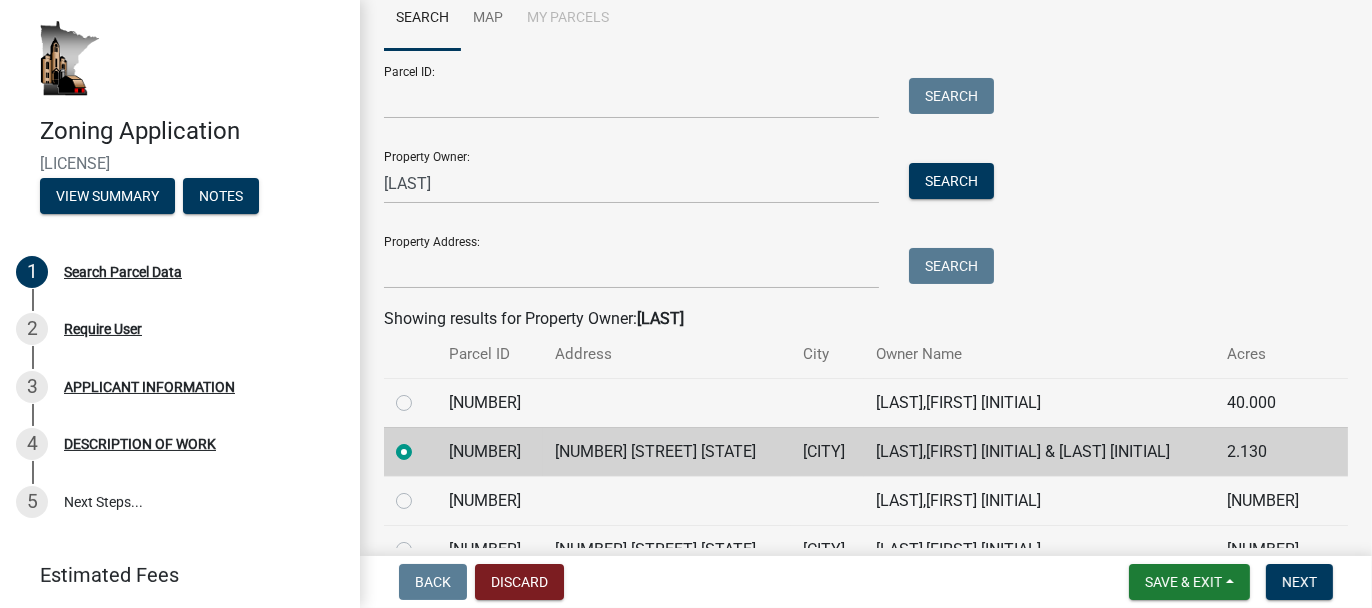 scroll, scrollTop: 281, scrollLeft: 0, axis: vertical 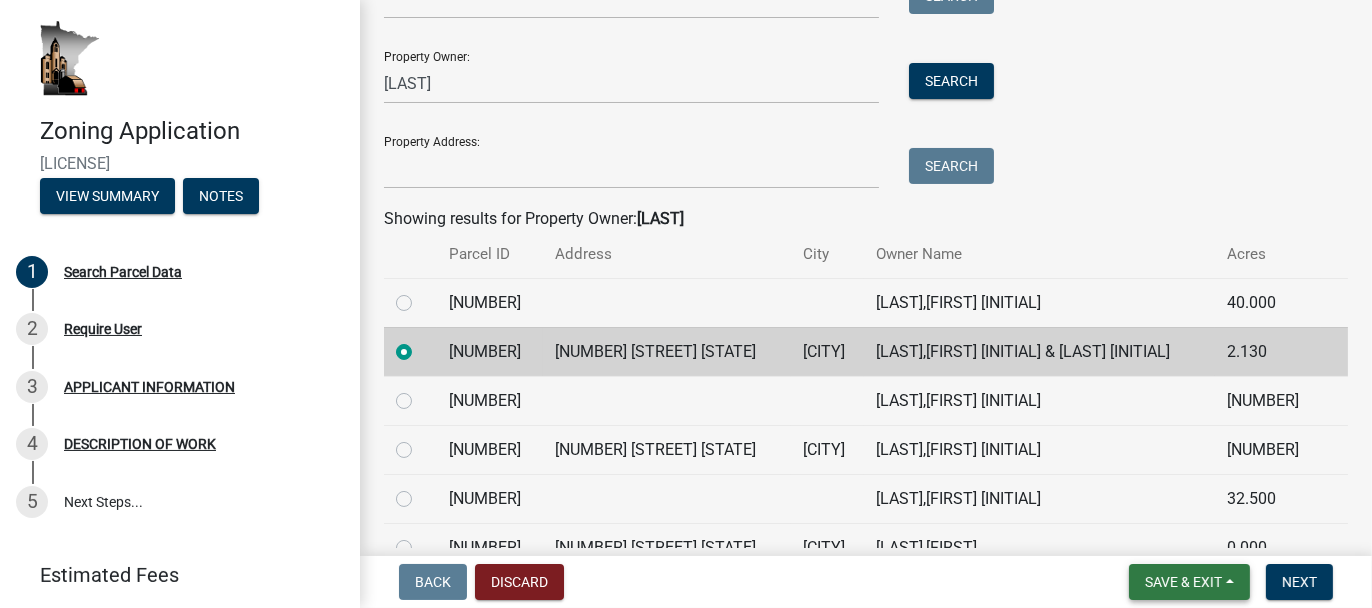 click on "Save & Exit" at bounding box center (1183, 582) 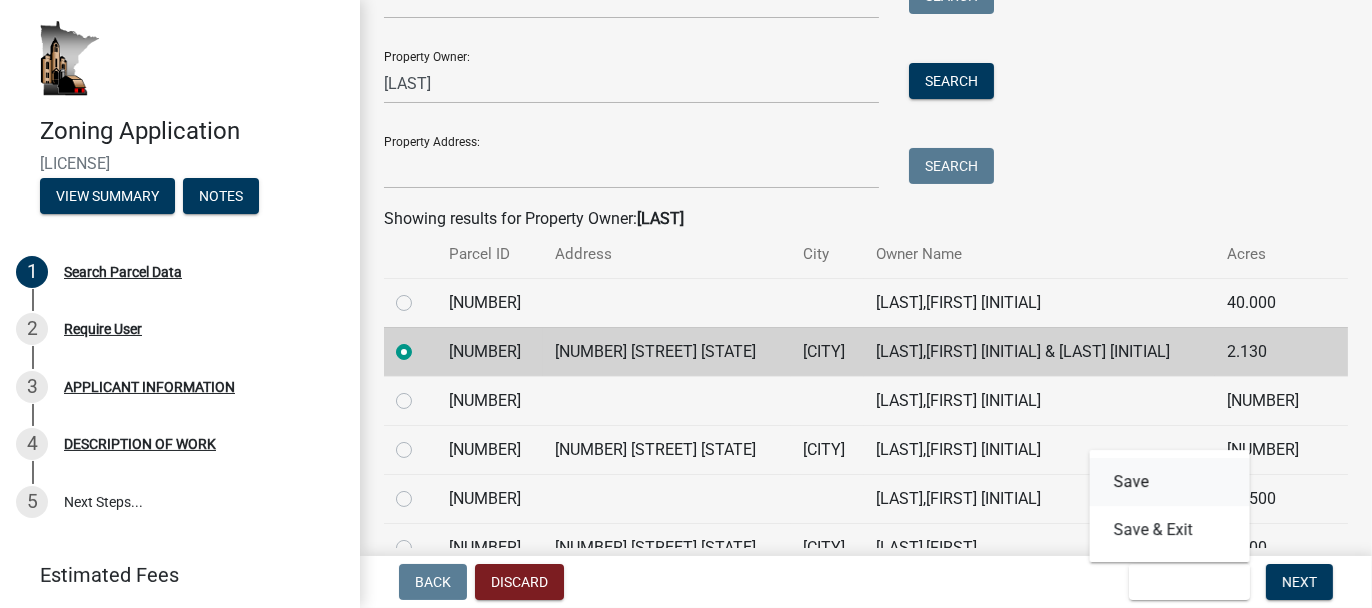 click on "Save" at bounding box center [1170, 482] 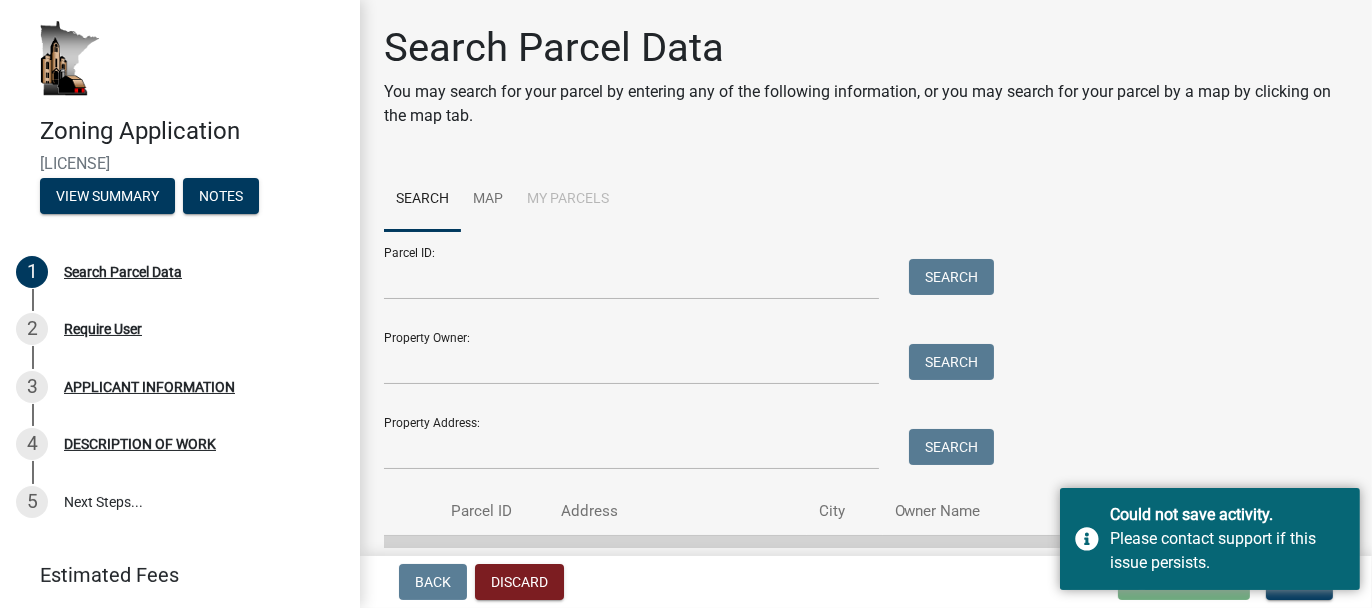 scroll, scrollTop: 113, scrollLeft: 0, axis: vertical 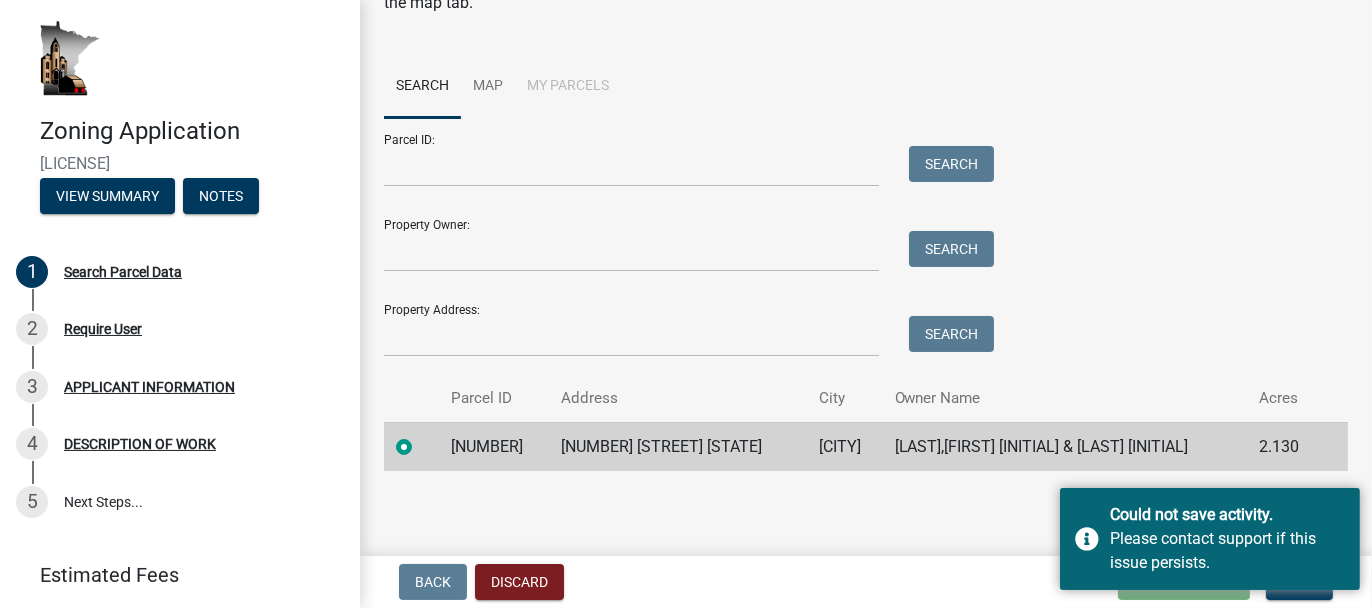 click on "Back  Discard   Loading...  Save  Save & Exit   Next" at bounding box center (866, 582) 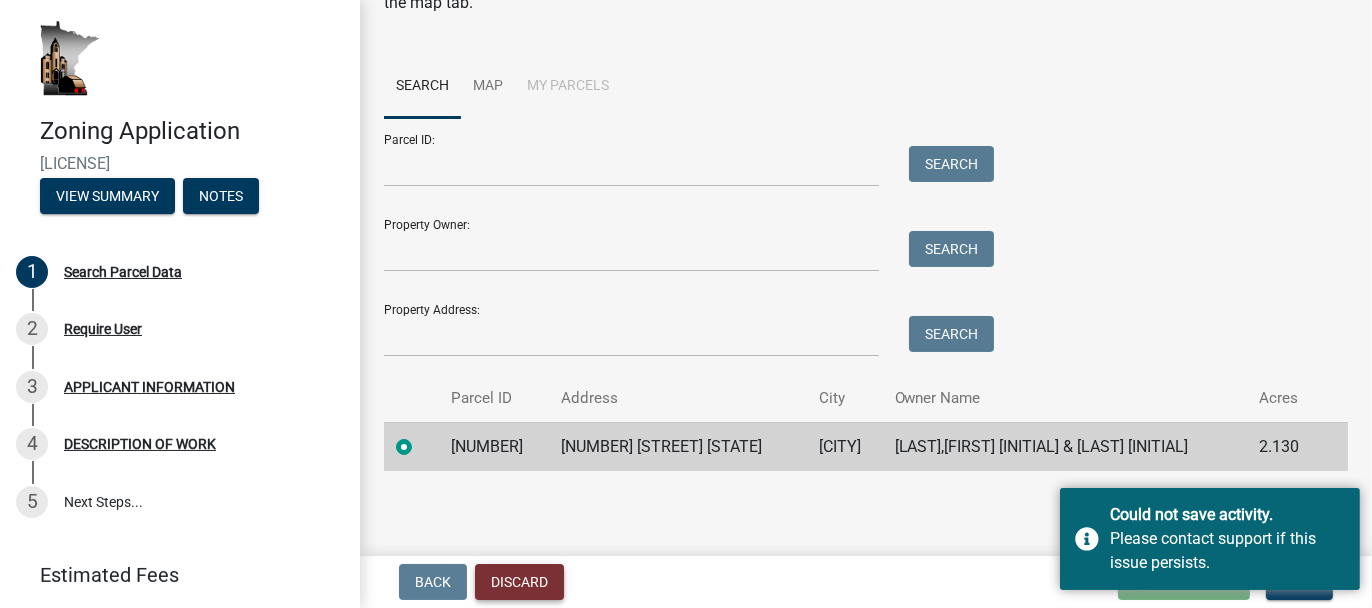 click on "Discard" at bounding box center [519, 582] 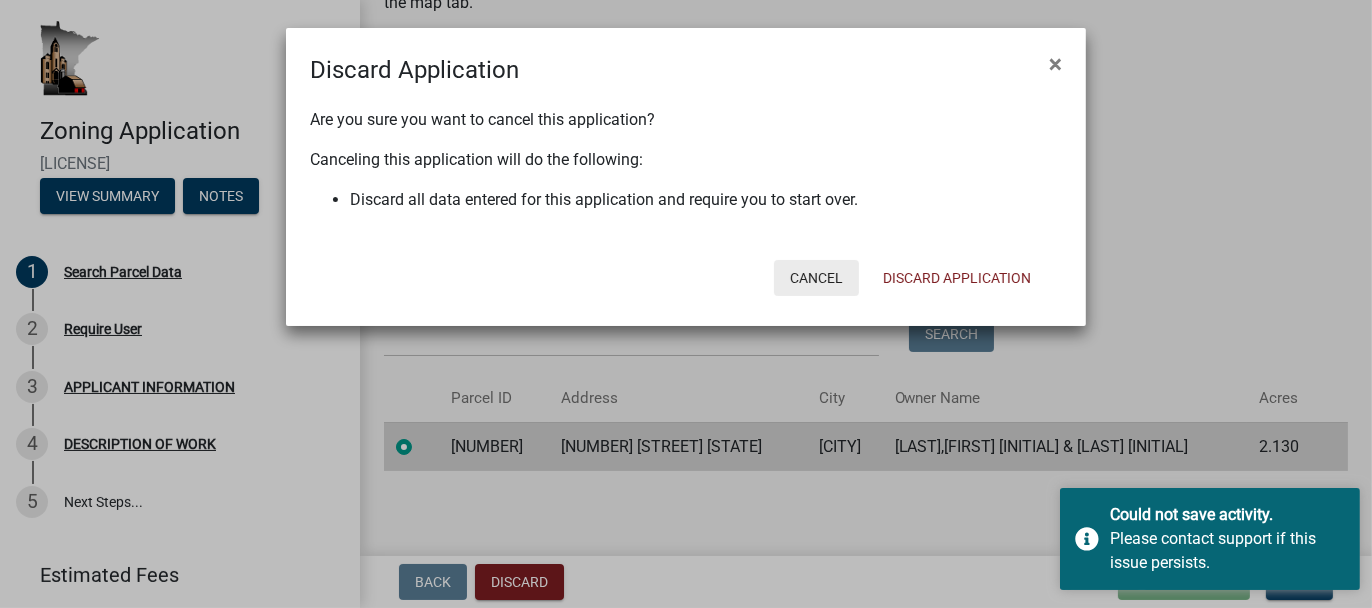 click on "Cancel" 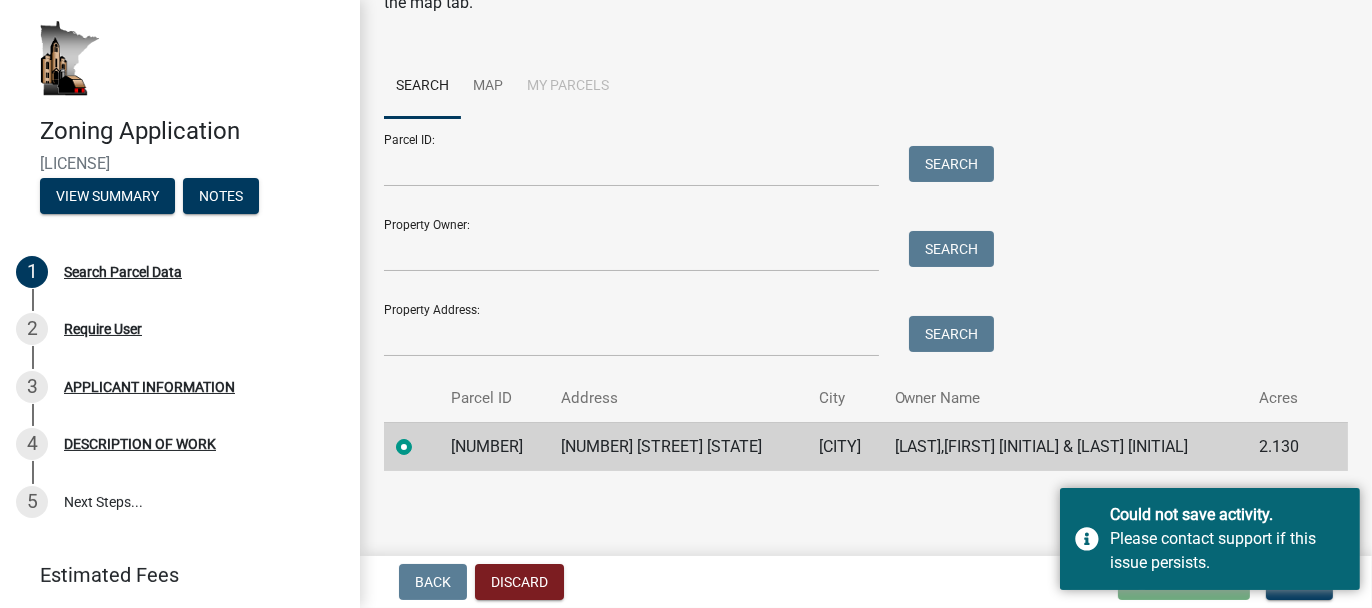 click on "Back  Discard   Loading...  Save  Save & Exit   Next" at bounding box center [866, 582] 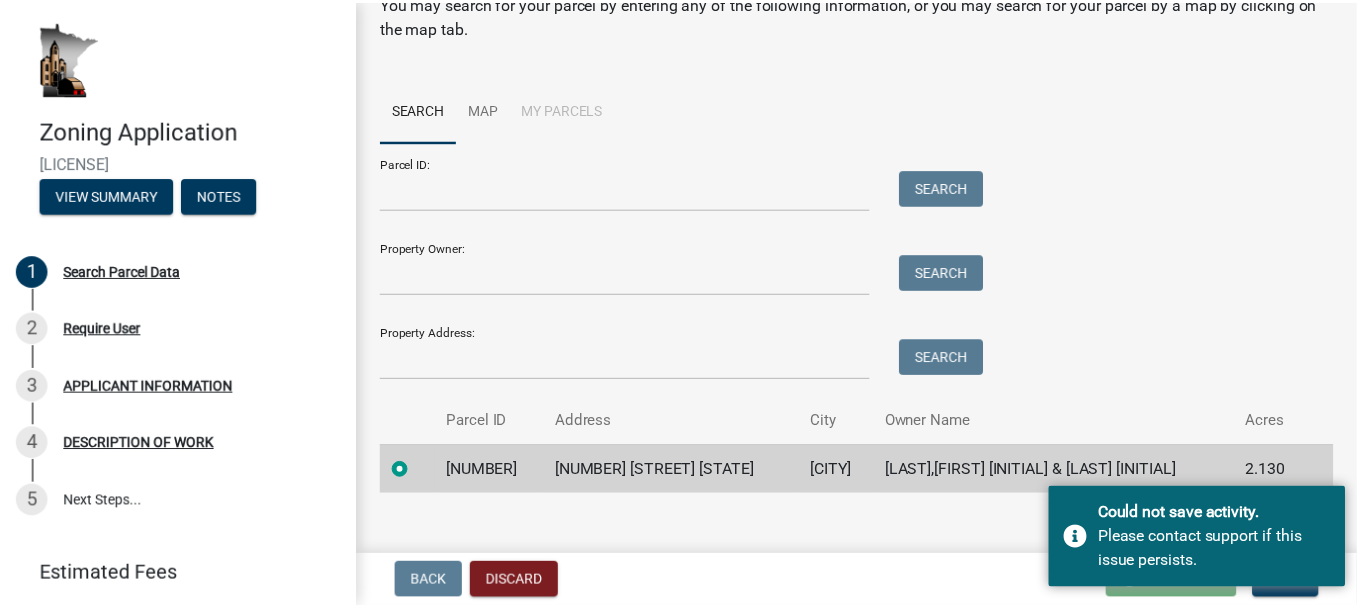 scroll, scrollTop: 113, scrollLeft: 0, axis: vertical 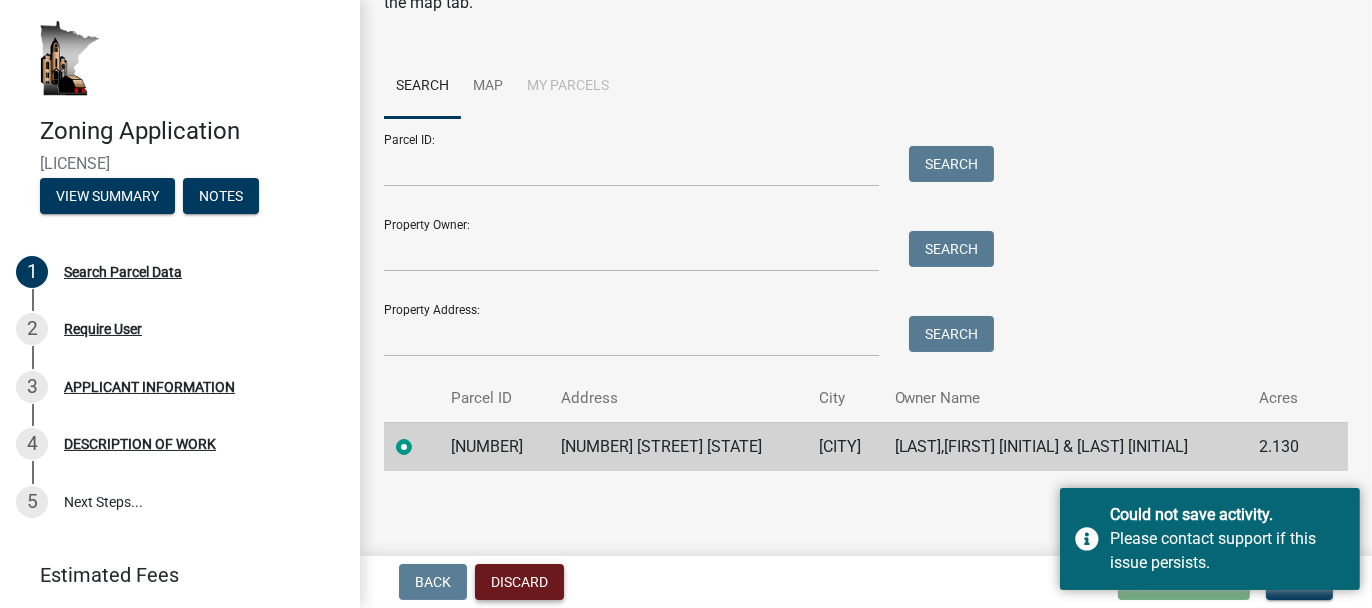 click on "Discard" at bounding box center (519, 582) 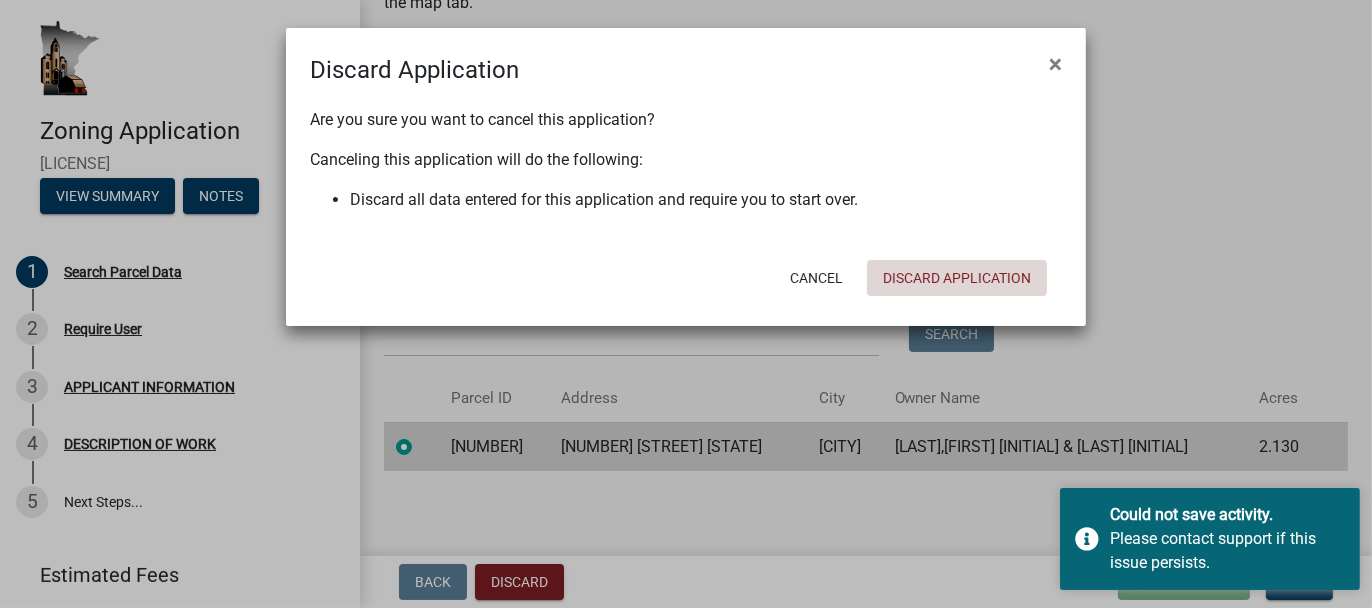 click on "Discard Application" 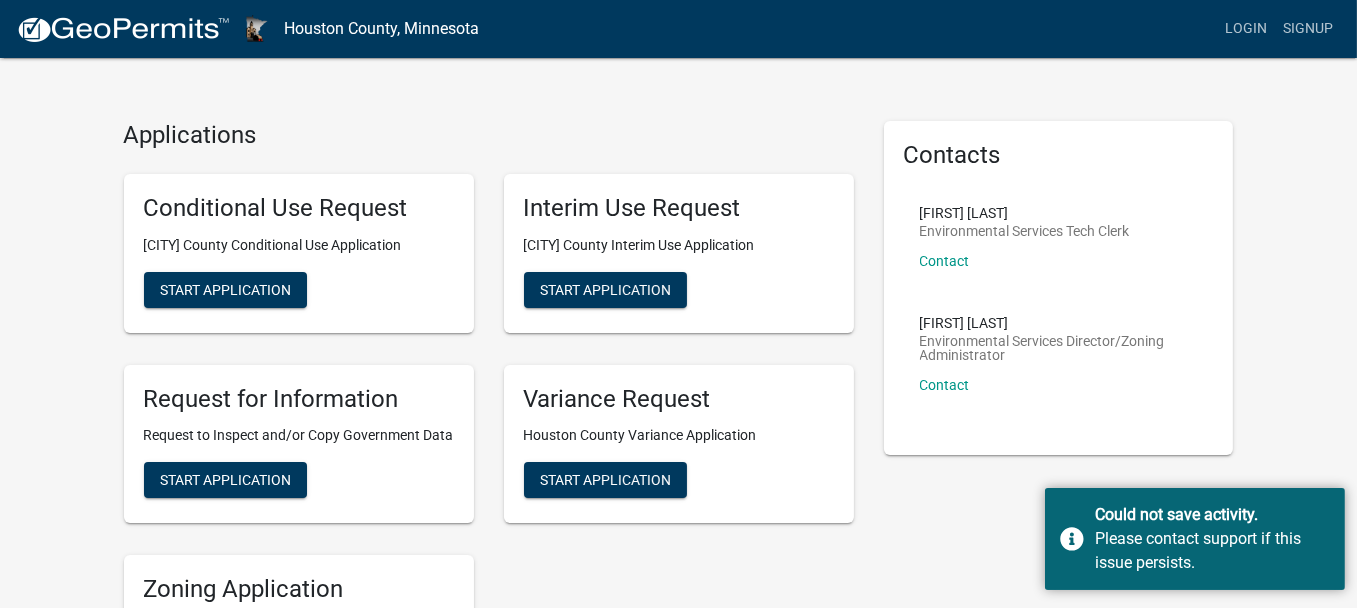 scroll, scrollTop: 0, scrollLeft: 0, axis: both 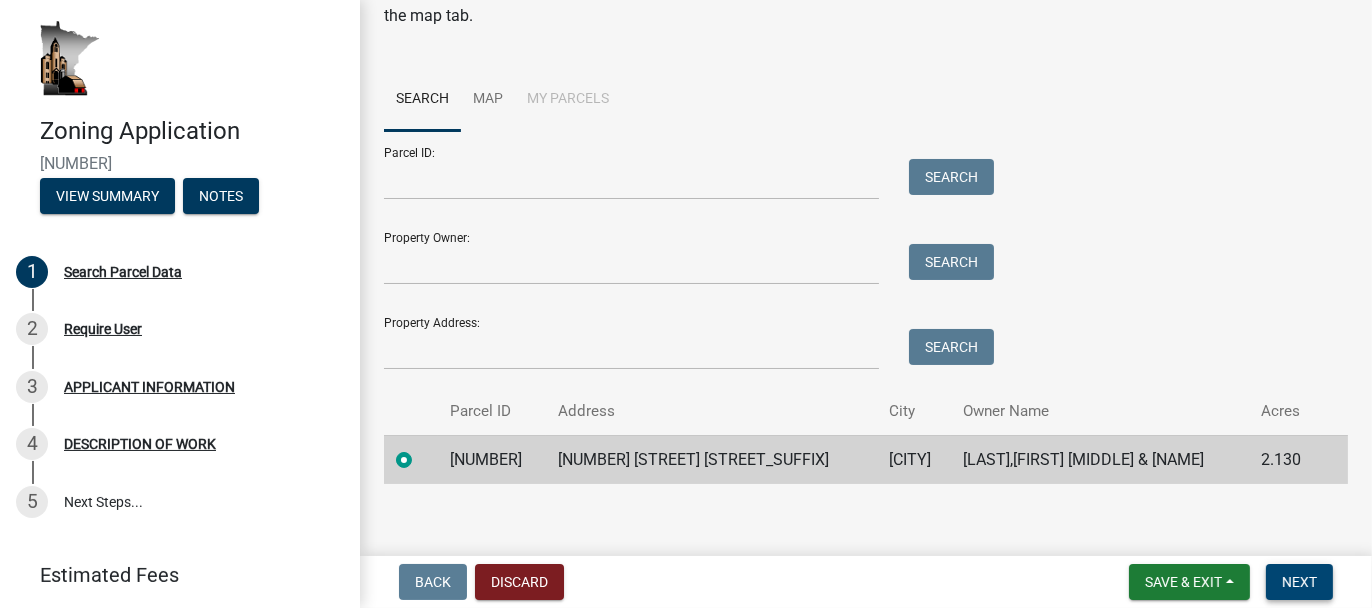 click on "Next" at bounding box center [1299, 582] 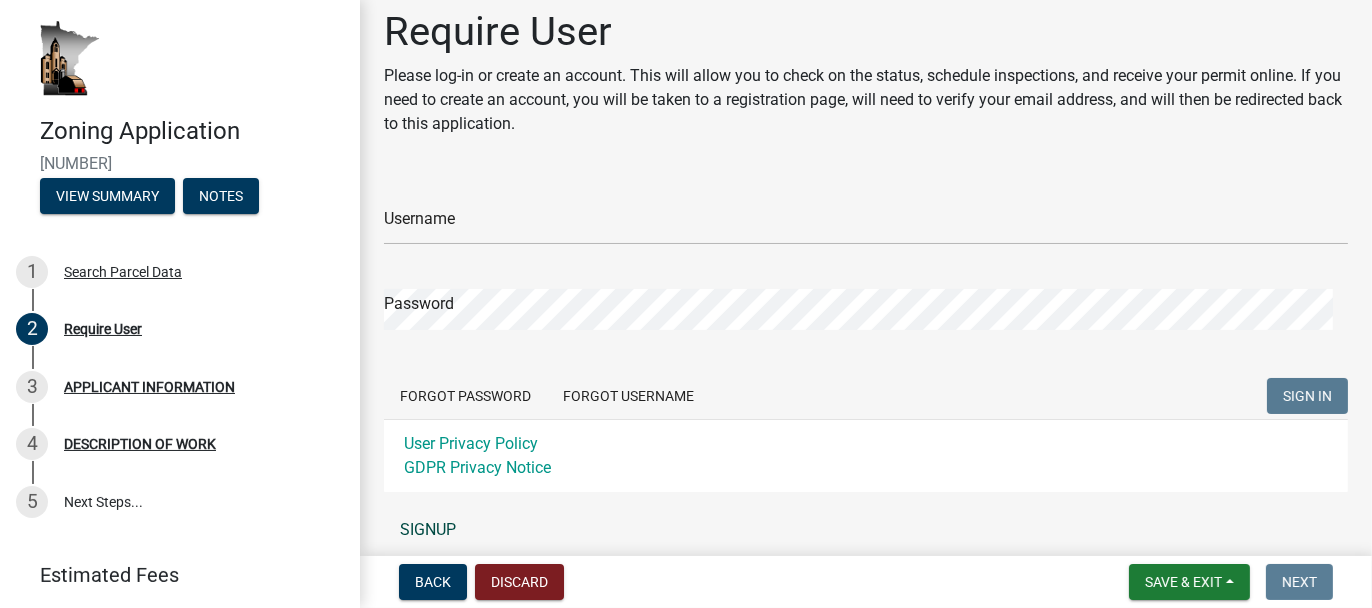 scroll, scrollTop: 0, scrollLeft: 0, axis: both 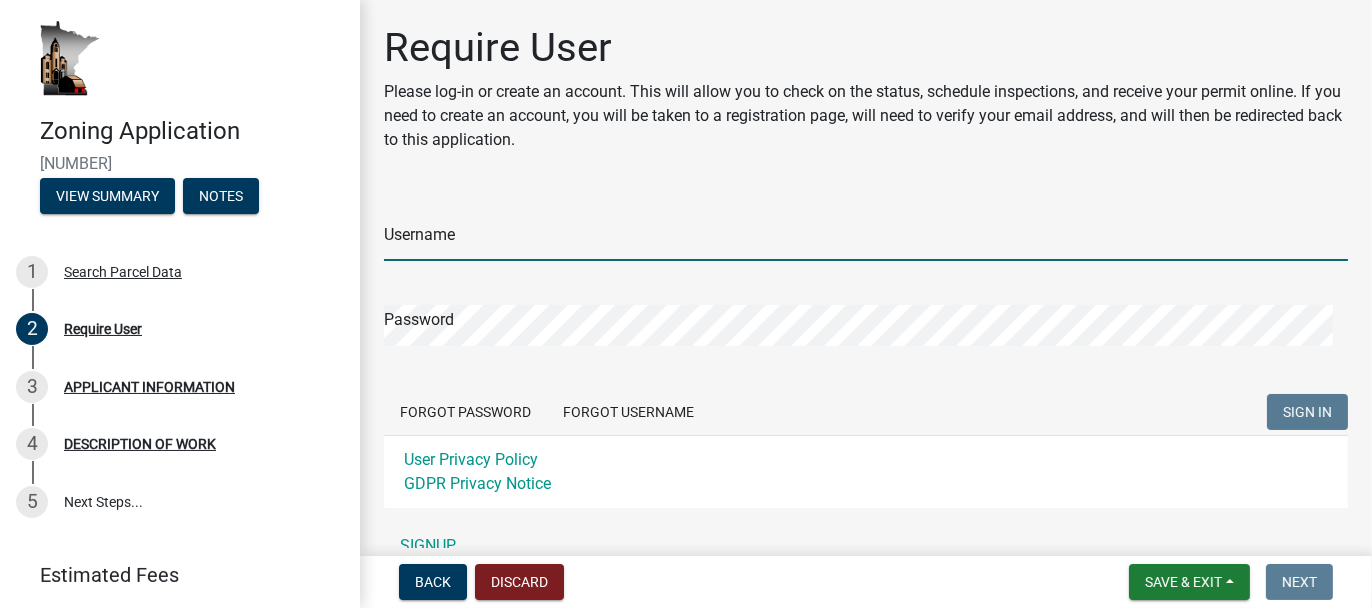 click on "Username" at bounding box center (866, 240) 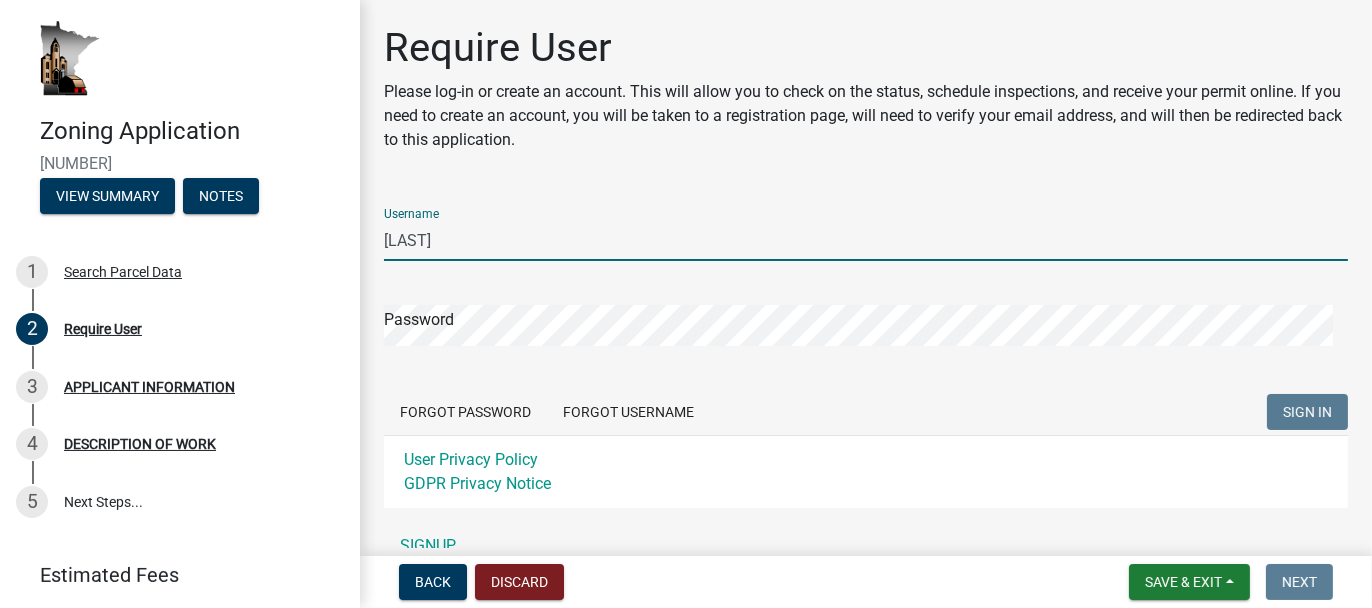 type on "TALisota" 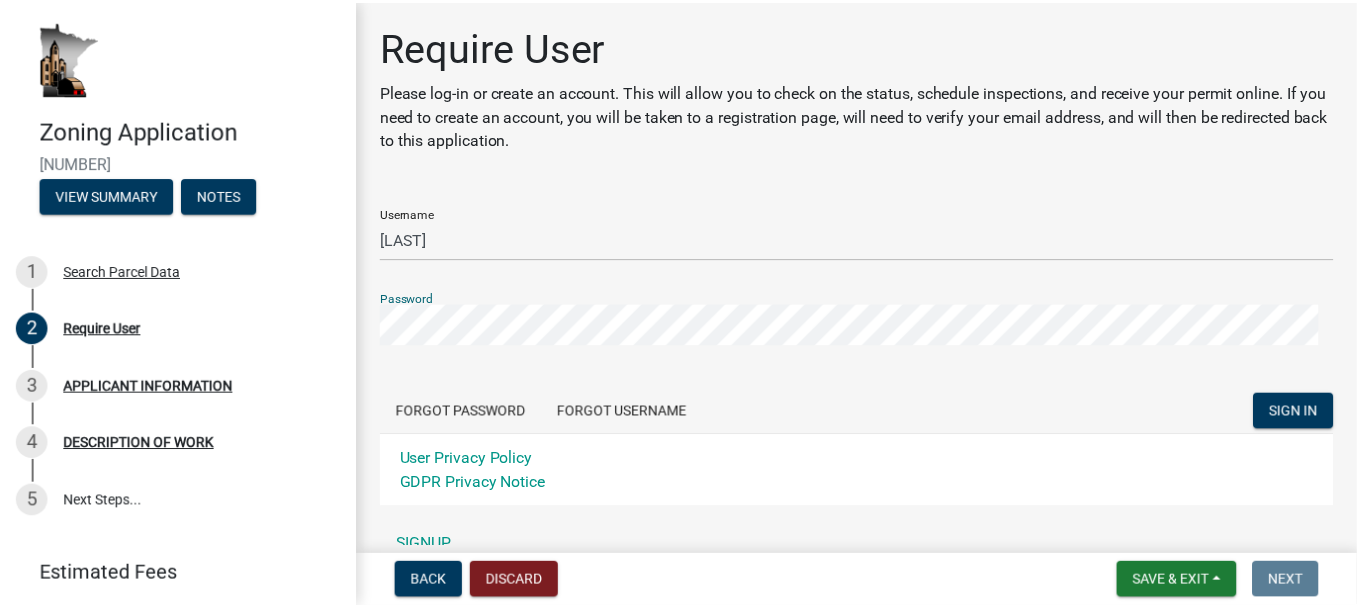 scroll, scrollTop: 95, scrollLeft: 0, axis: vertical 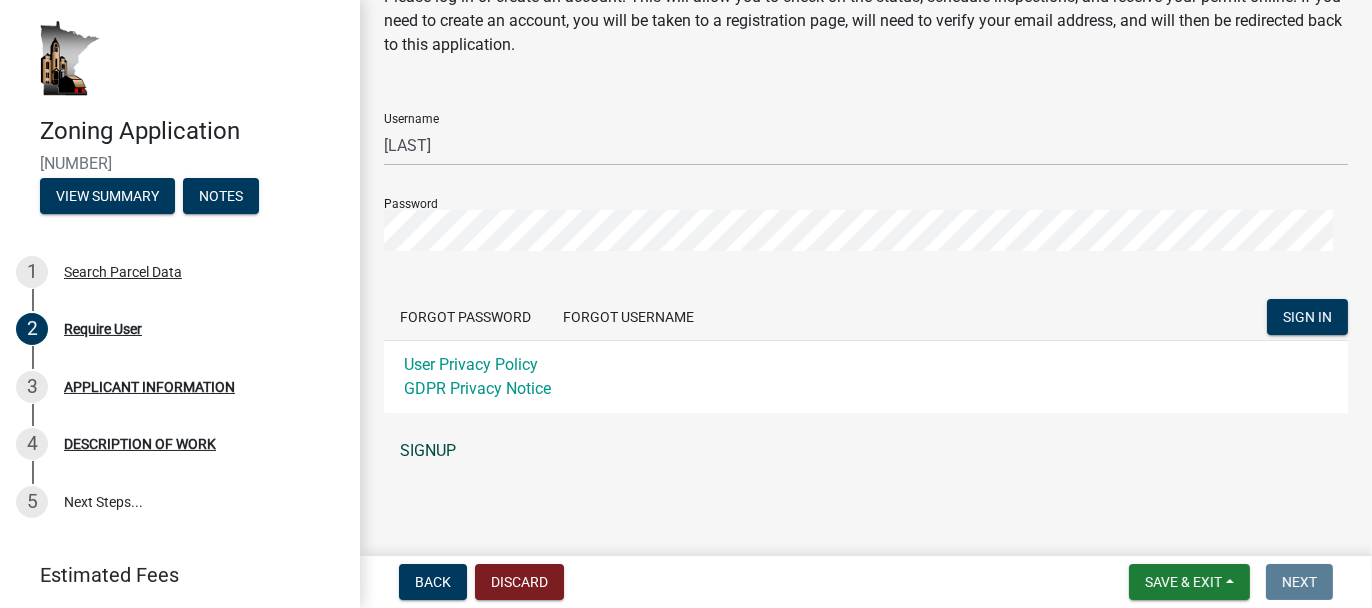 click on "SIGNUP" 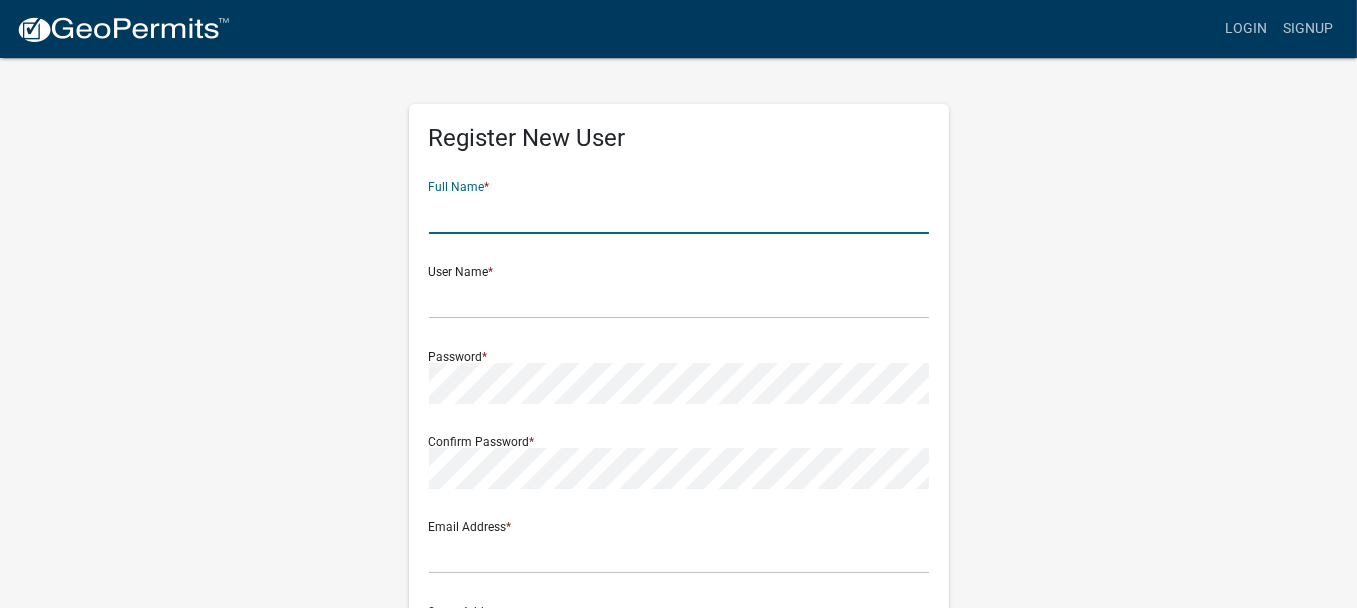 click 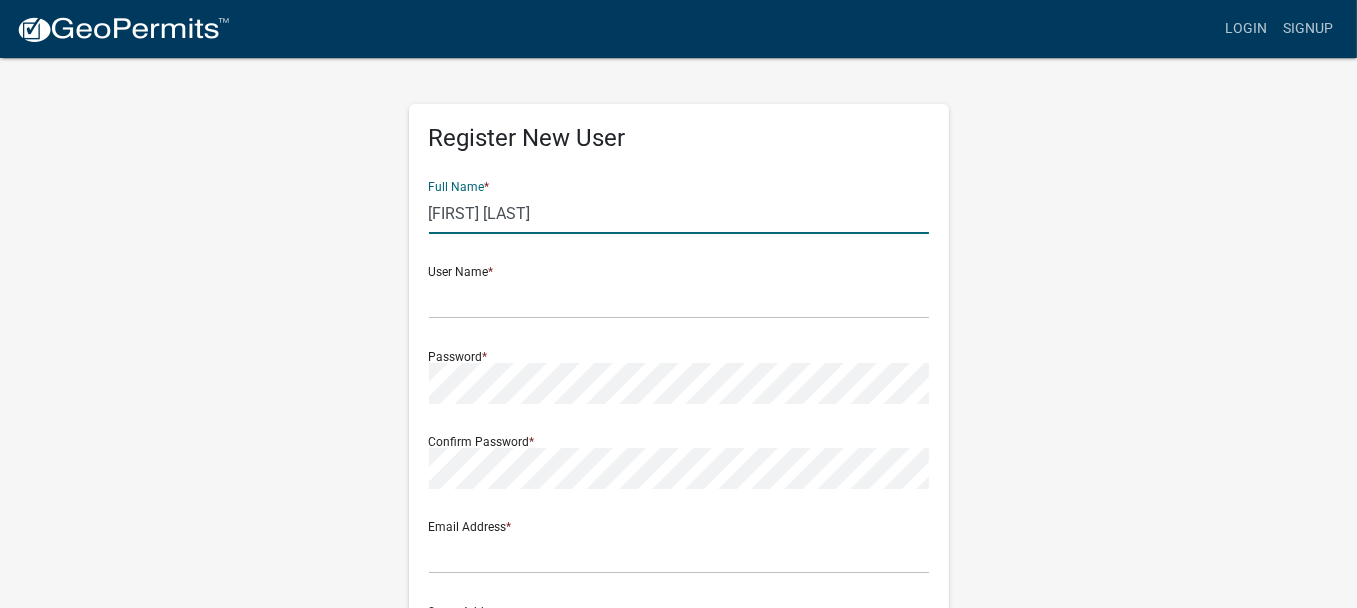 type on "Thomas Lisota" 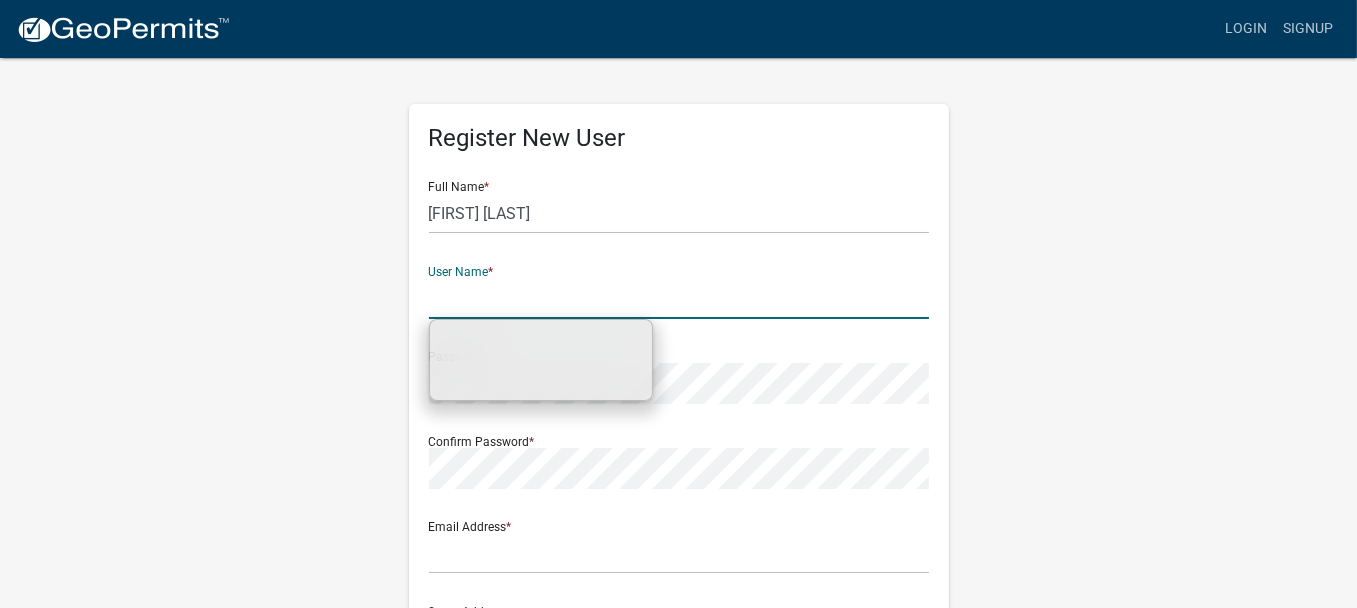 click 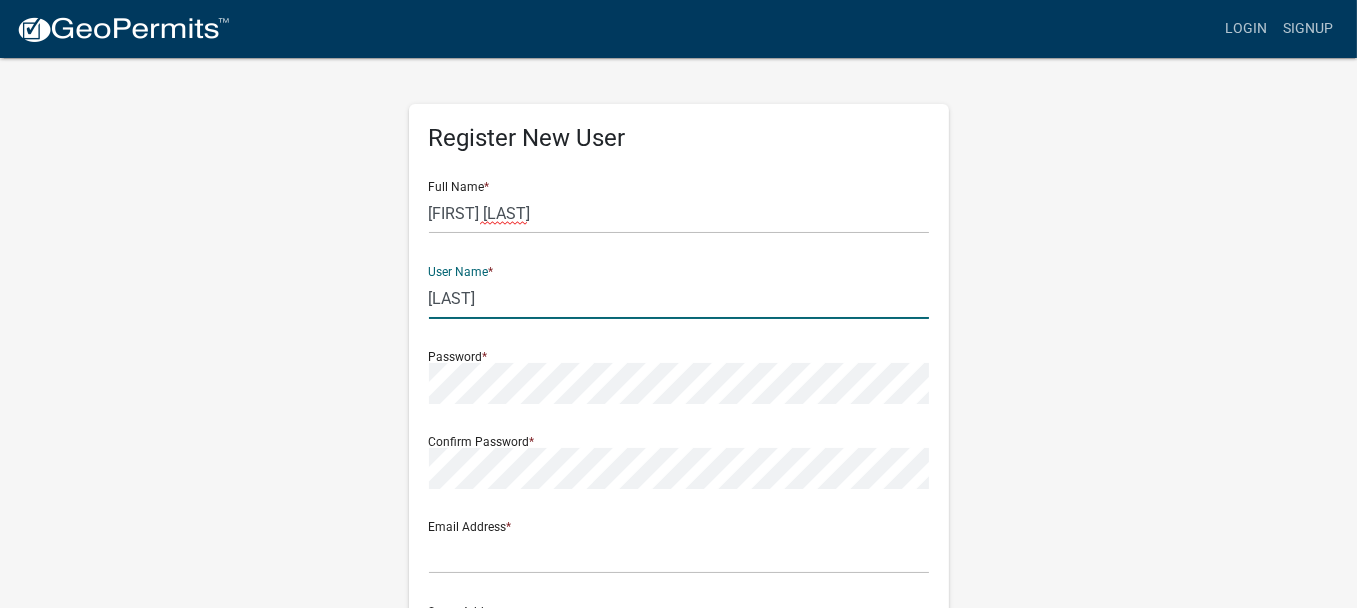 type on "TALisota" 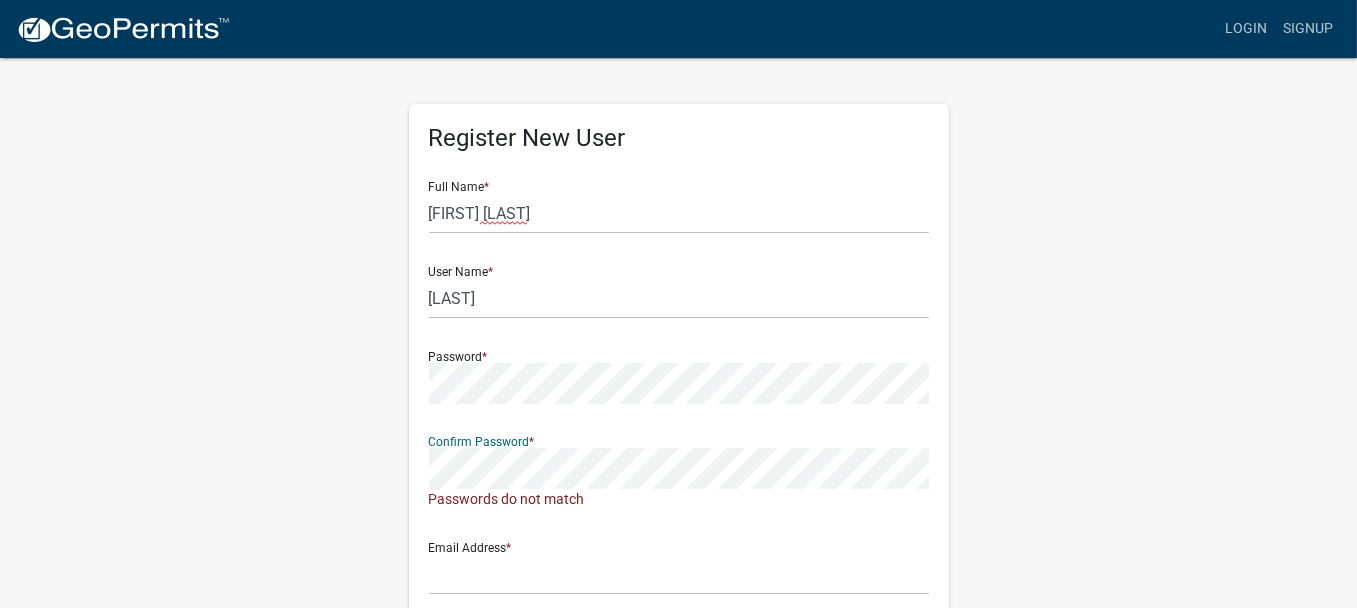 scroll, scrollTop: 100, scrollLeft: 0, axis: vertical 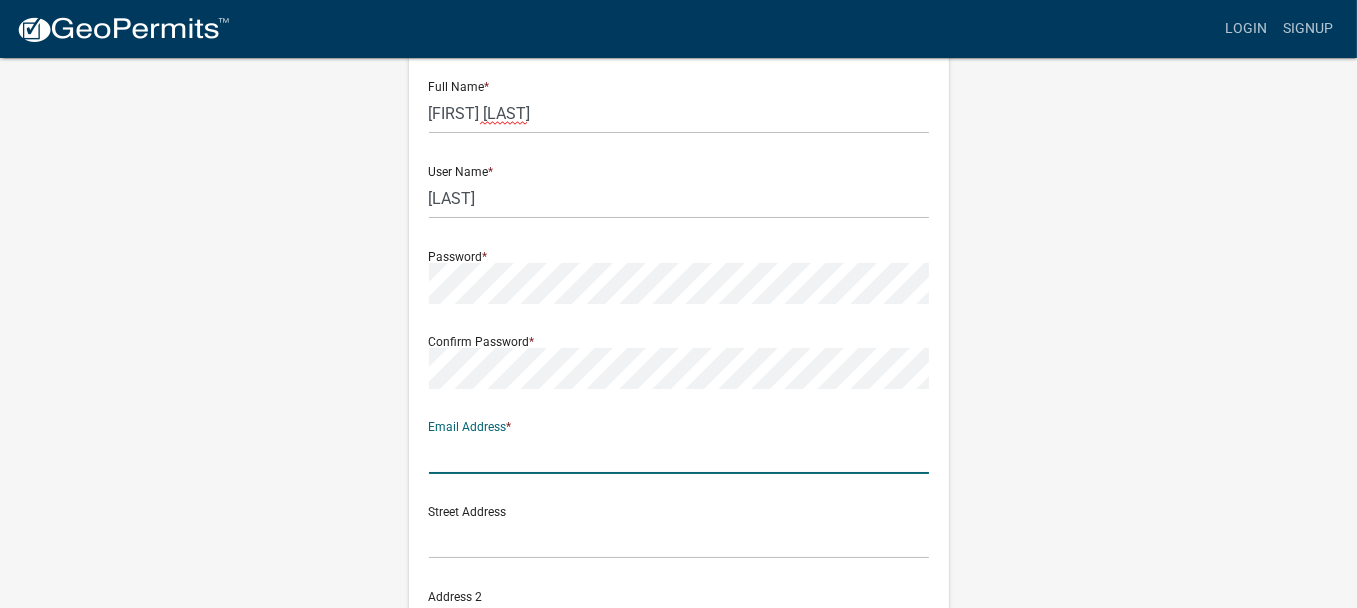 click 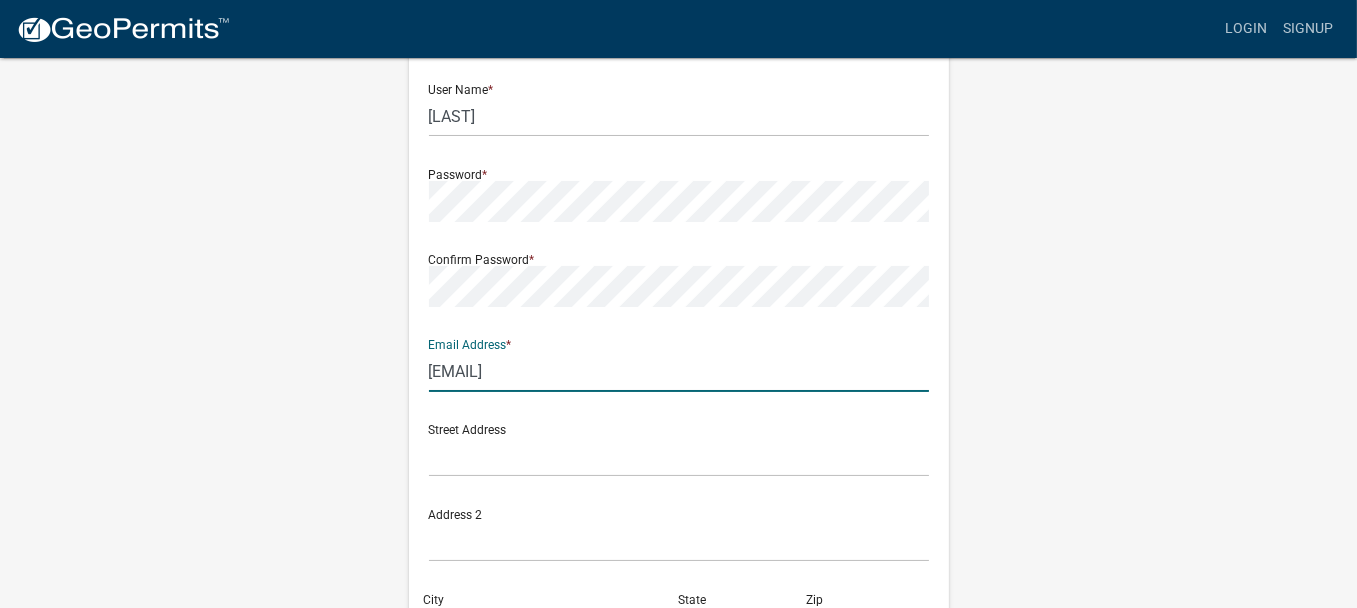 scroll, scrollTop: 300, scrollLeft: 0, axis: vertical 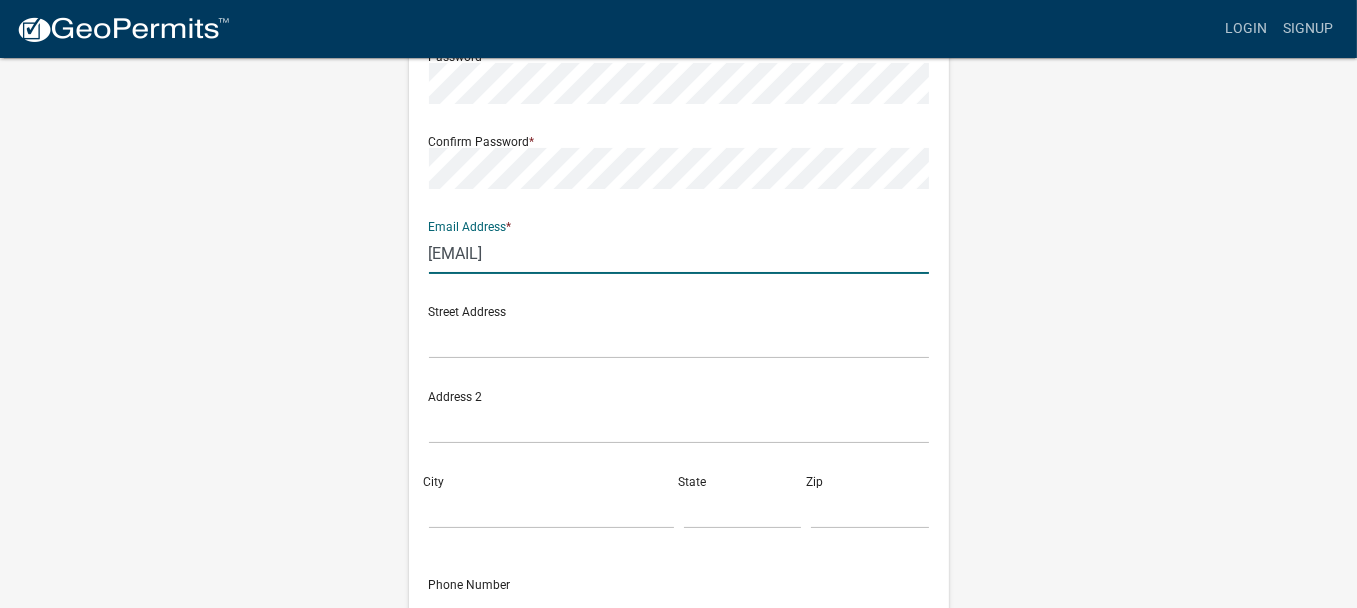 type on "tom@bensolv.com" 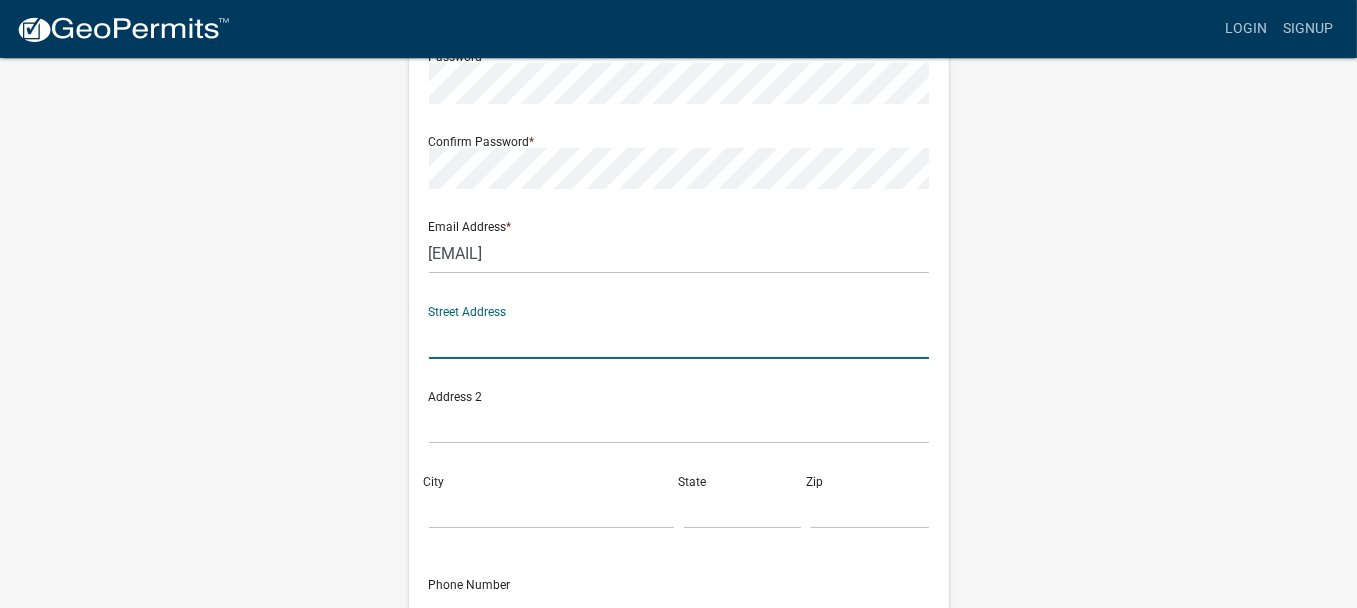 click 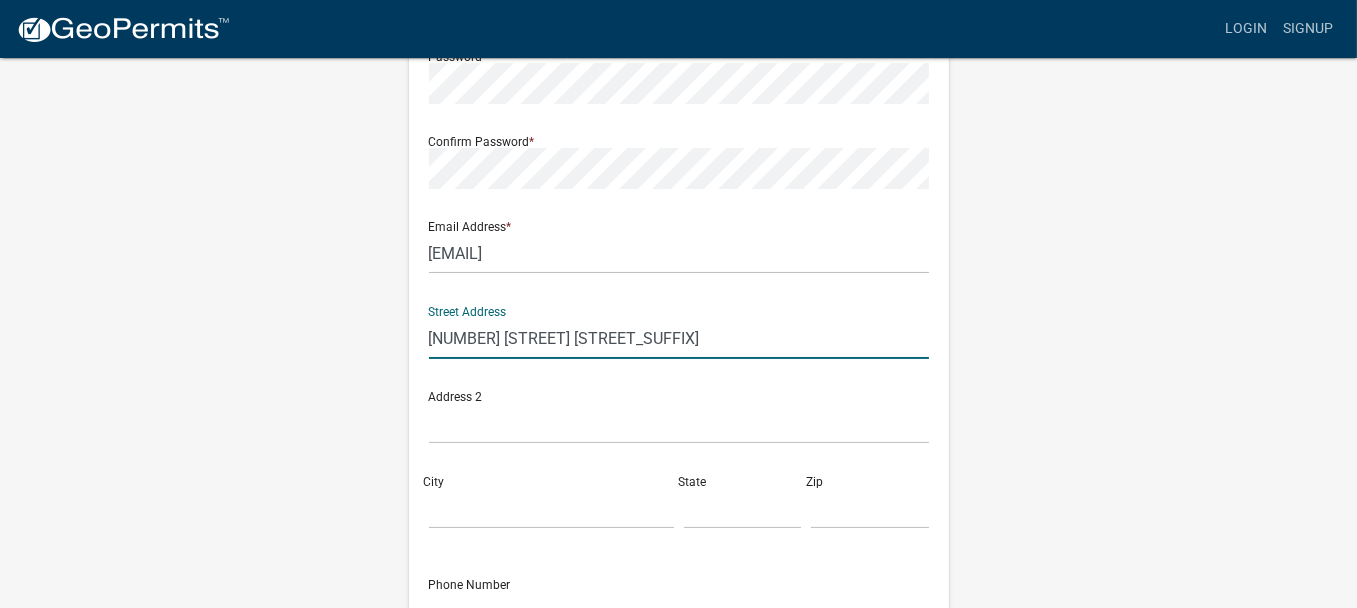 type on "7350 Swede Bottom Rd" 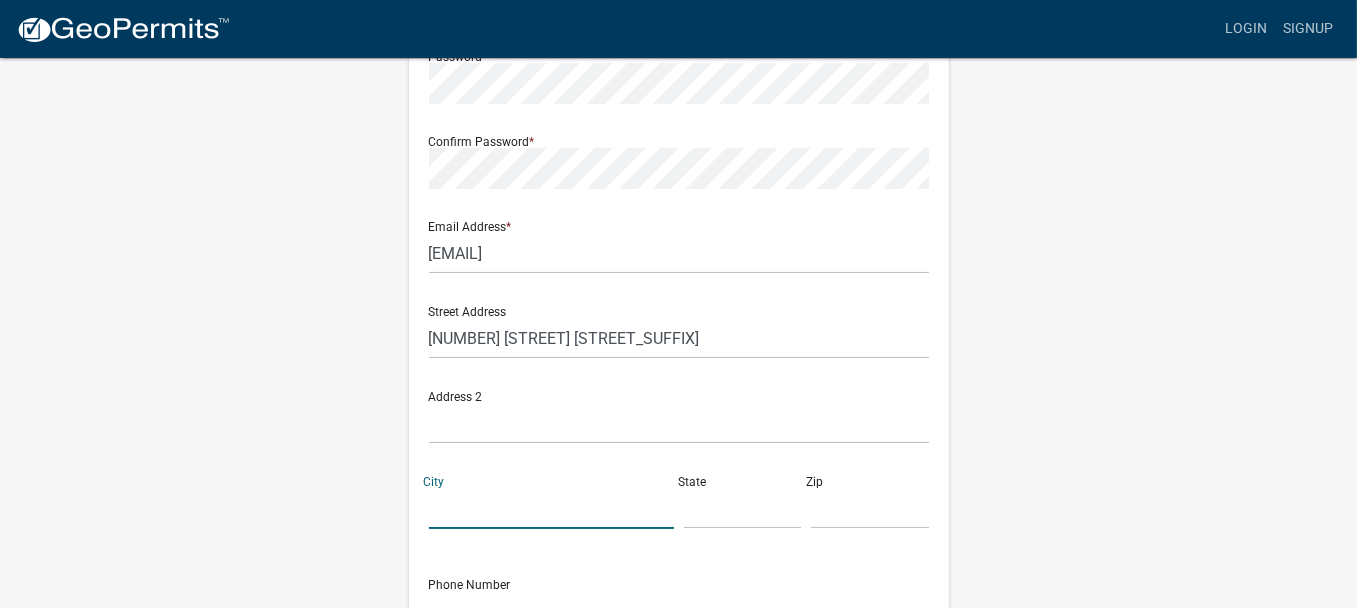 click on "City" at bounding box center [551, 508] 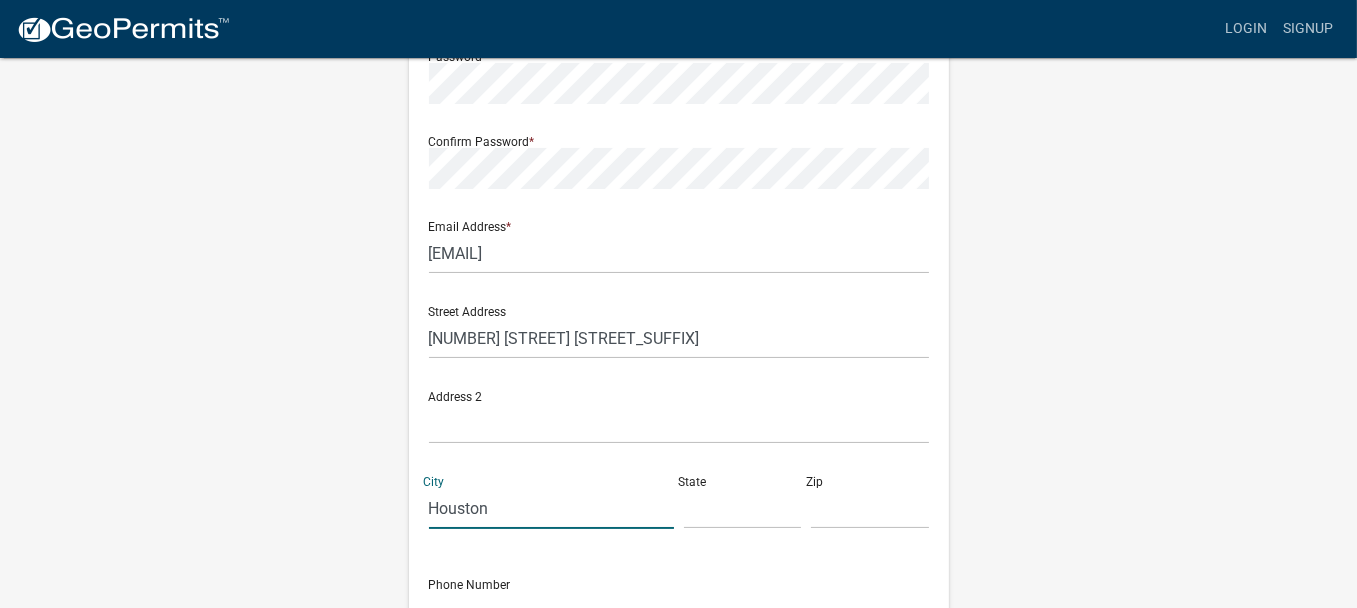 type on "Houston" 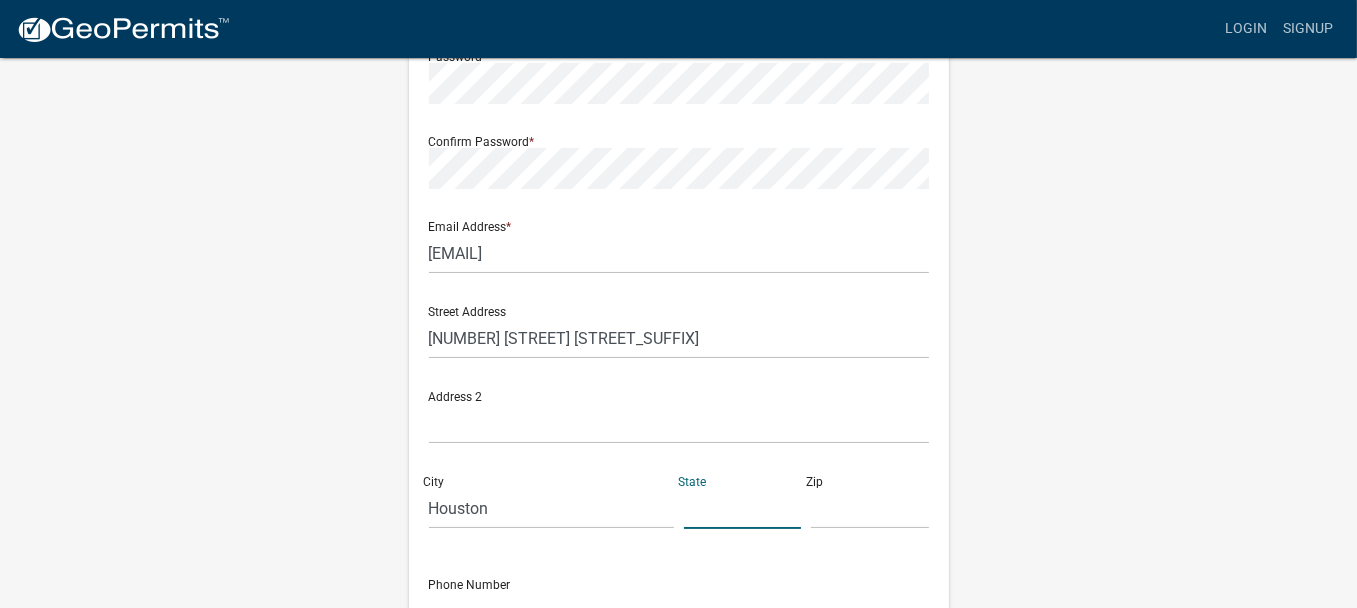 click 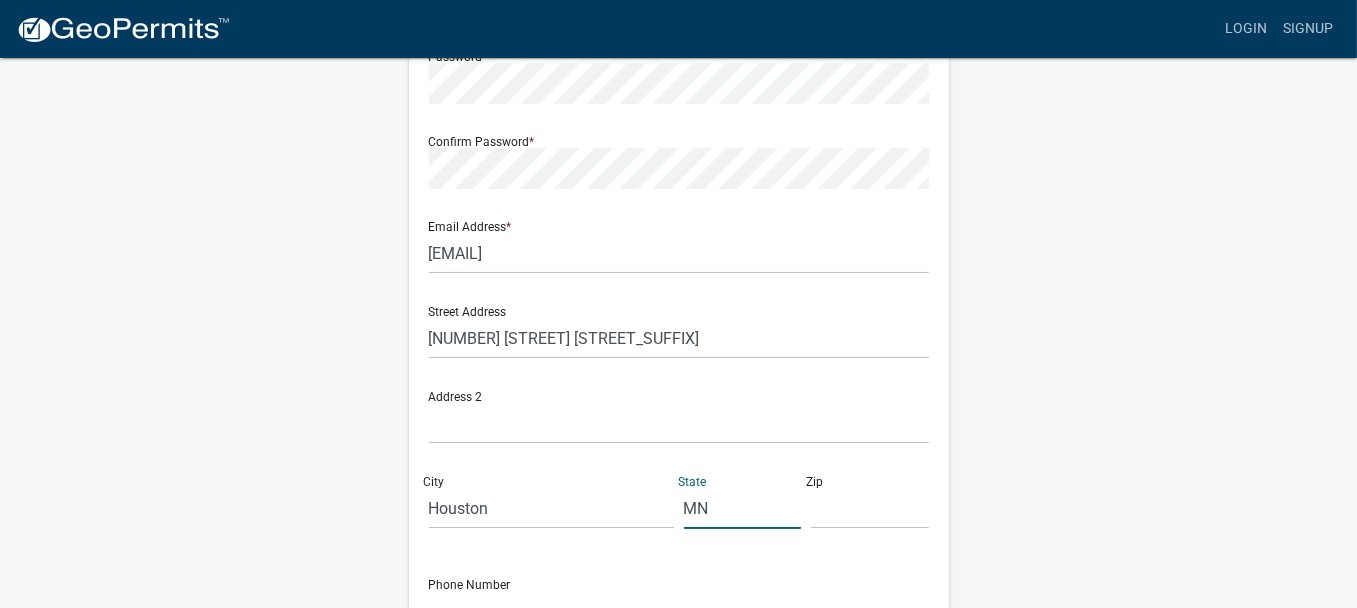type on "MN" 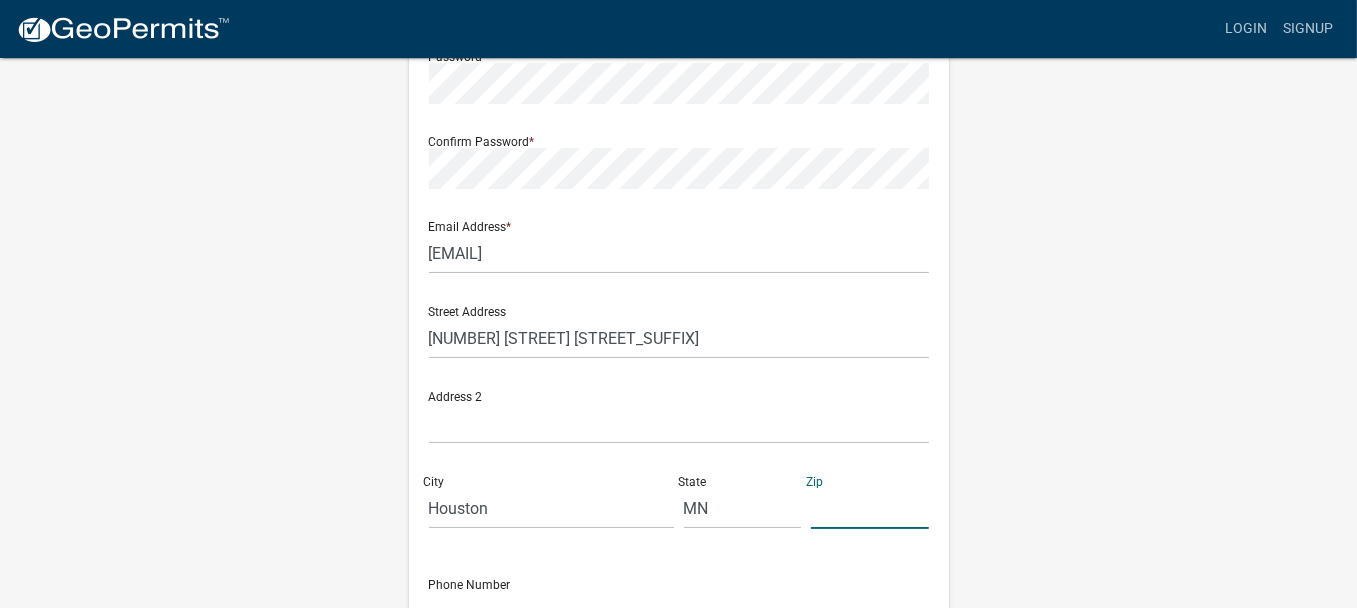click 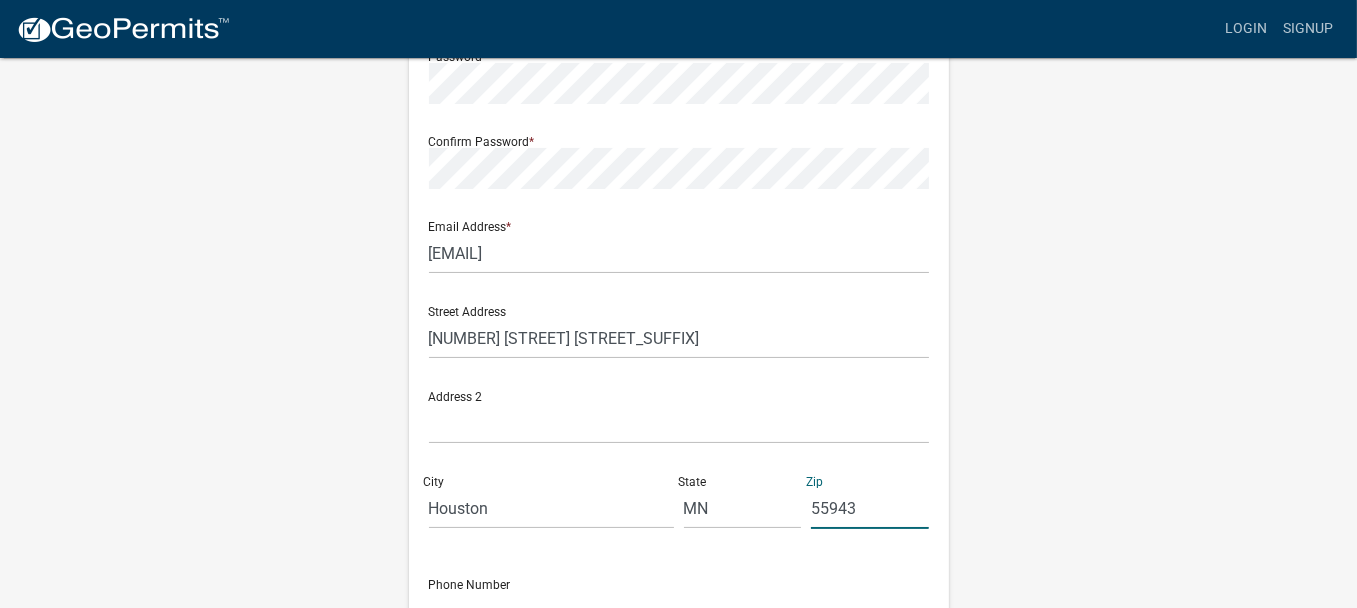 type on "[NUMBER]" 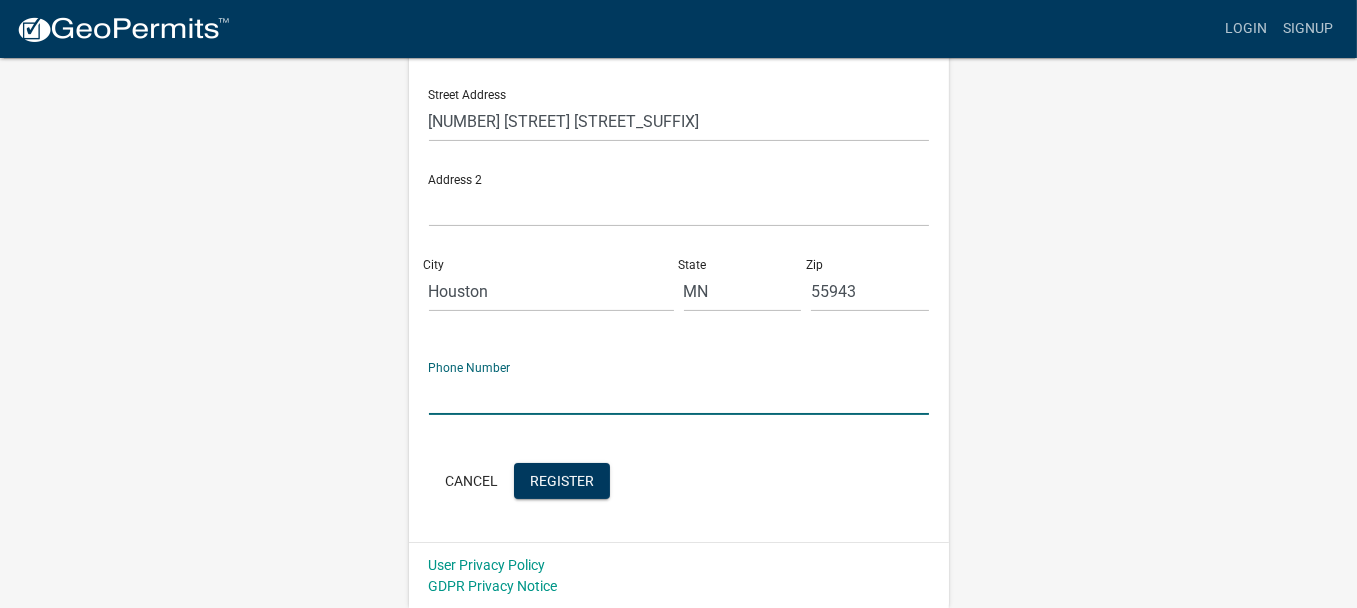 click 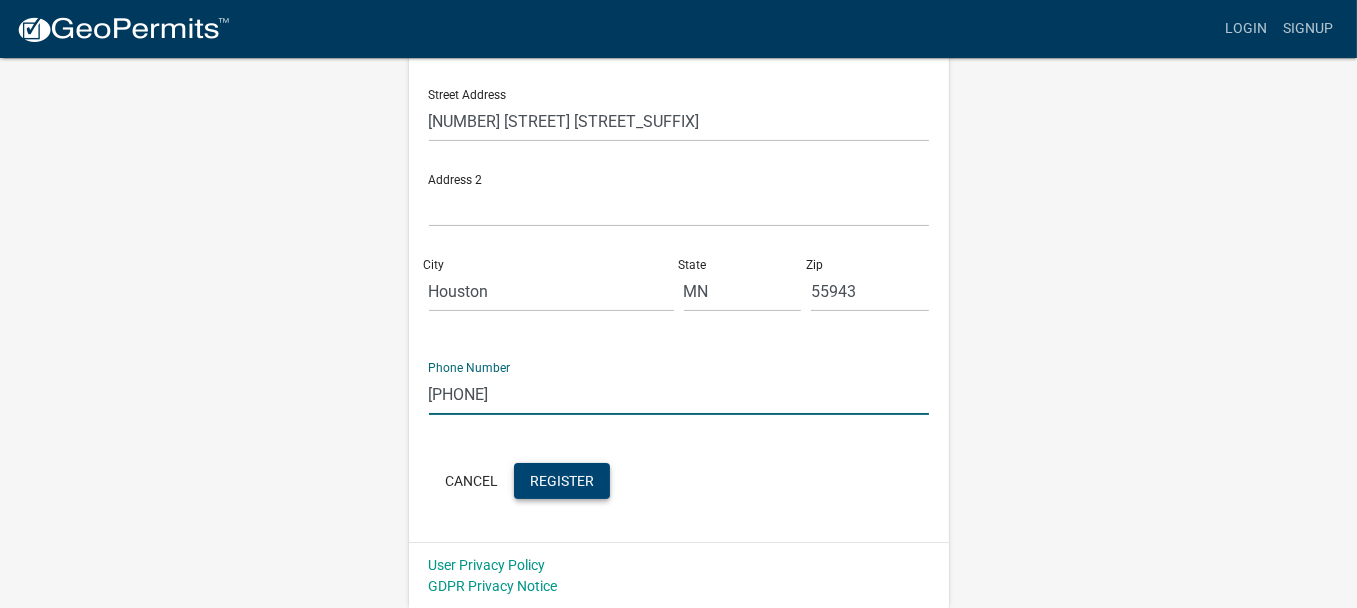 type on "[PHONE]" 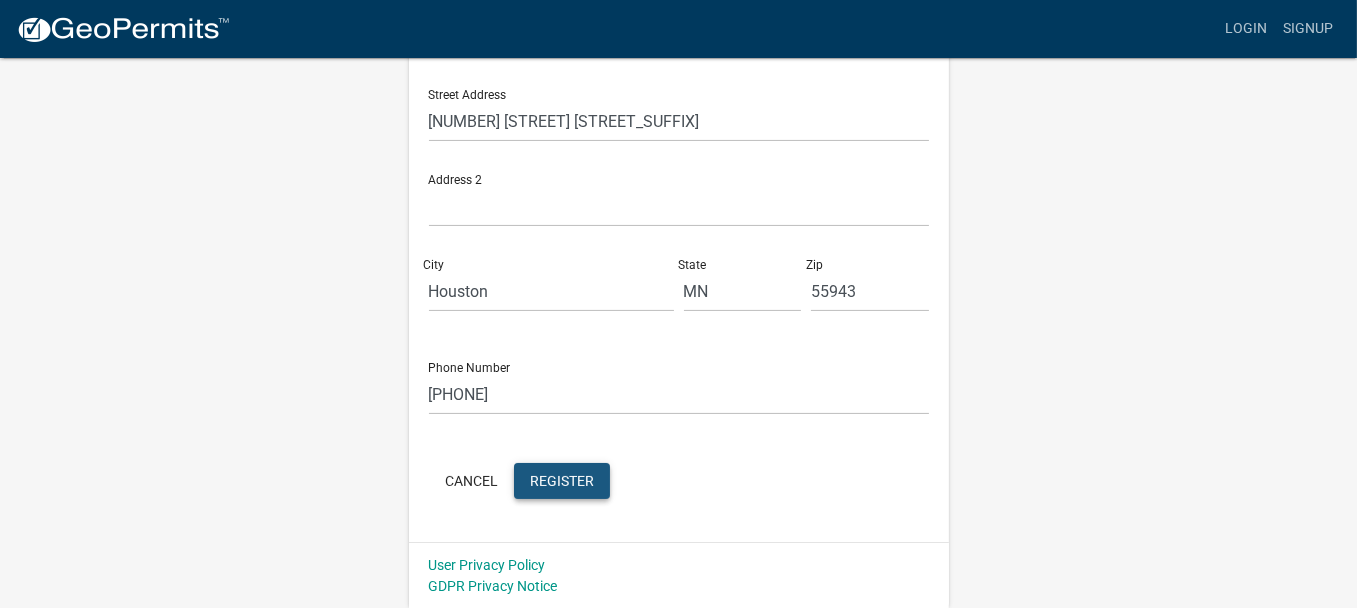 click on "Register" 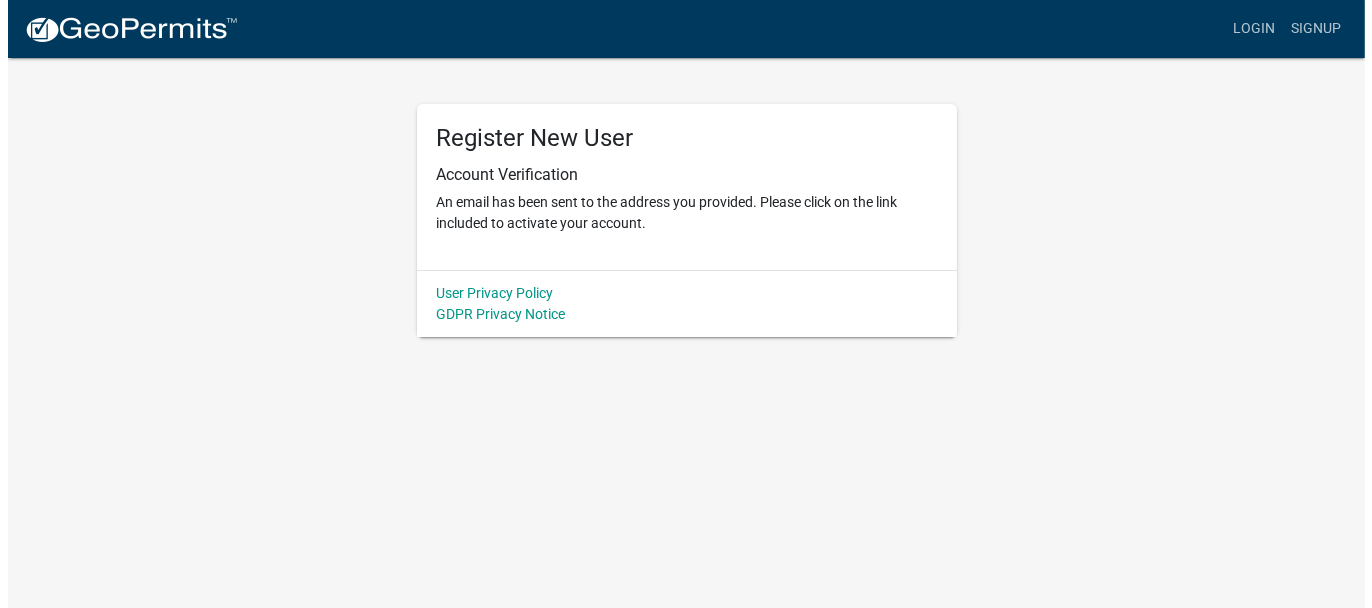 scroll, scrollTop: 0, scrollLeft: 0, axis: both 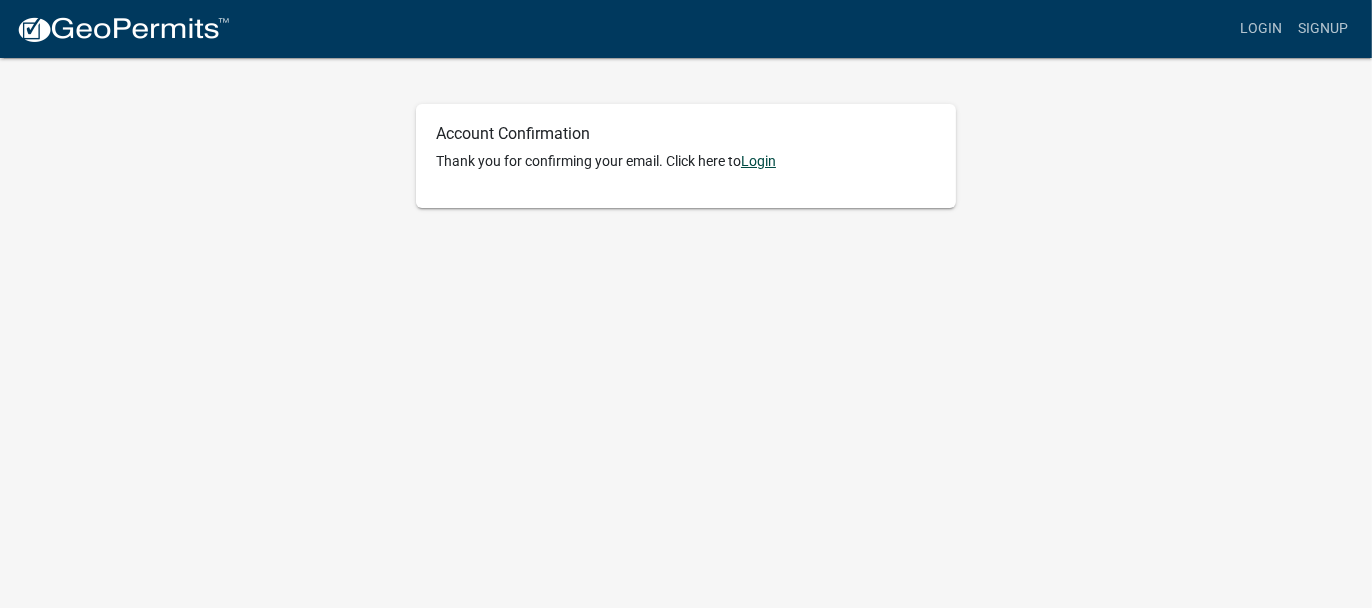 click on "Login" 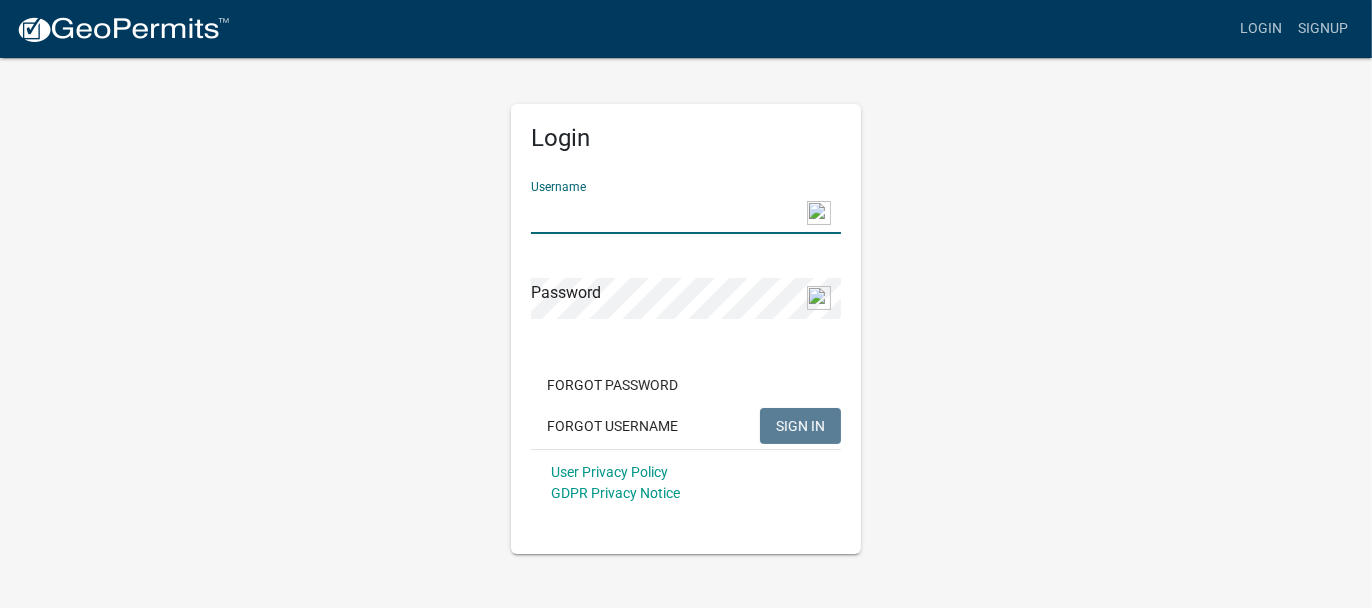 click on "Username" at bounding box center [686, 213] 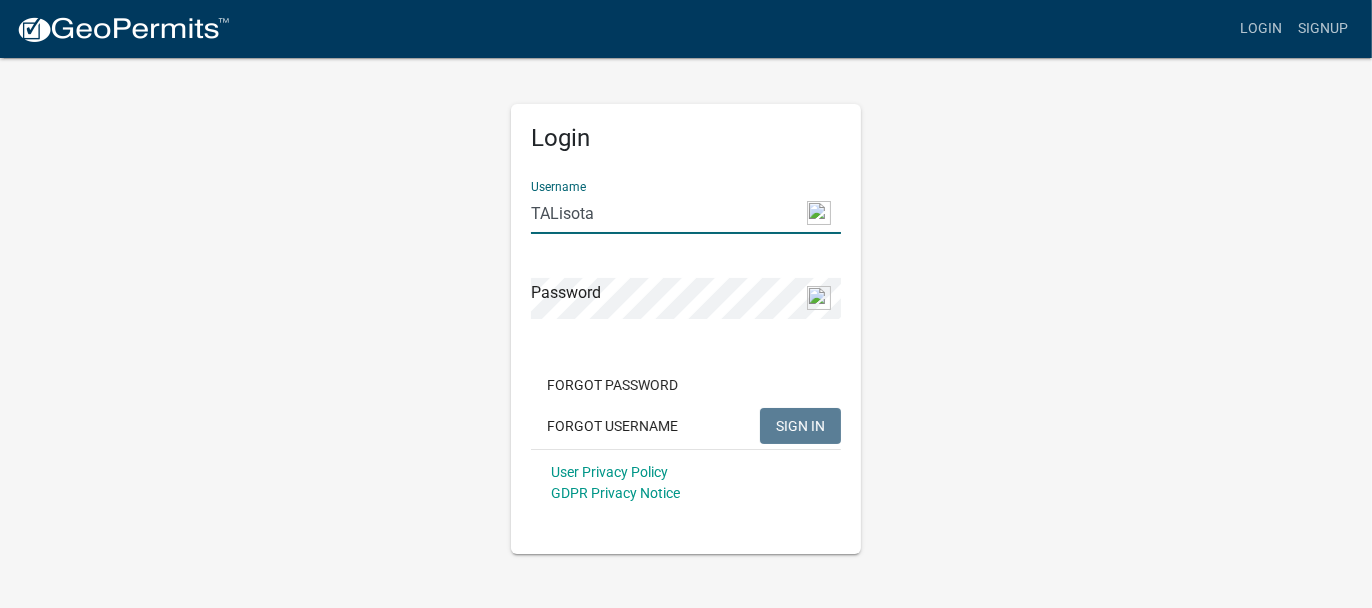 type on "TALisota" 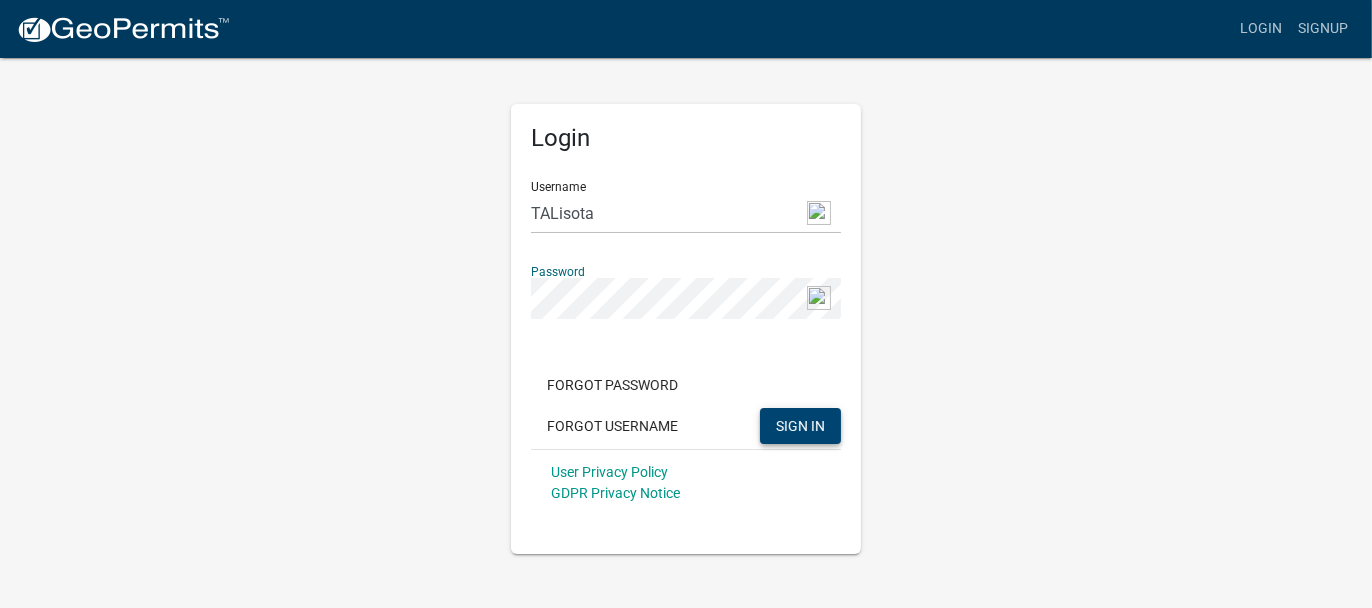 click on "SIGN IN" 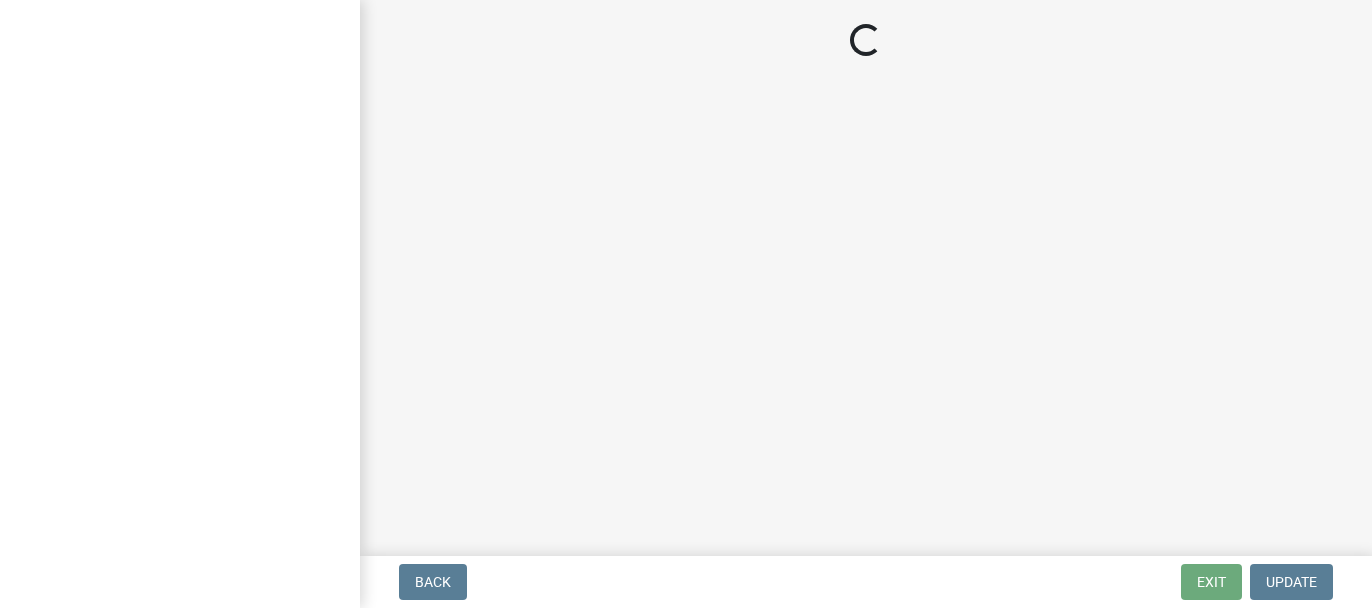 scroll, scrollTop: 0, scrollLeft: 0, axis: both 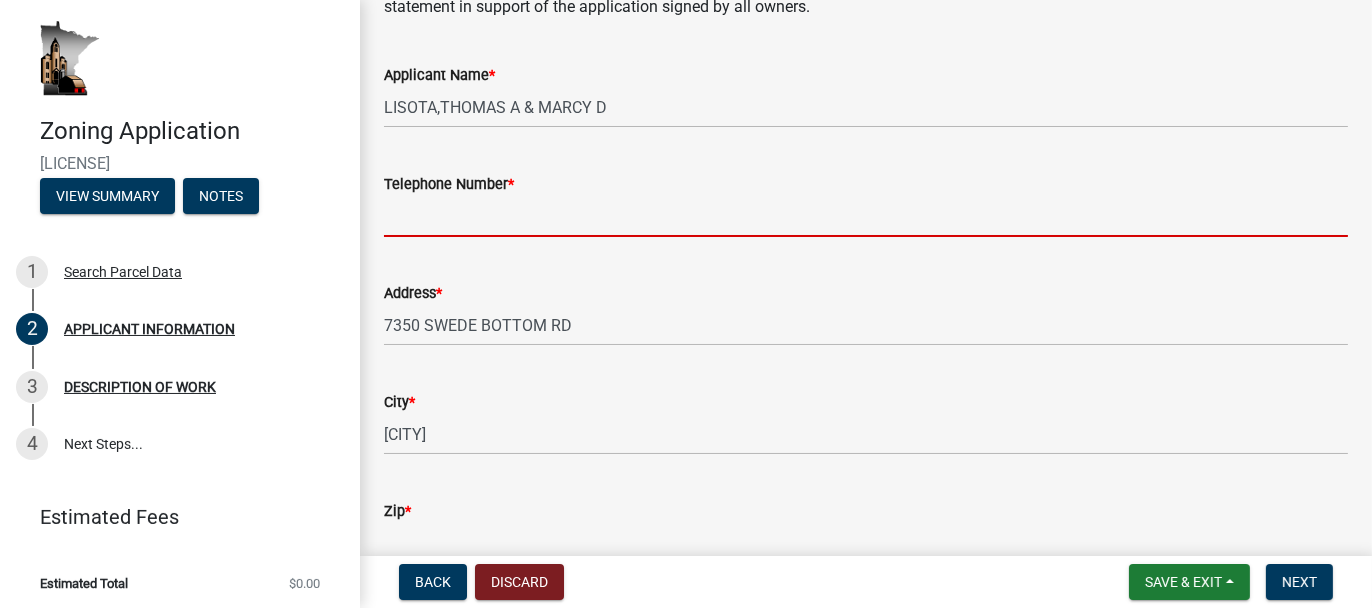 click on "Telephone Number  *" at bounding box center (866, 216) 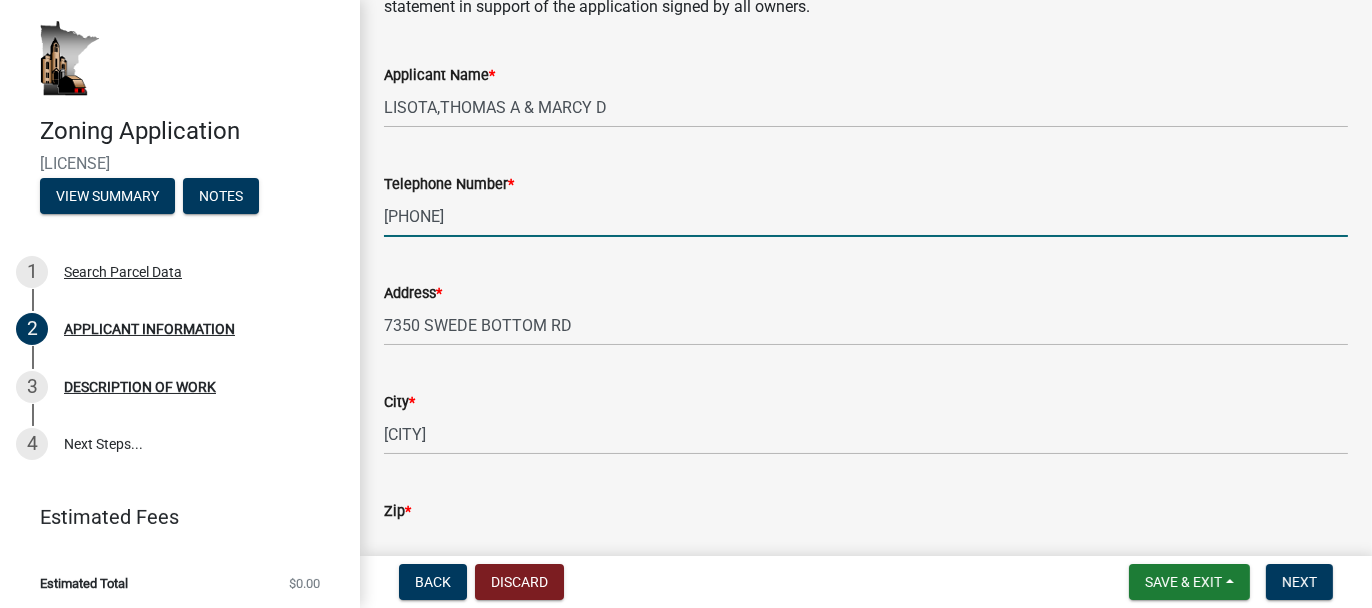 scroll, scrollTop: 600, scrollLeft: 0, axis: vertical 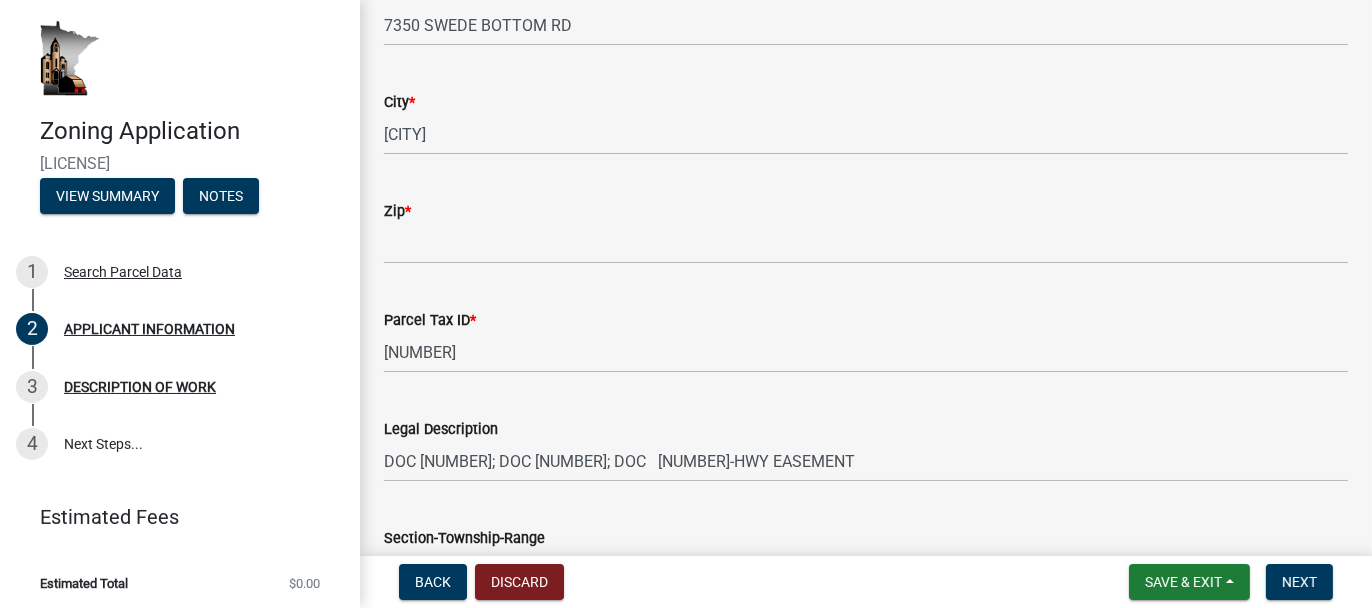 type on "[PHONE]" 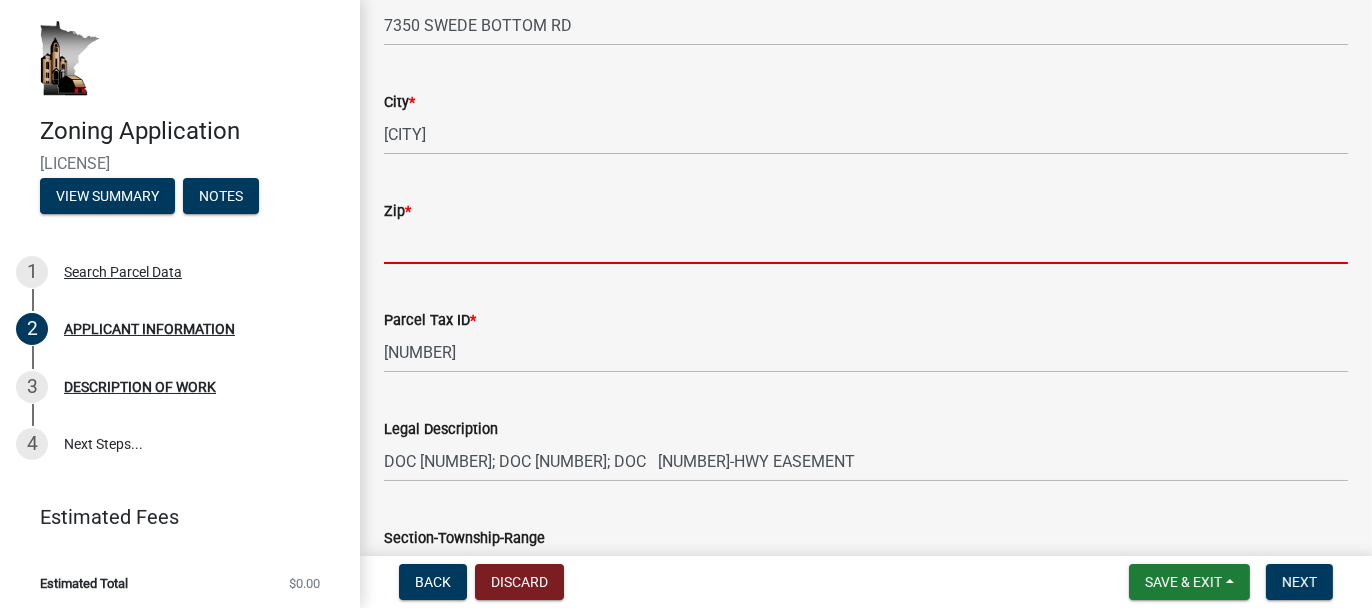 click on "Zip  *" at bounding box center [866, 243] 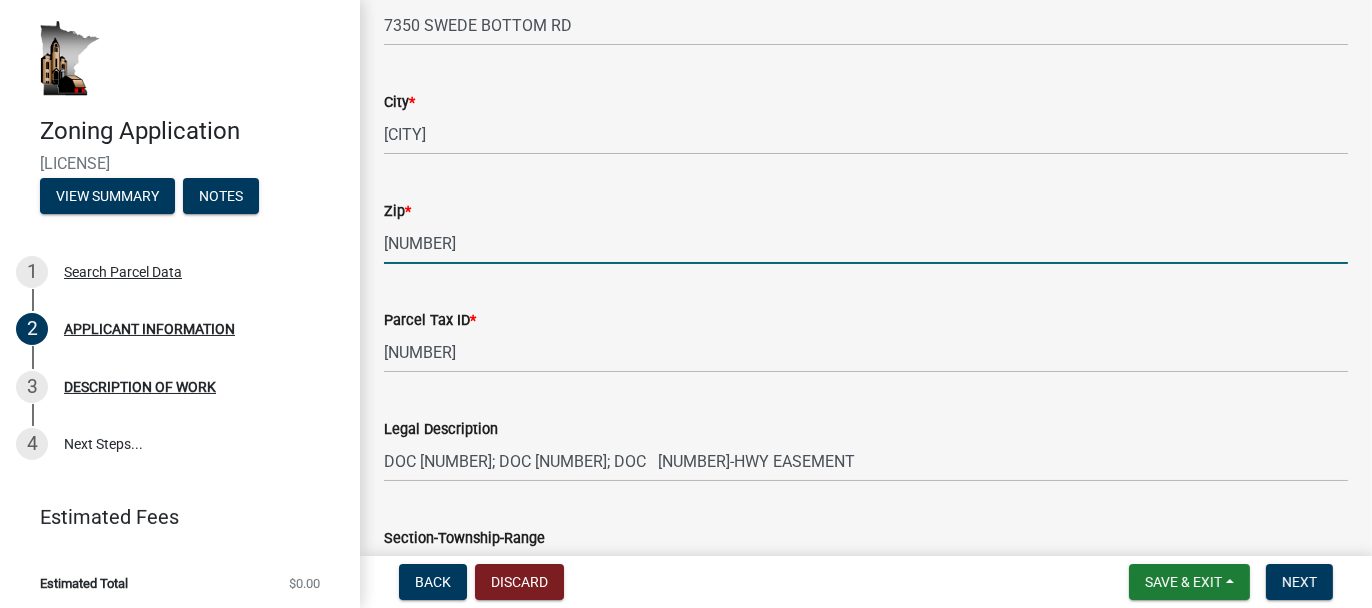 type on "[NUMBER]" 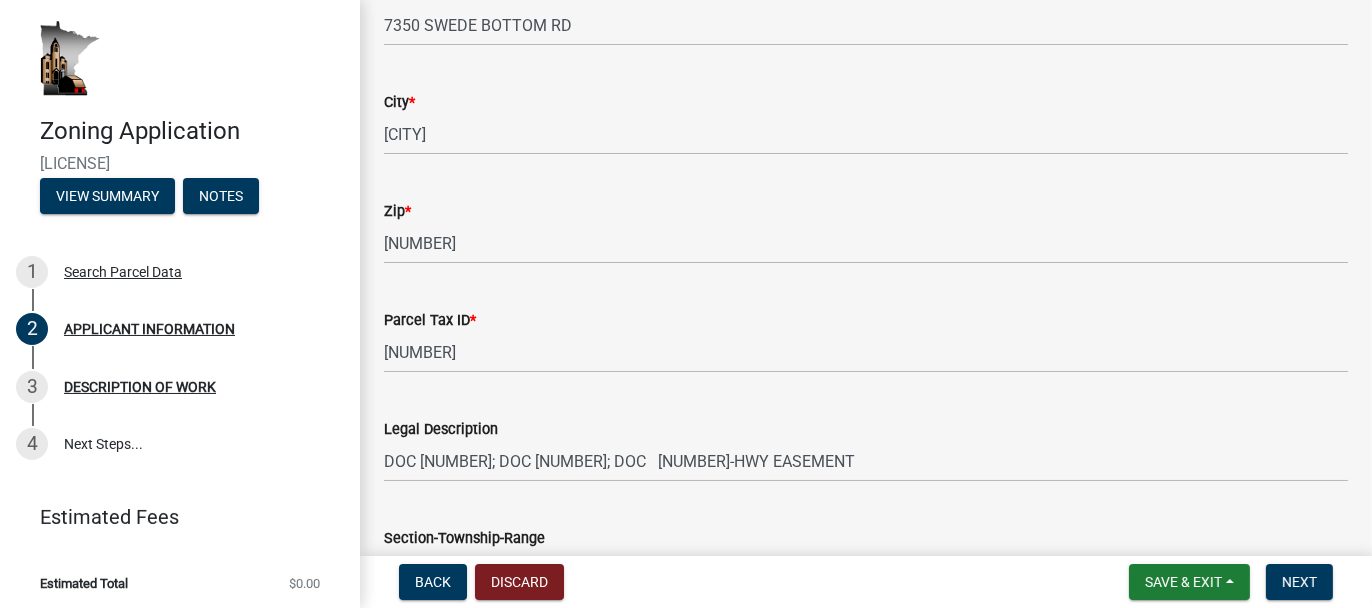 click on "Parcel Tax ID *" 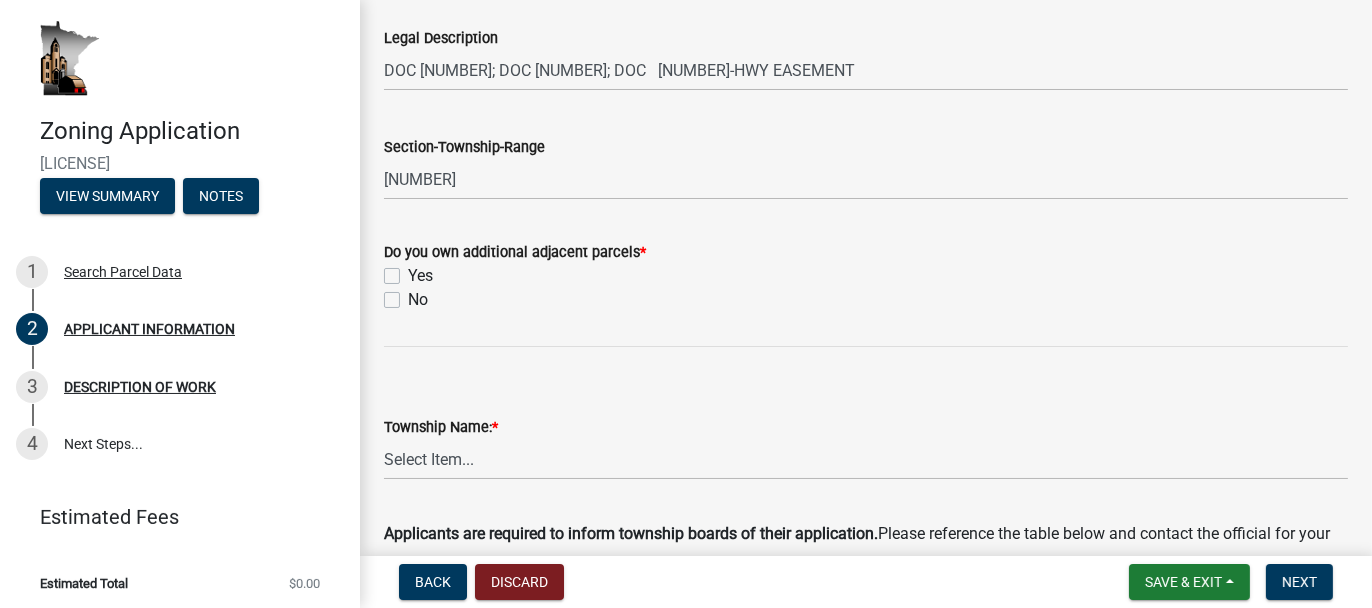 scroll, scrollTop: 1000, scrollLeft: 0, axis: vertical 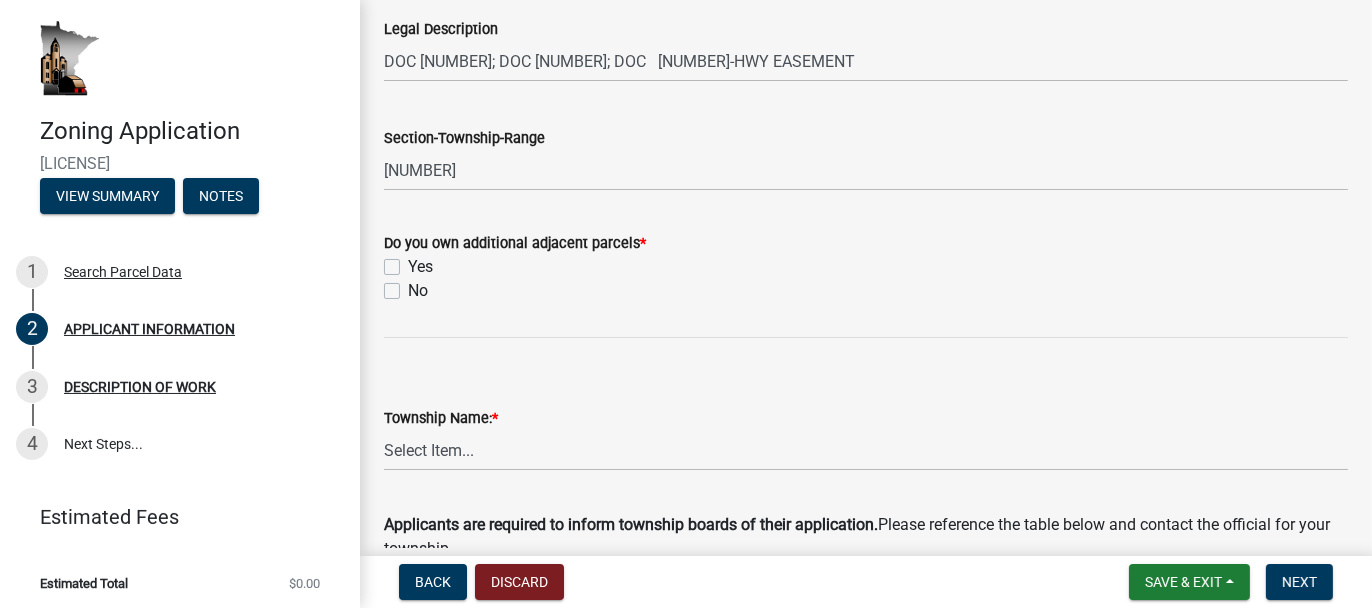 click on "Yes" 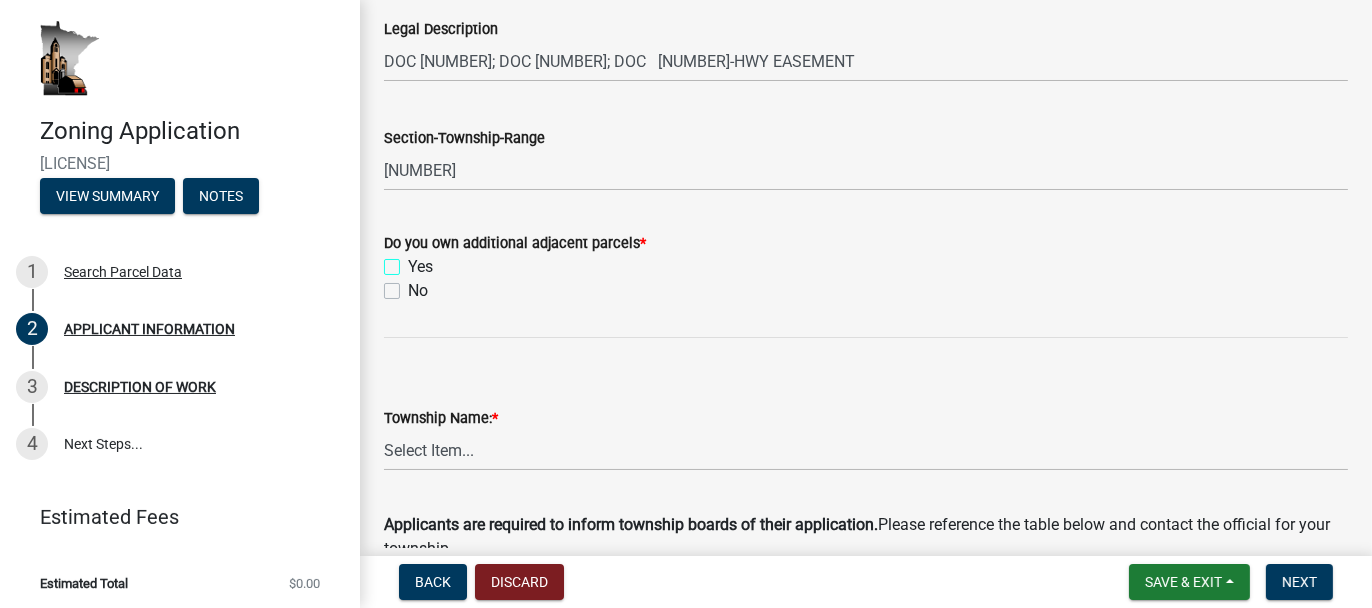 click on "Yes" at bounding box center [414, 261] 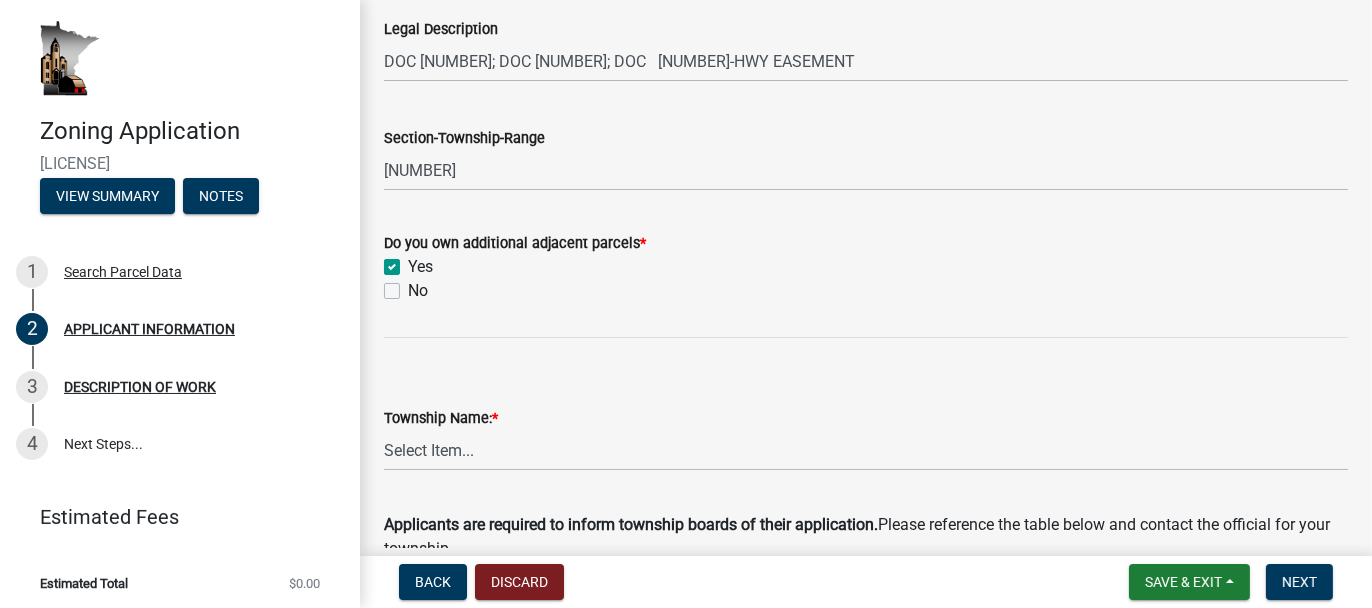 checkbox on "true" 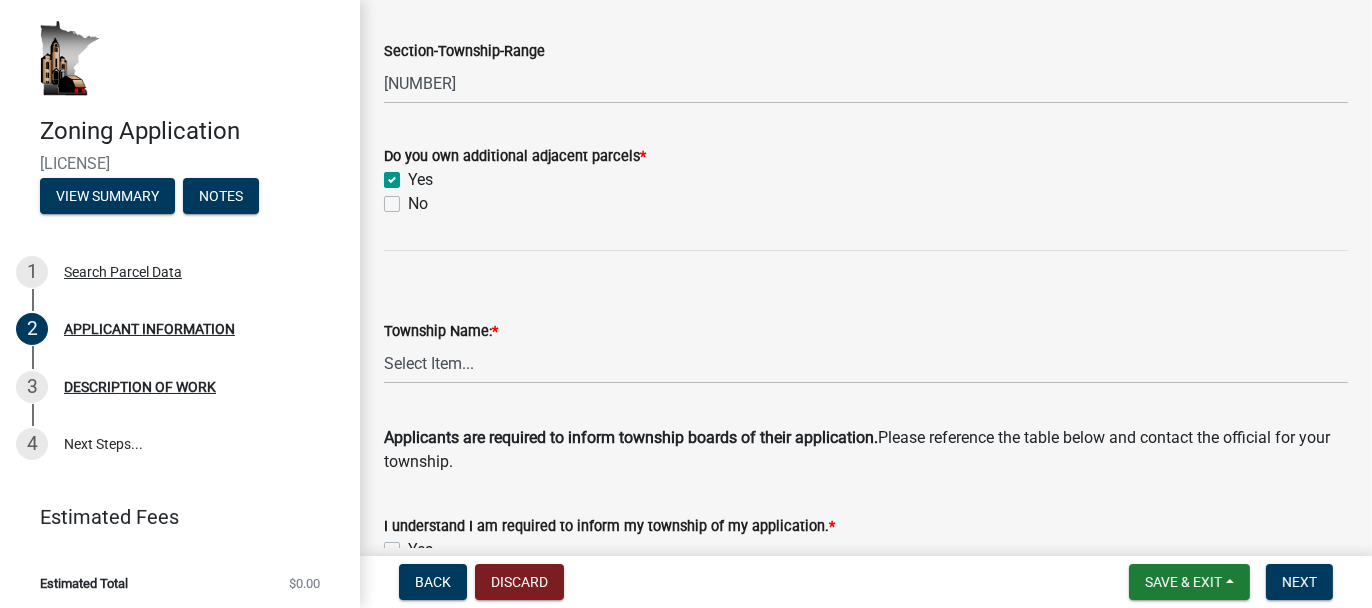 scroll, scrollTop: 1100, scrollLeft: 0, axis: vertical 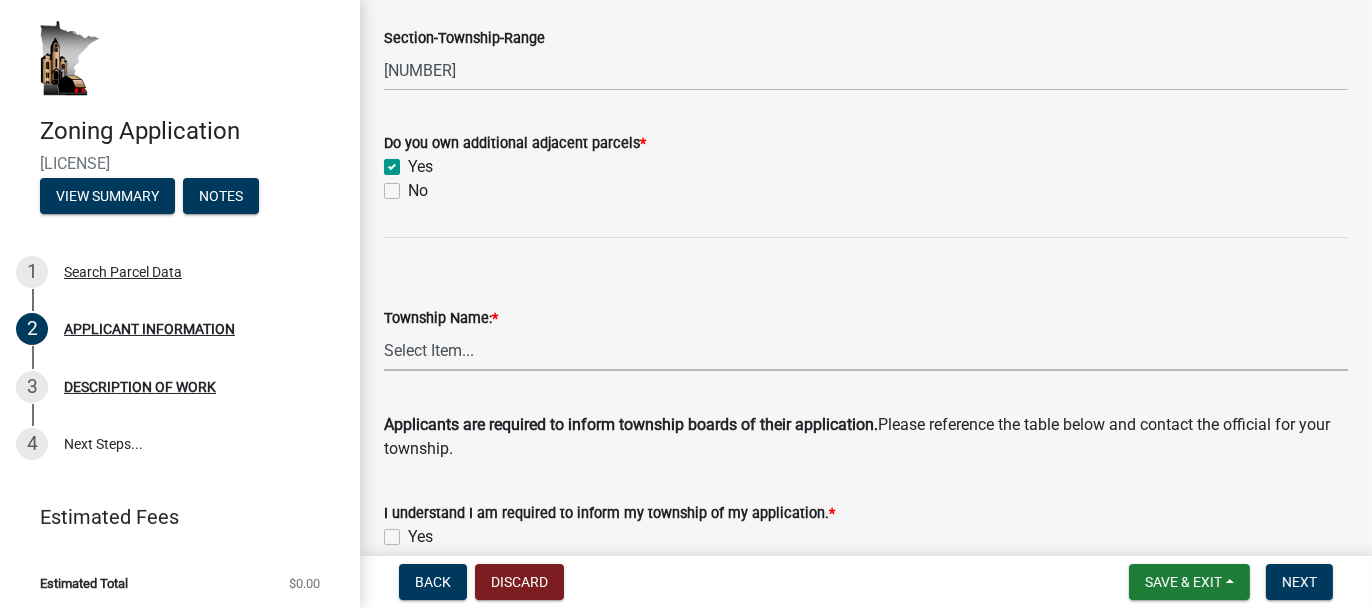 click on "Select Item...   Black Hammer   Brownsville   Caledonia   Crooked Creek   Hokah   Houston   Jefferson   La Crescent   Mayville   Money Creek   Mound Prairie   Sheldon   Spring Grove   Union   Wilmington   Winnebago   Yucatan" at bounding box center (866, 350) 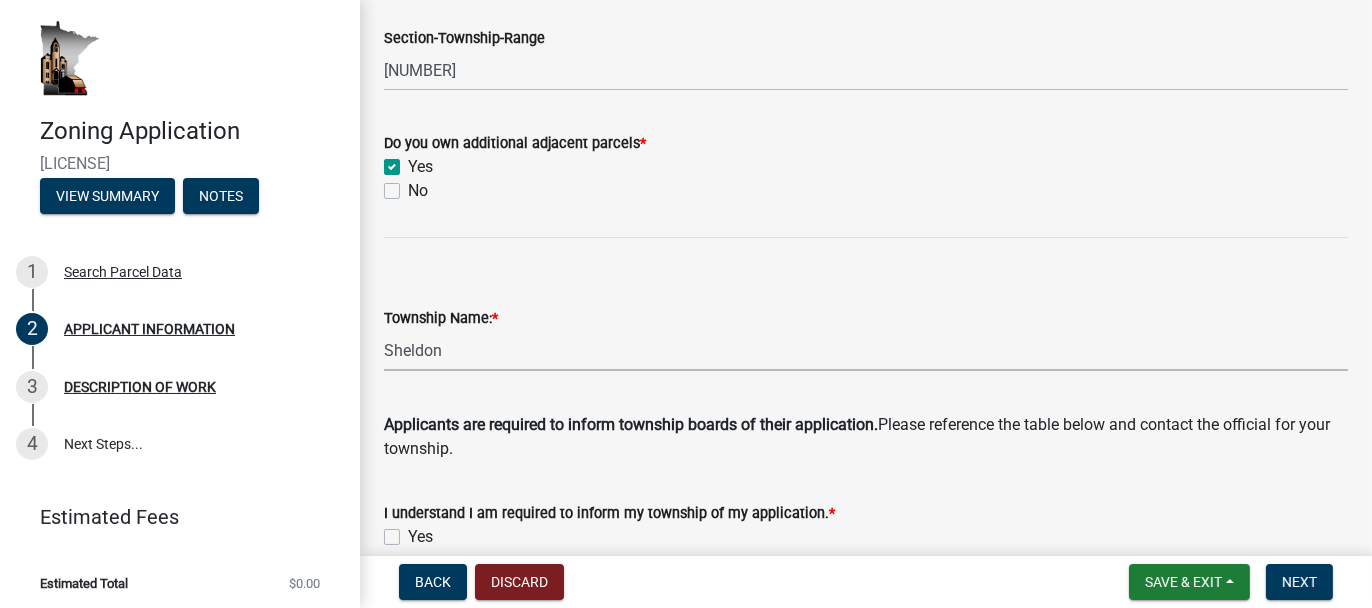 click on "Select Item...   Black Hammer   Brownsville   Caledonia   Crooked Creek   Hokah   Houston   Jefferson   La Crescent   Mayville   Money Creek   Mound Prairie   Sheldon   Spring Grove   Union   Wilmington   Winnebago   Yucatan" at bounding box center (866, 350) 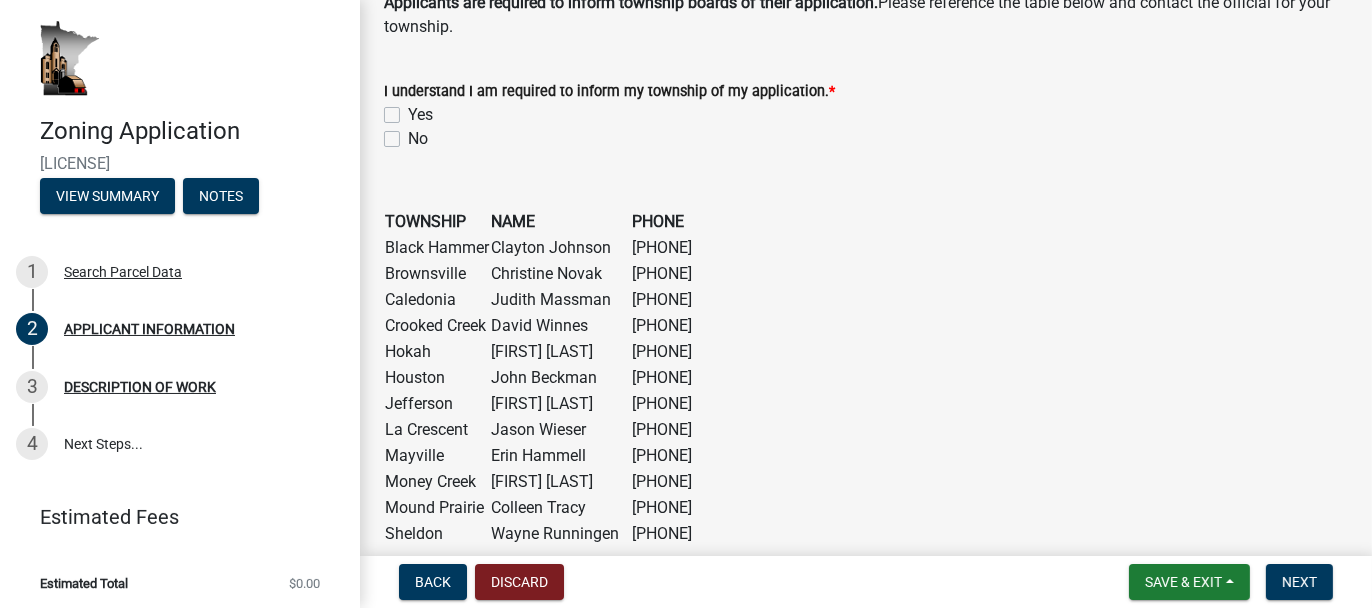 scroll, scrollTop: 1500, scrollLeft: 0, axis: vertical 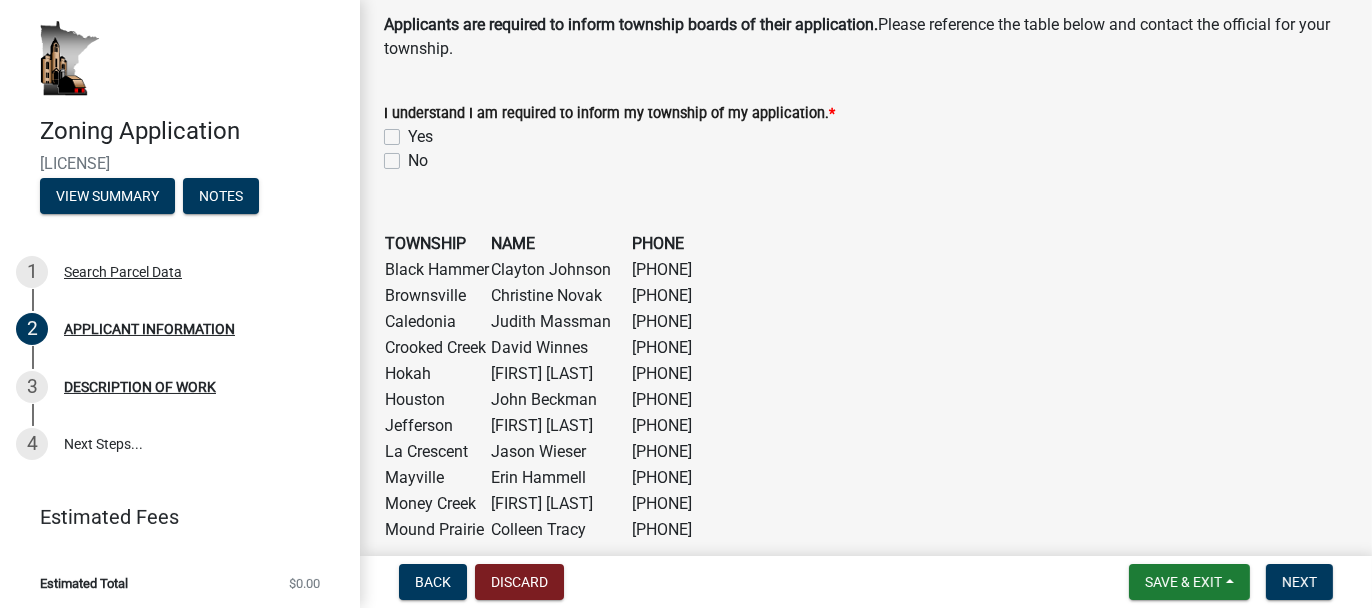 click on "Yes" 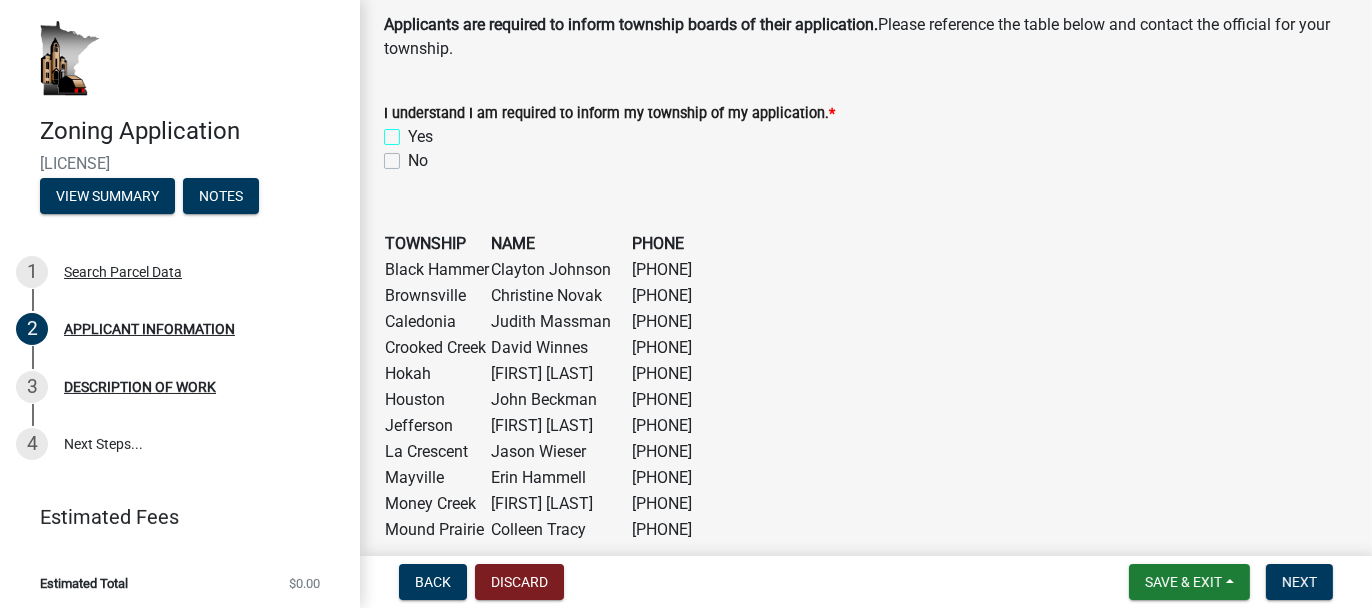 click on "Yes" at bounding box center (414, 131) 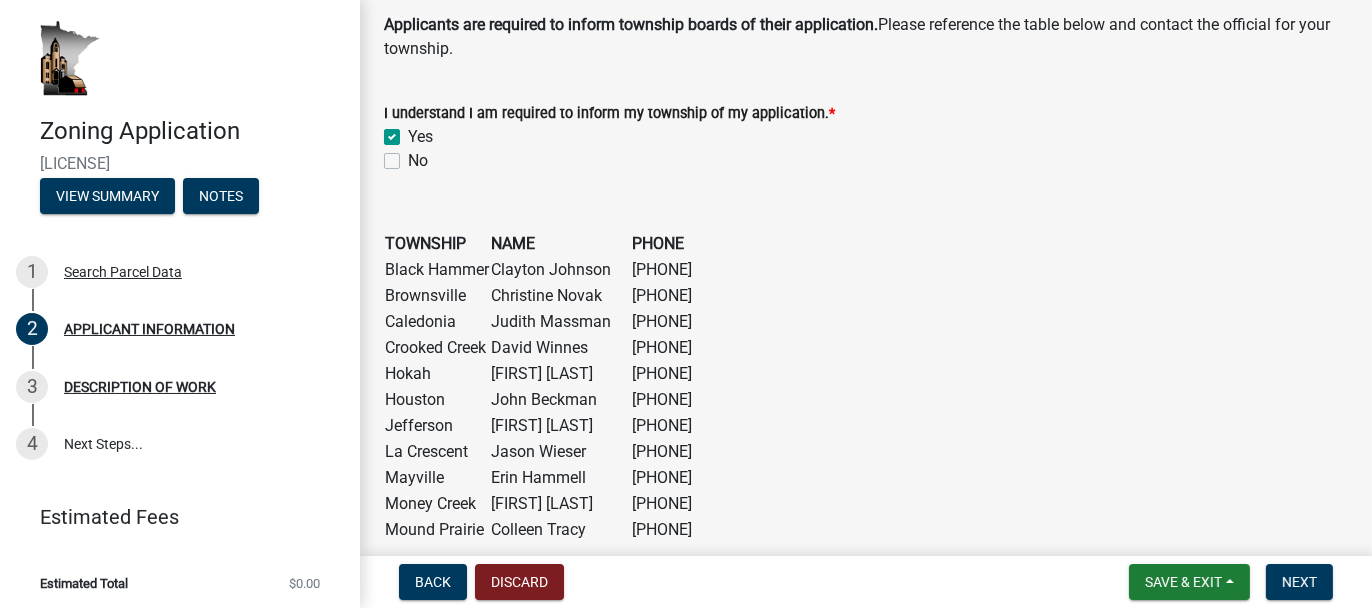 checkbox on "true" 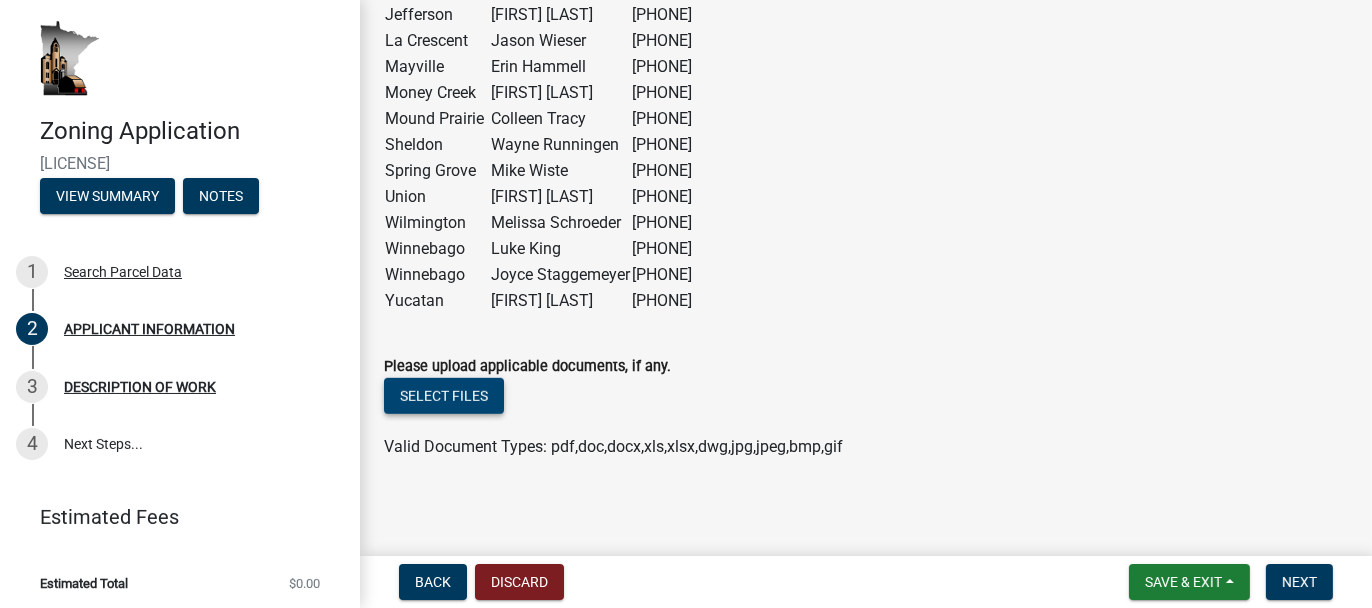 scroll, scrollTop: 1917, scrollLeft: 0, axis: vertical 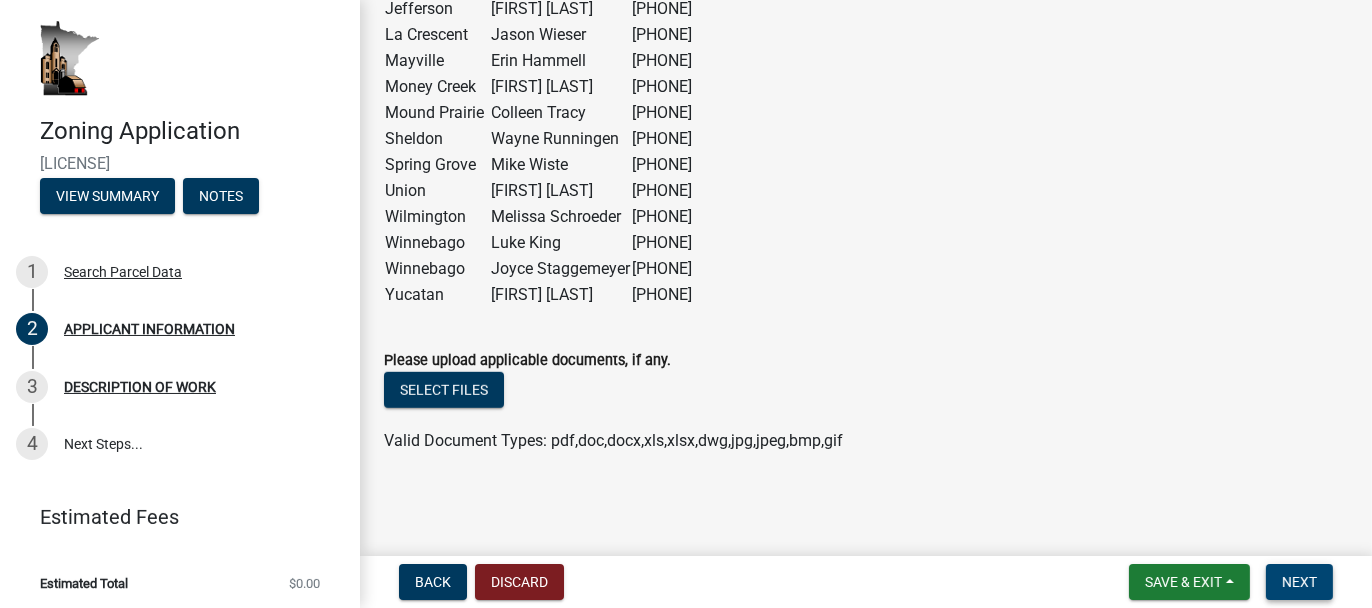 click on "Next" at bounding box center [1299, 582] 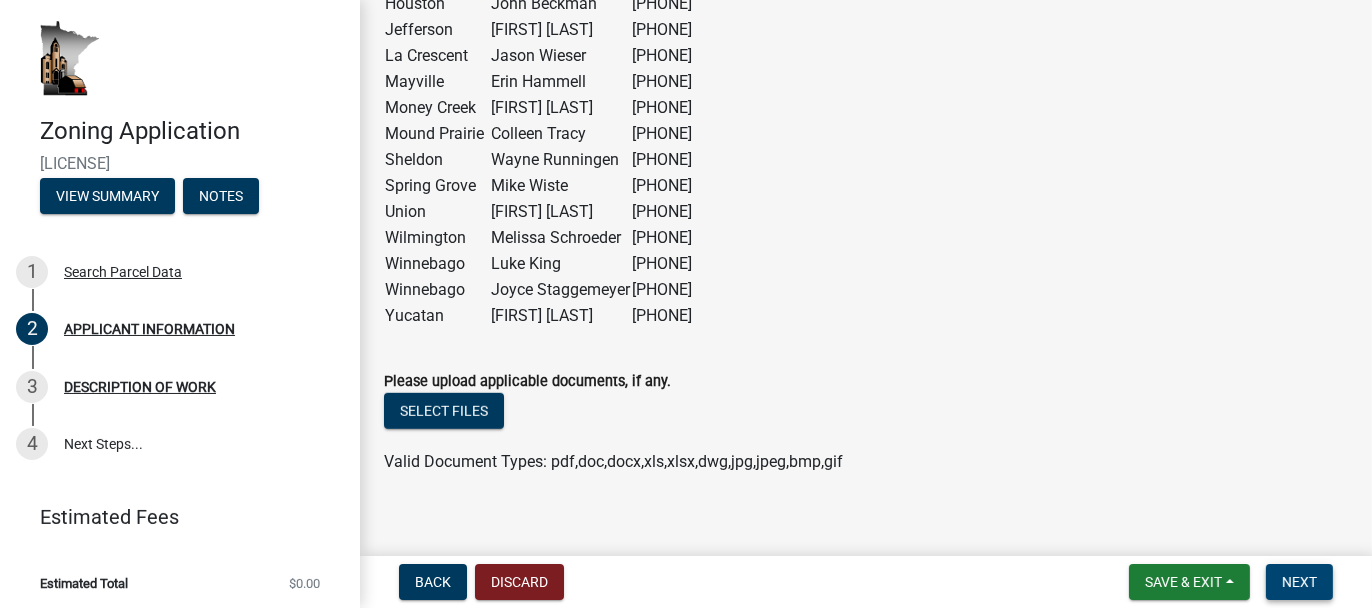 scroll, scrollTop: 1957, scrollLeft: 0, axis: vertical 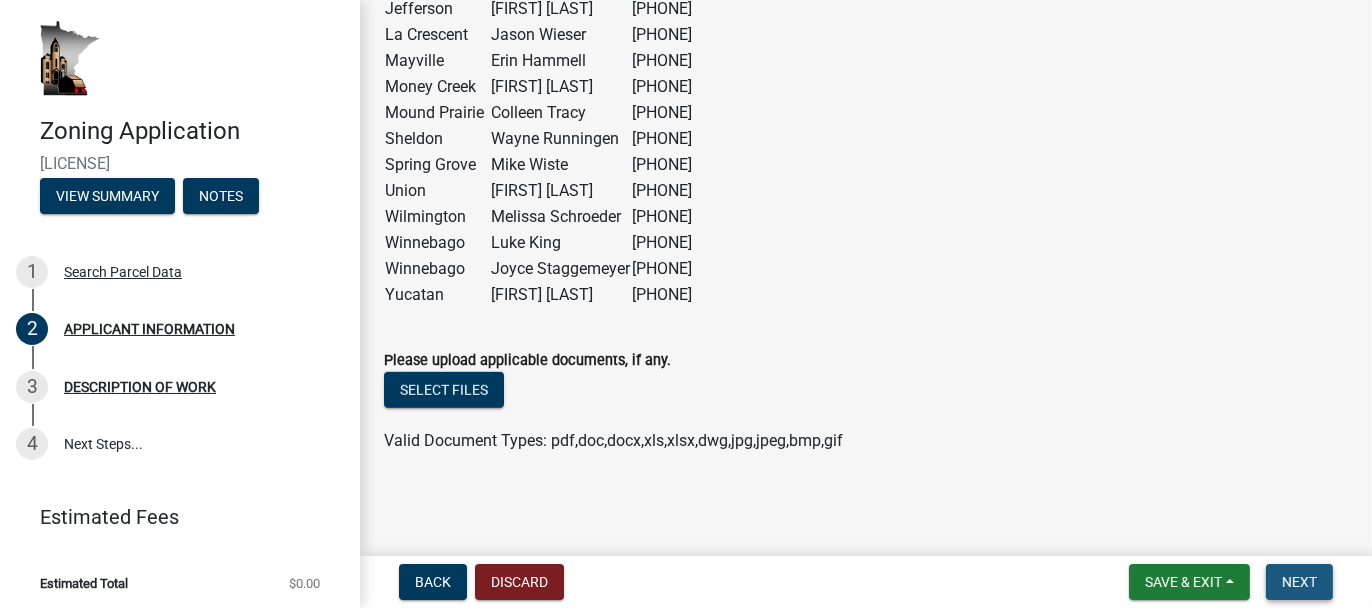 click on "Next" at bounding box center [1299, 582] 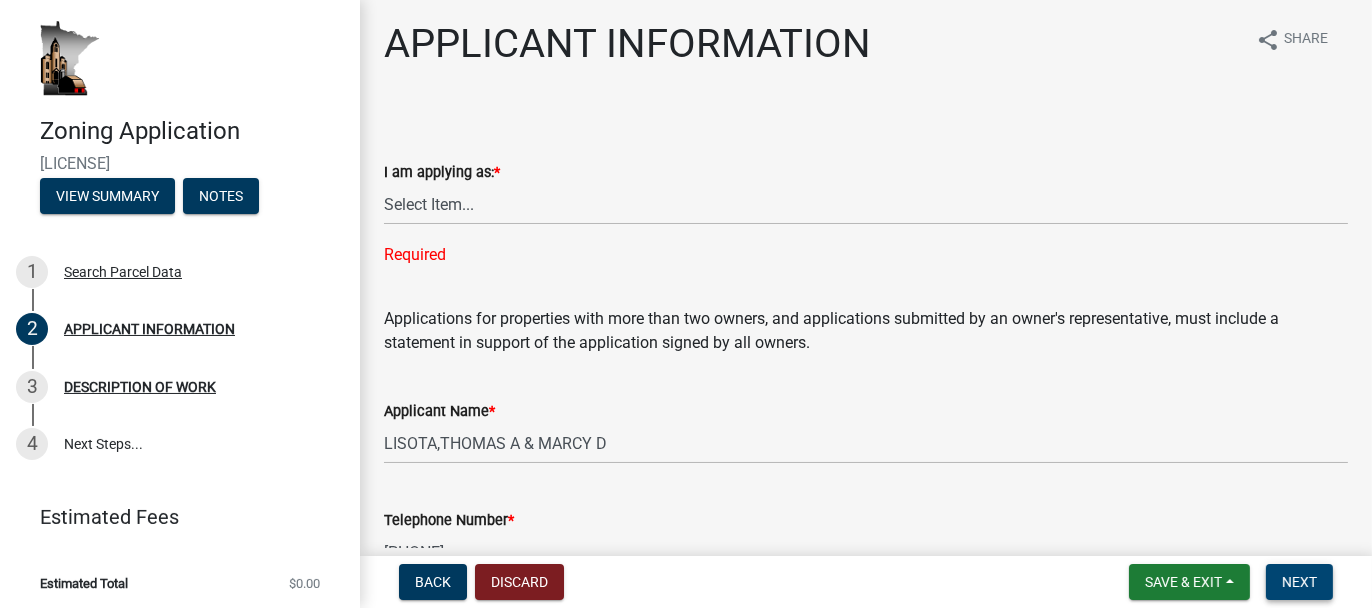 scroll, scrollTop: 0, scrollLeft: 0, axis: both 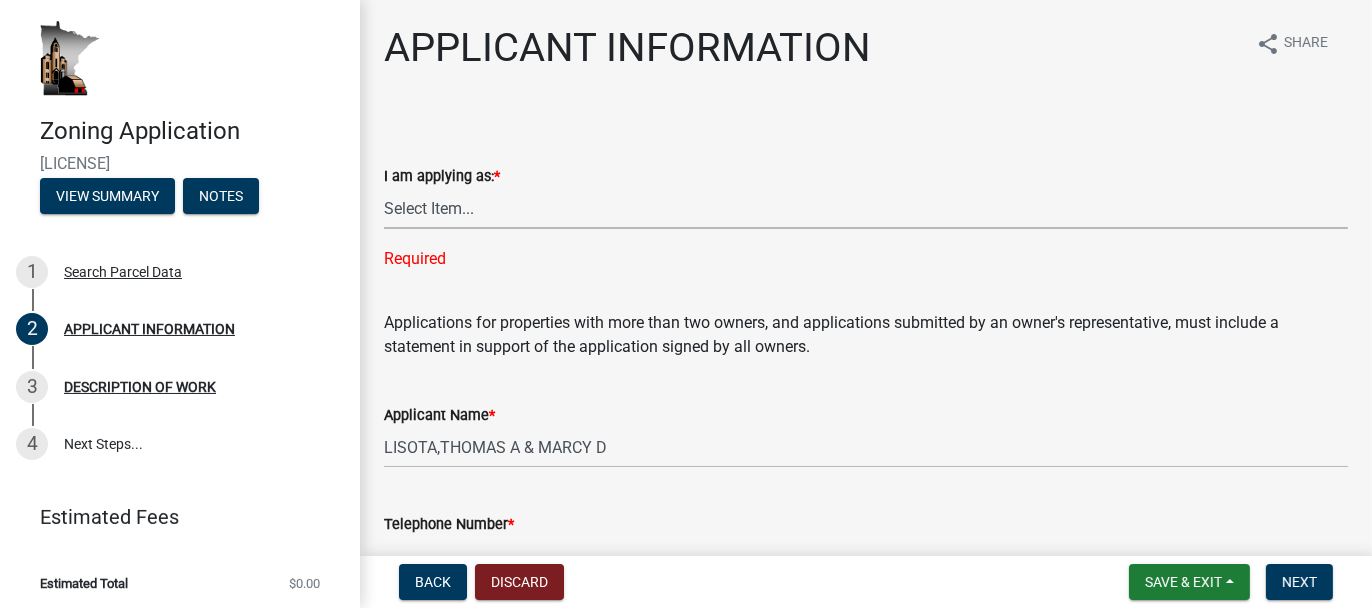 click on "Select Item...   The sole owner of the property   A co-owner of the property with one other owner   A co-owner of the property with multiple other owners   A representative of the owner(s)" at bounding box center [866, 208] 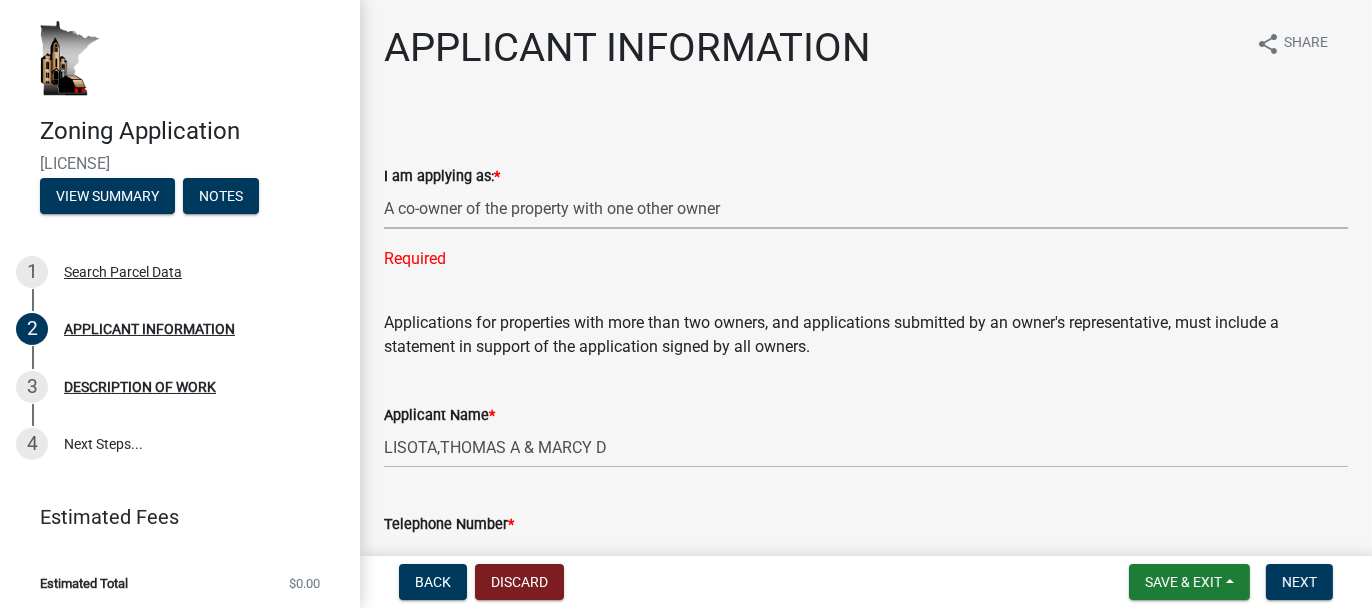 click on "Select Item...   The sole owner of the property   A co-owner of the property with one other owner   A co-owner of the property with multiple other owners   A representative of the owner(s)" at bounding box center [866, 208] 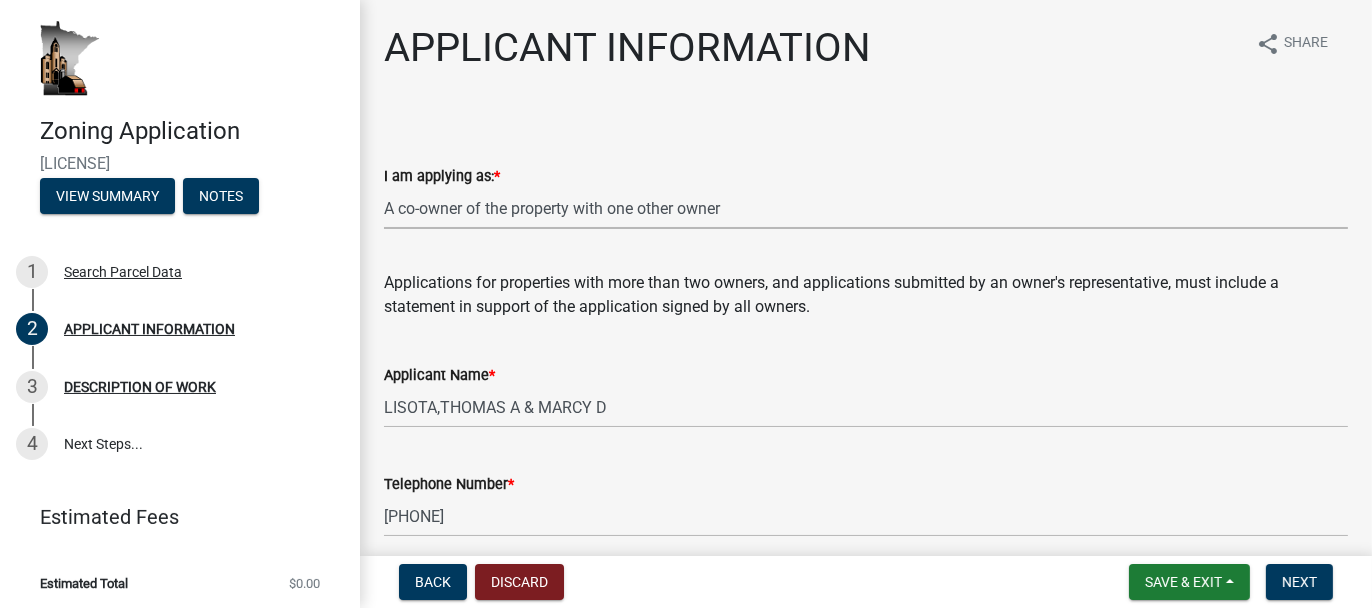 click on "Select Item...   The sole owner of the property   A co-owner of the property with one other owner   A co-owner of the property with multiple other owners   A representative of the owner(s)" at bounding box center [866, 208] 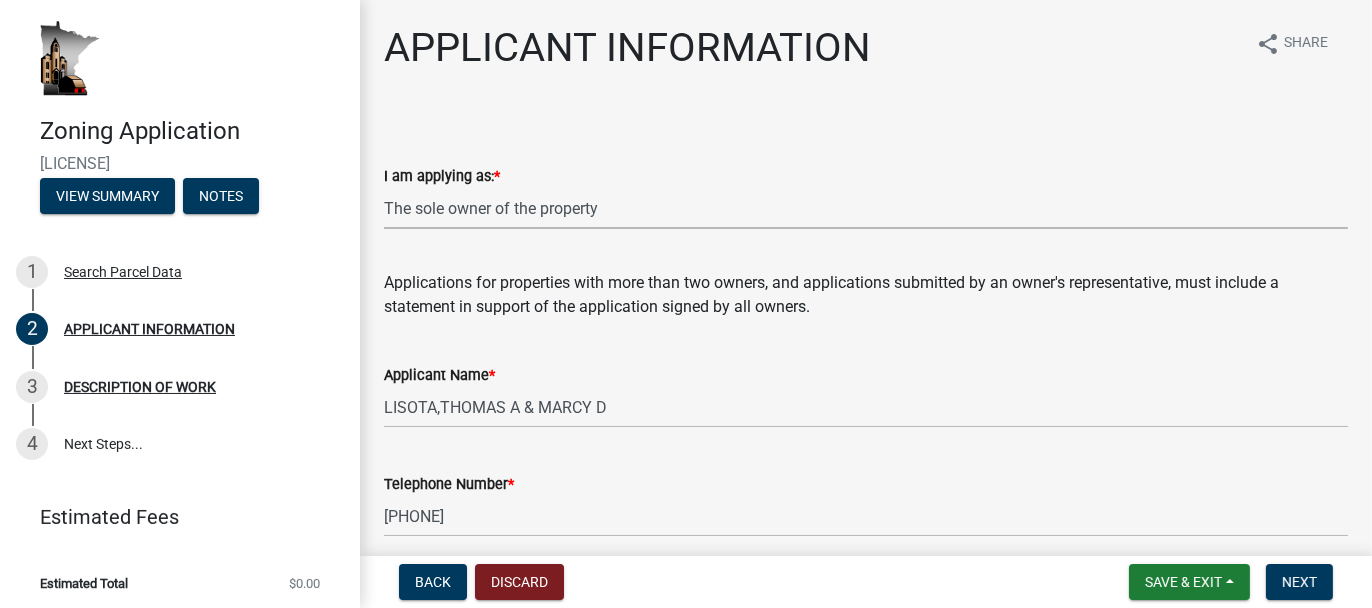 click on "Select Item...   The sole owner of the property   A co-owner of the property with one other owner   A co-owner of the property with multiple other owners   A representative of the owner(s)" at bounding box center [866, 208] 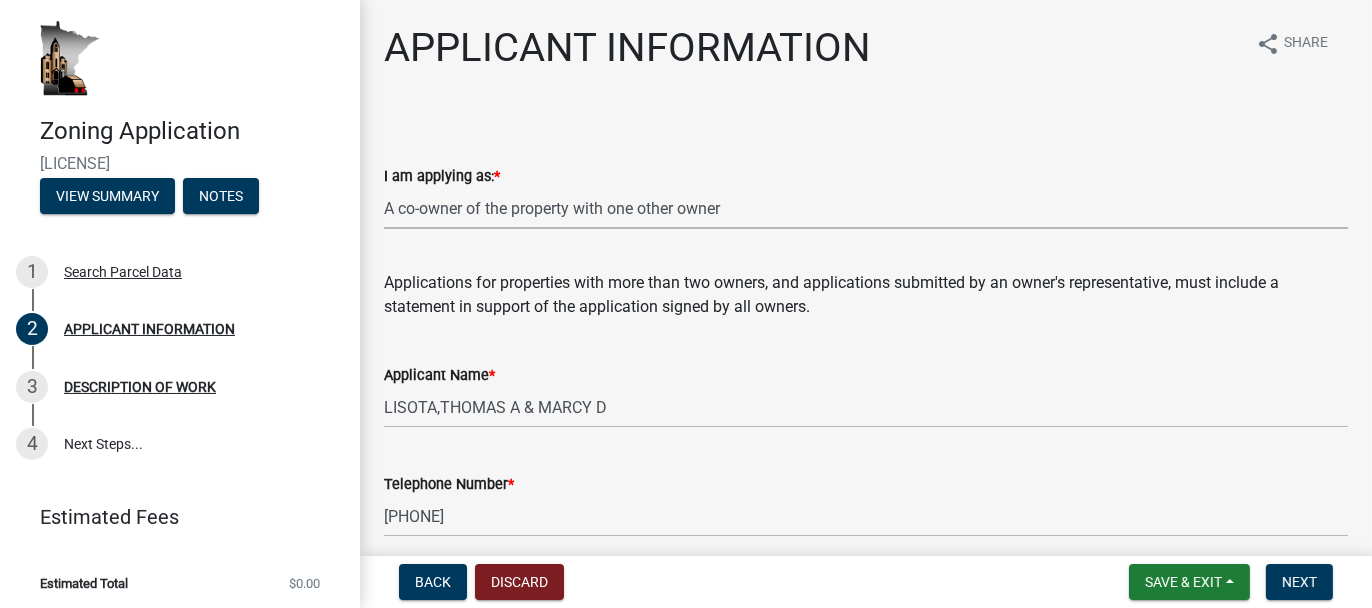 click on "Select Item...   The sole owner of the property   A co-owner of the property with one other owner   A co-owner of the property with multiple other owners   A representative of the owner(s)" at bounding box center [866, 208] 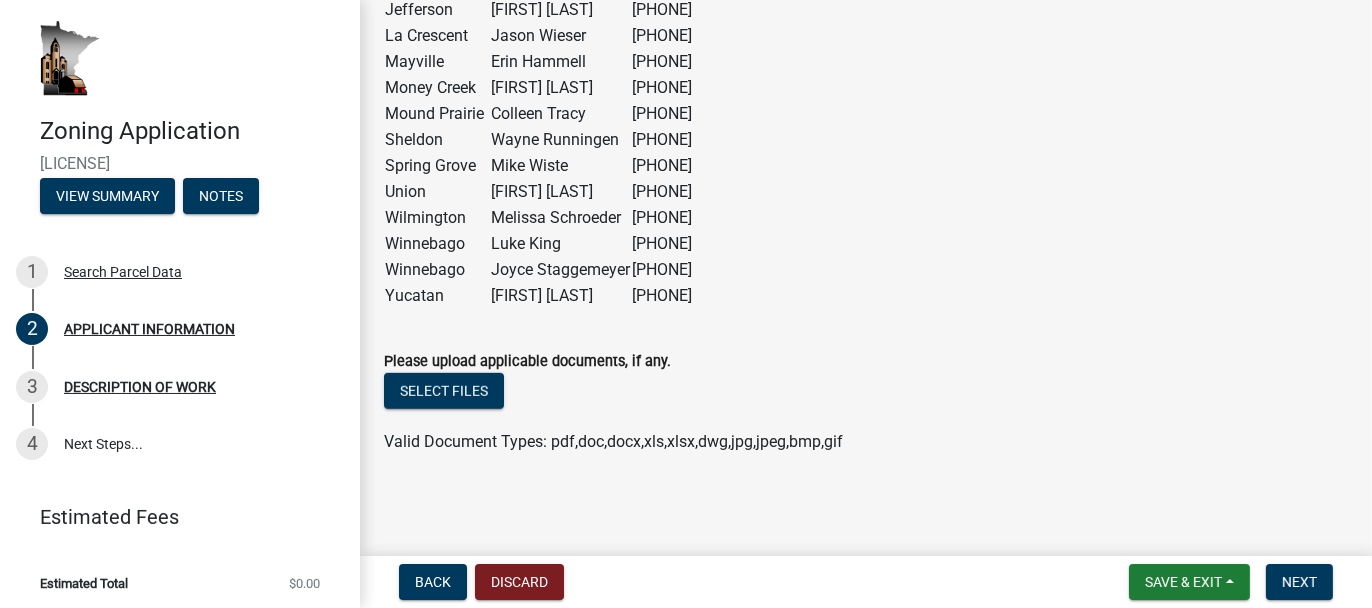 scroll, scrollTop: 1917, scrollLeft: 0, axis: vertical 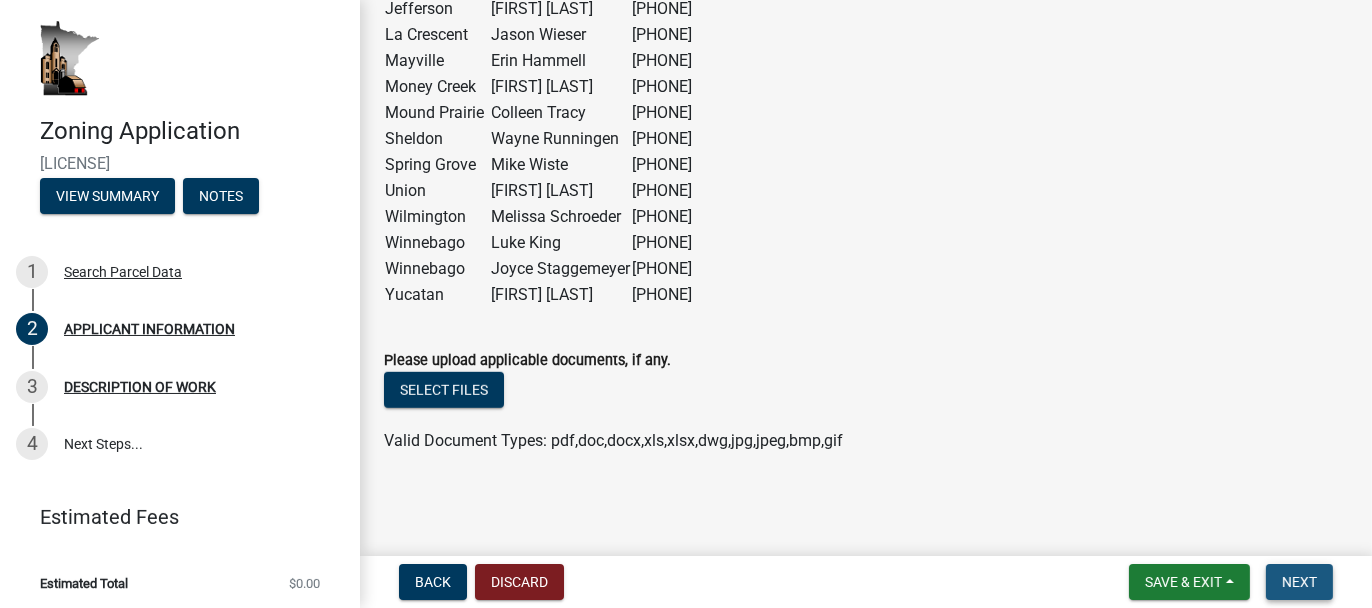click on "Next" at bounding box center (1299, 582) 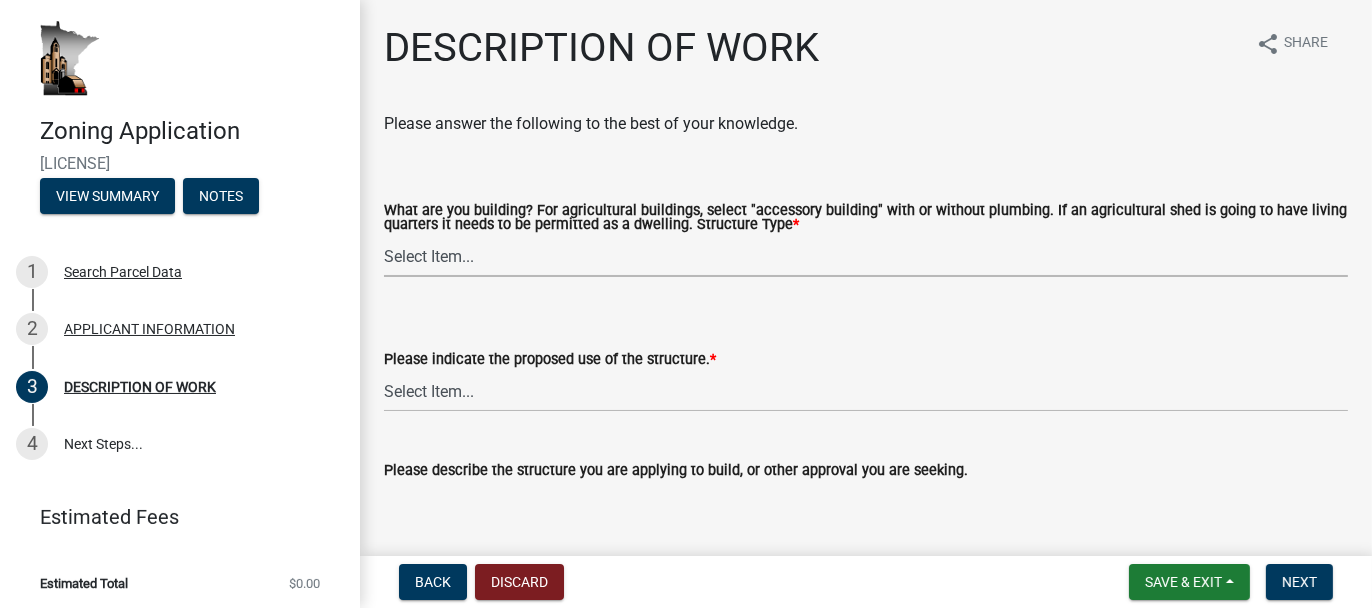 click on "Select Item...   Single Family Dwelling or "Shouse"   Bedroom addition   Non-bedroom addition   Accessory building with plumbing   Accessory building without plumbing   Other (solar arrays, cabins, etc.)" at bounding box center [866, 256] 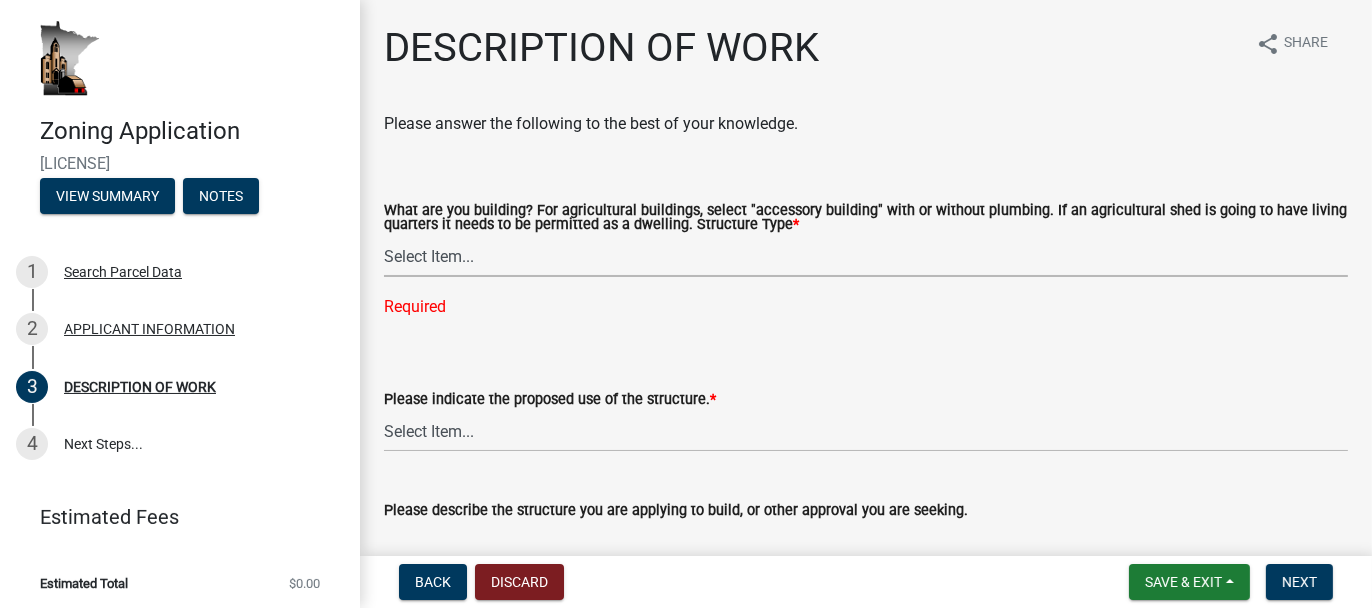 click on "Select Item...   Single Family Dwelling or "Shouse"   Bedroom addition   Non-bedroom addition   Accessory building with plumbing   Accessory building without plumbing   Other (solar arrays, cabins, etc.)" at bounding box center [866, 256] 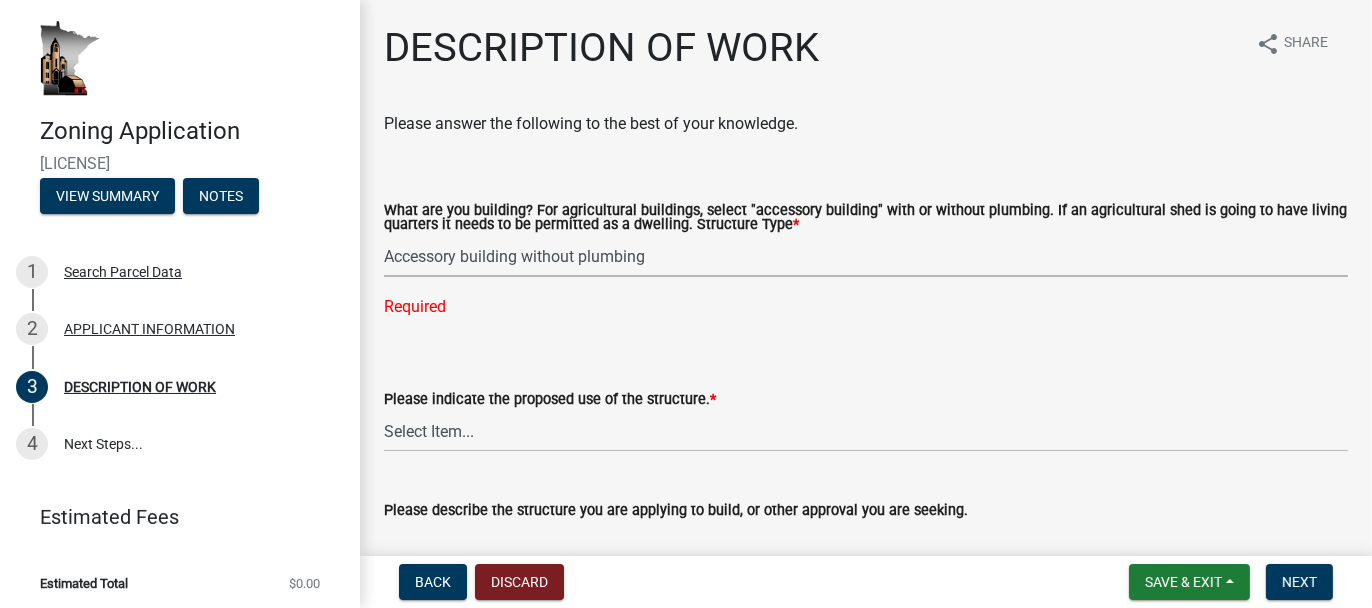 click on "Select Item...   Single Family Dwelling or "Shouse"   Bedroom addition   Non-bedroom addition   Accessory building with plumbing   Accessory building without plumbing   Other (solar arrays, cabins, etc.)" at bounding box center (866, 256) 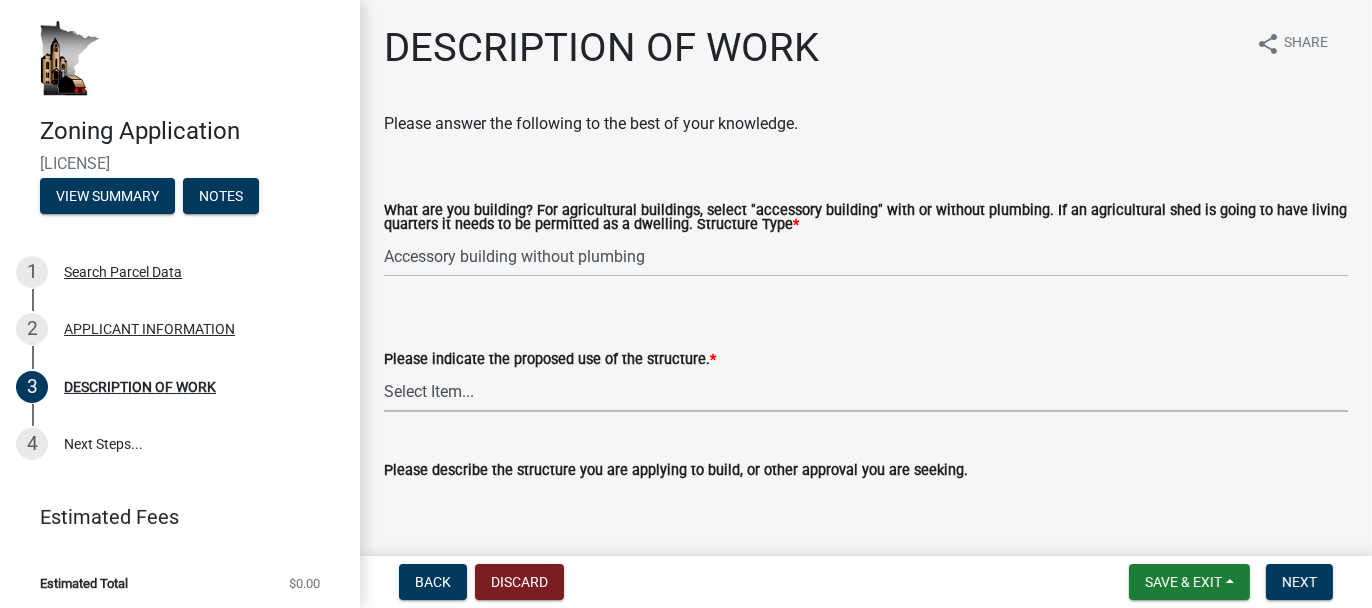 click on "Select Item...   Year-Round Residential   Seasonal Residential   Agricultural   Recreational   Commercial   Industrial   Other - provide details below" at bounding box center (866, 391) 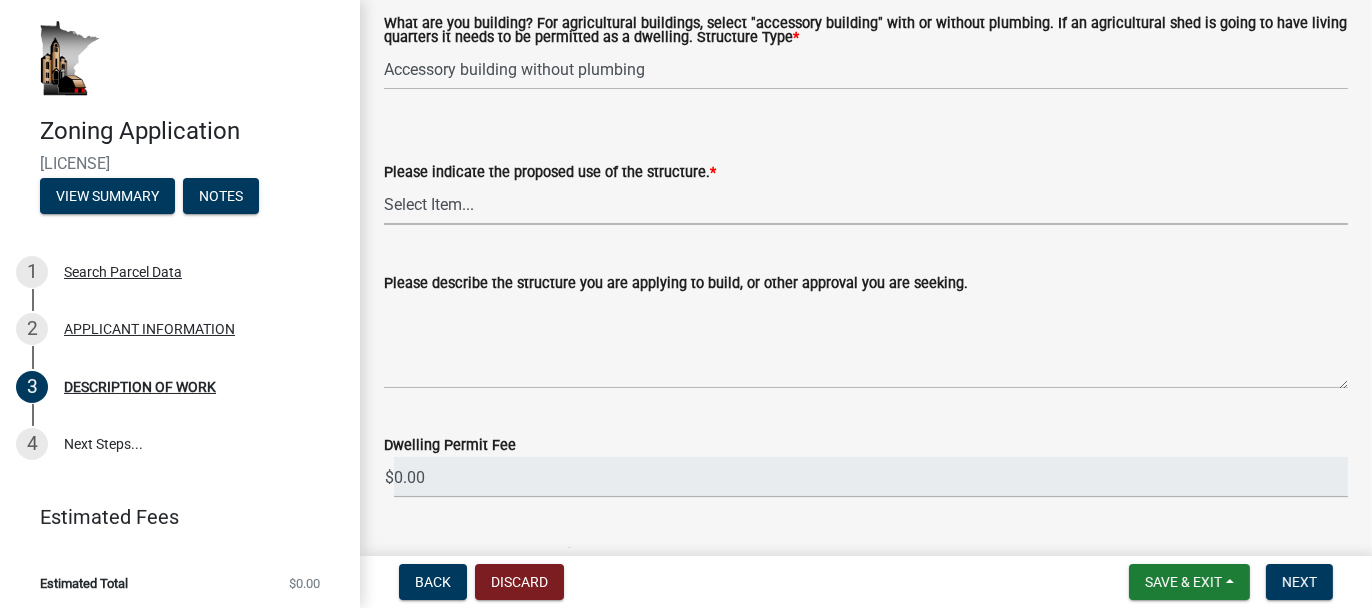 scroll, scrollTop: 200, scrollLeft: 0, axis: vertical 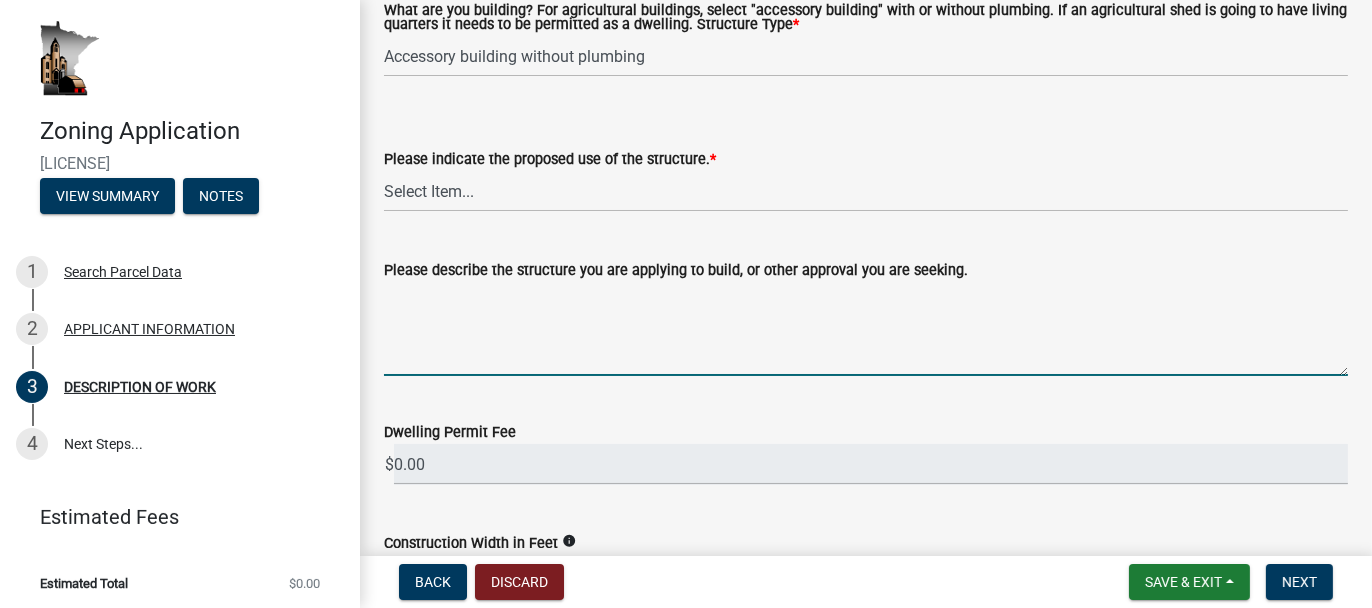 click on "Please describe the structure you are applying to build, or other approval you are seeking." at bounding box center [866, 329] 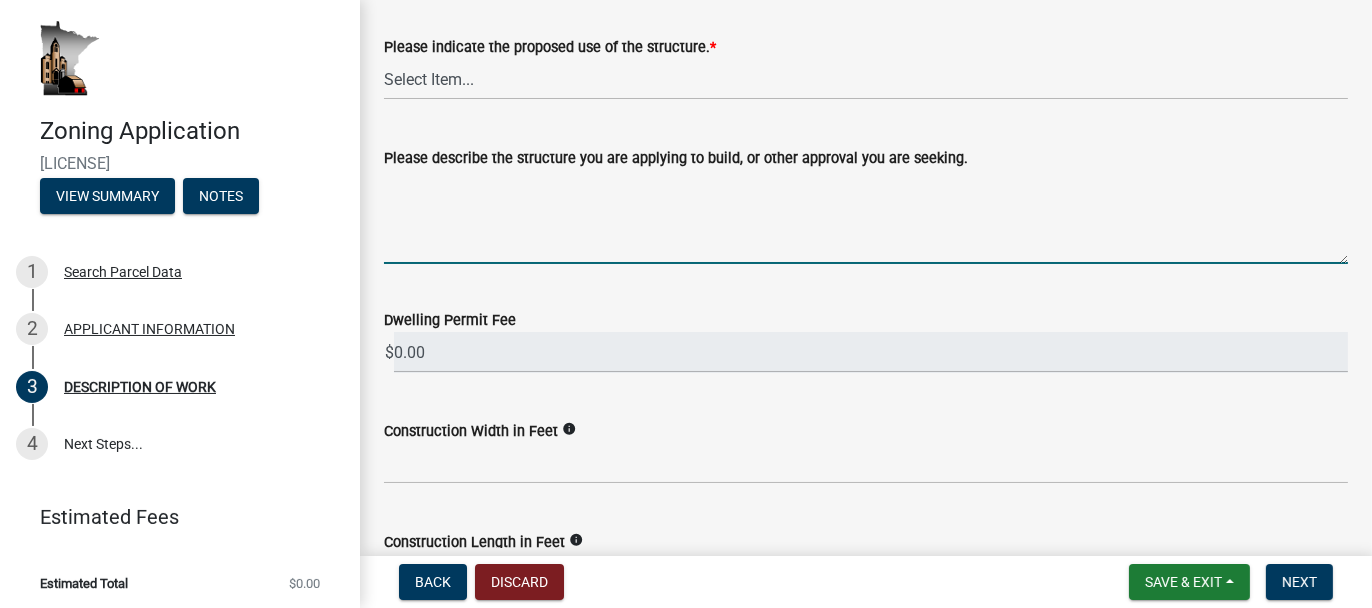 scroll, scrollTop: 300, scrollLeft: 0, axis: vertical 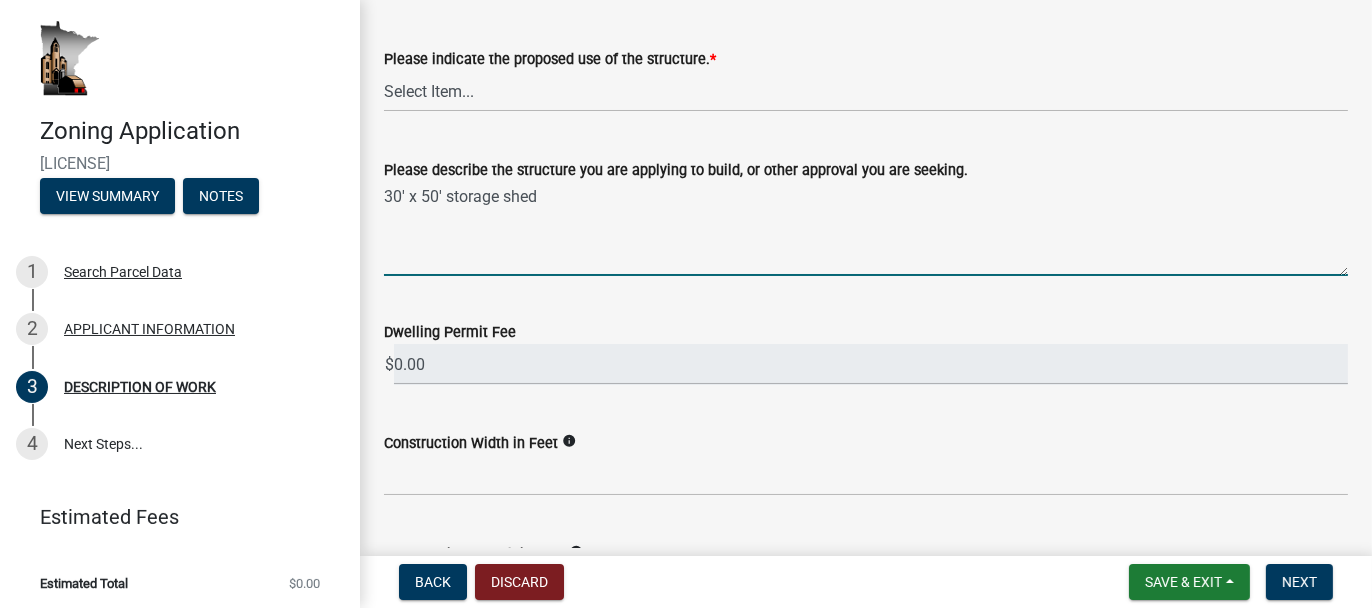 type on "30' x 50' storage shed" 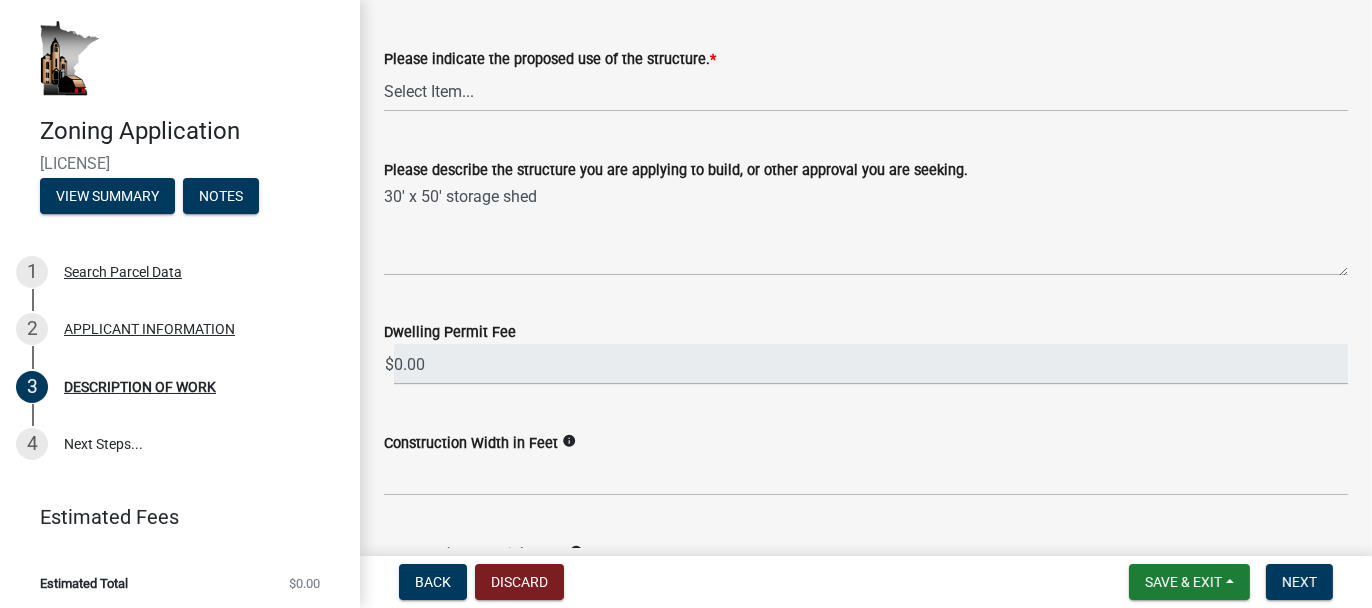 click on "Construction Width in Feet info" 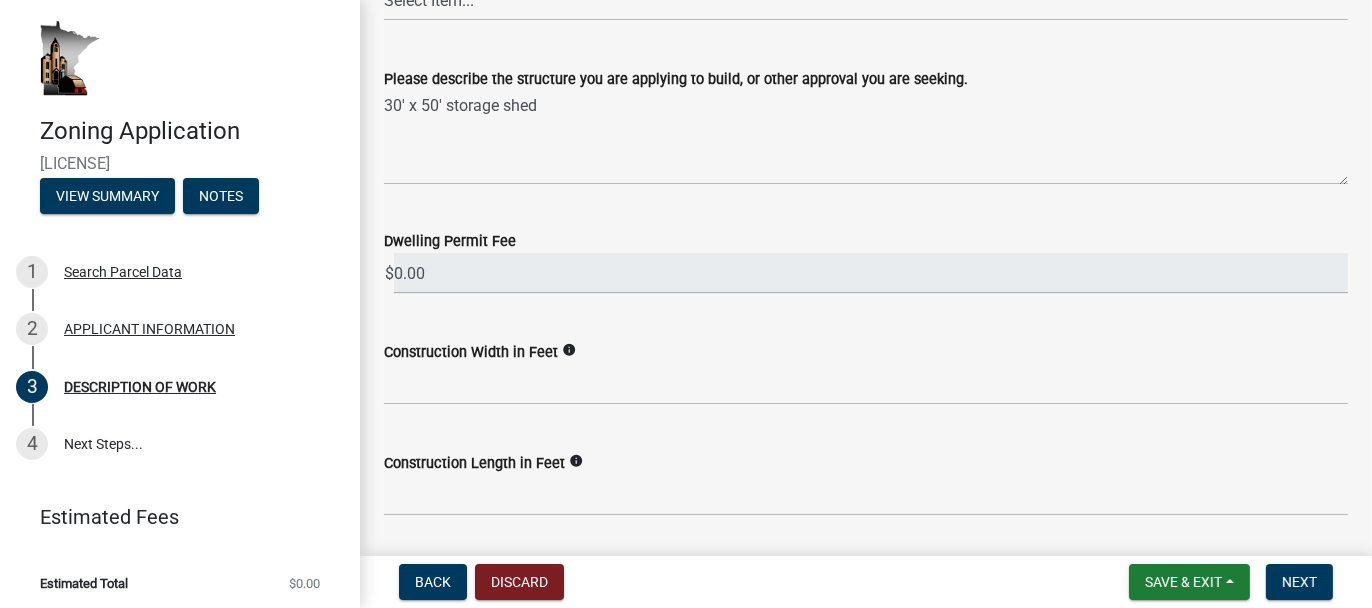 scroll, scrollTop: 400, scrollLeft: 0, axis: vertical 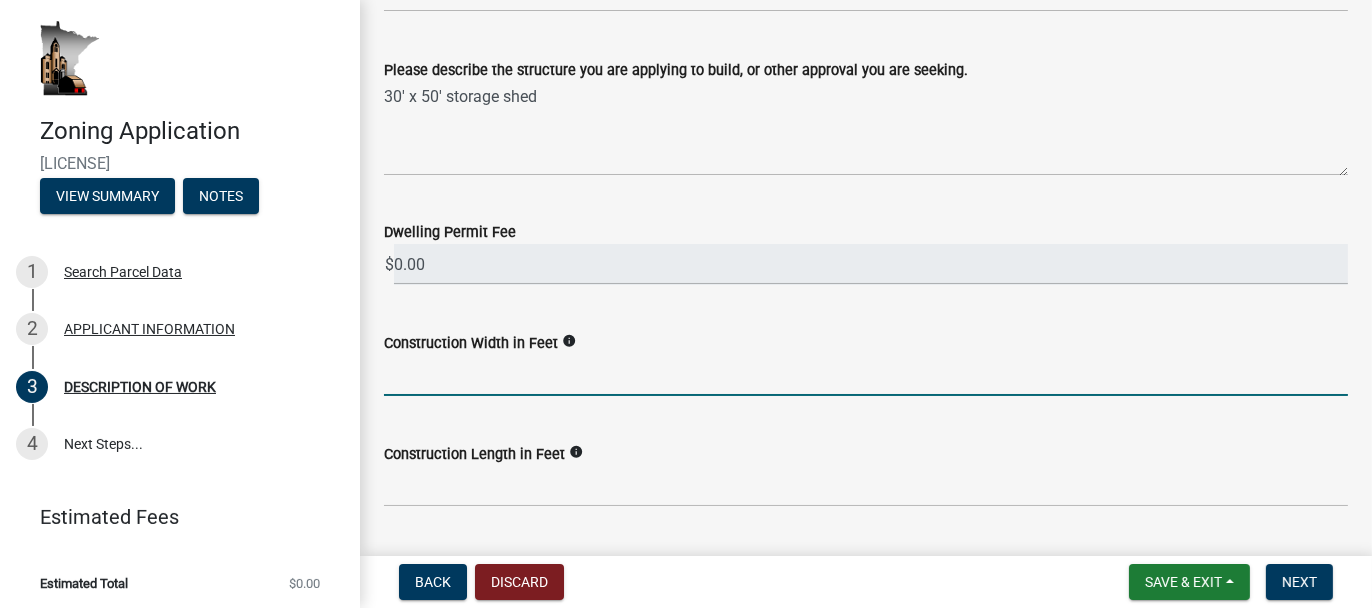 click 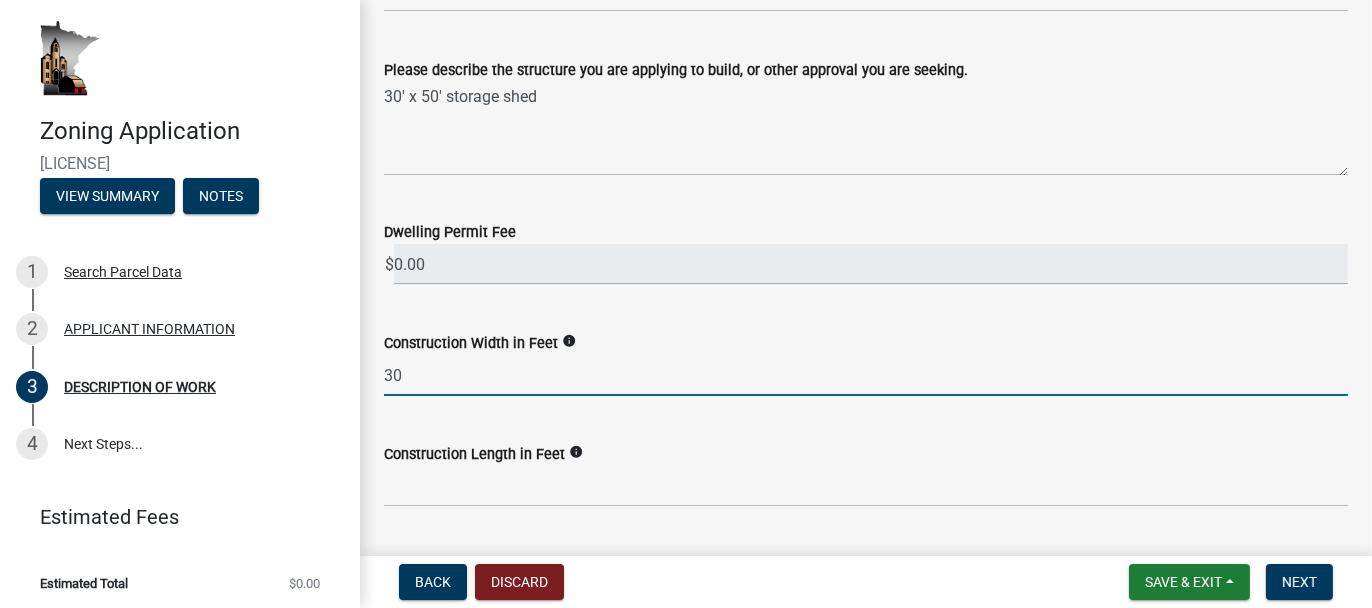type on "30" 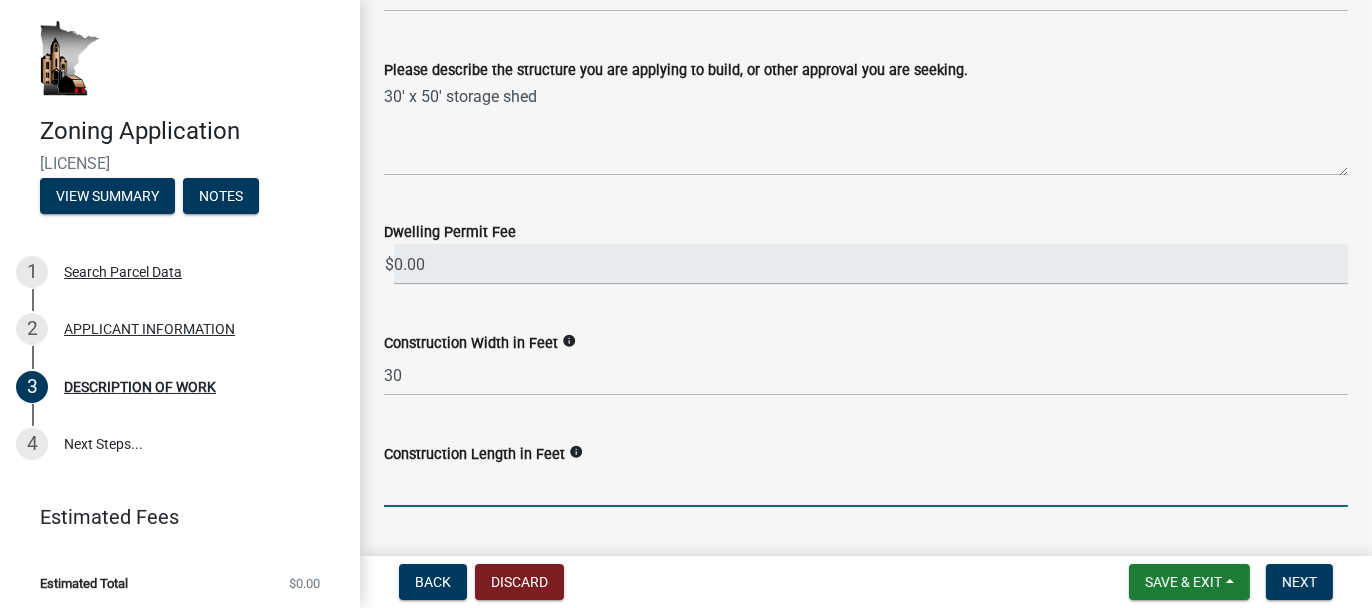 click 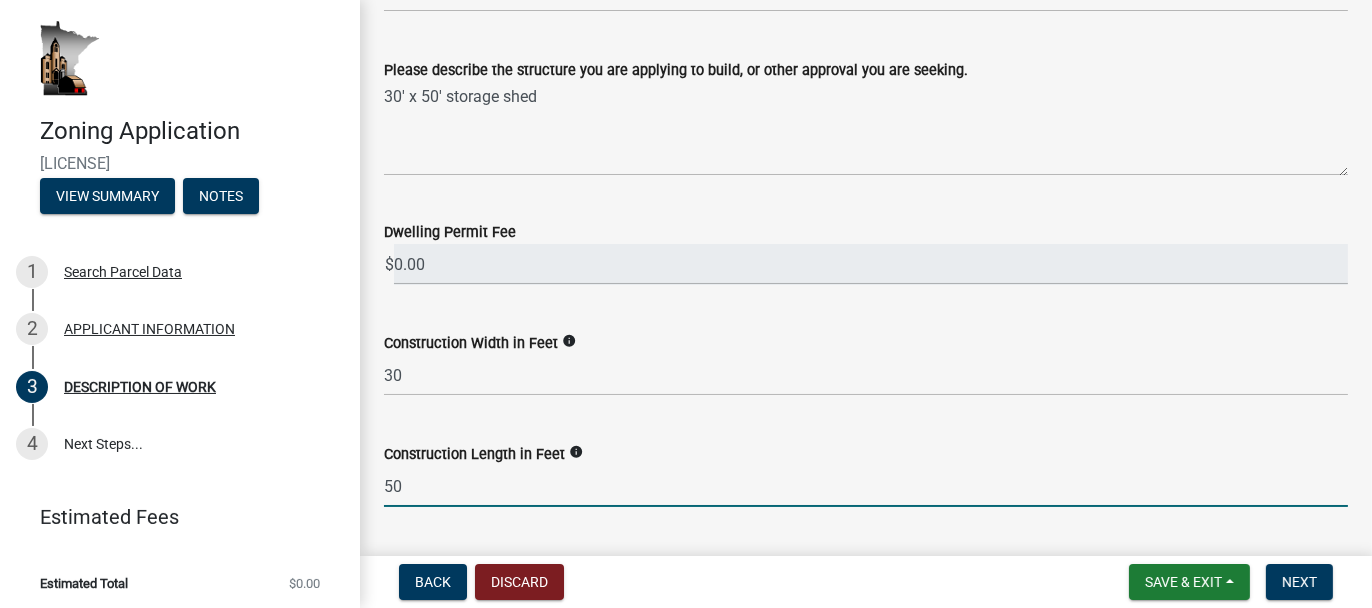 click on "50" 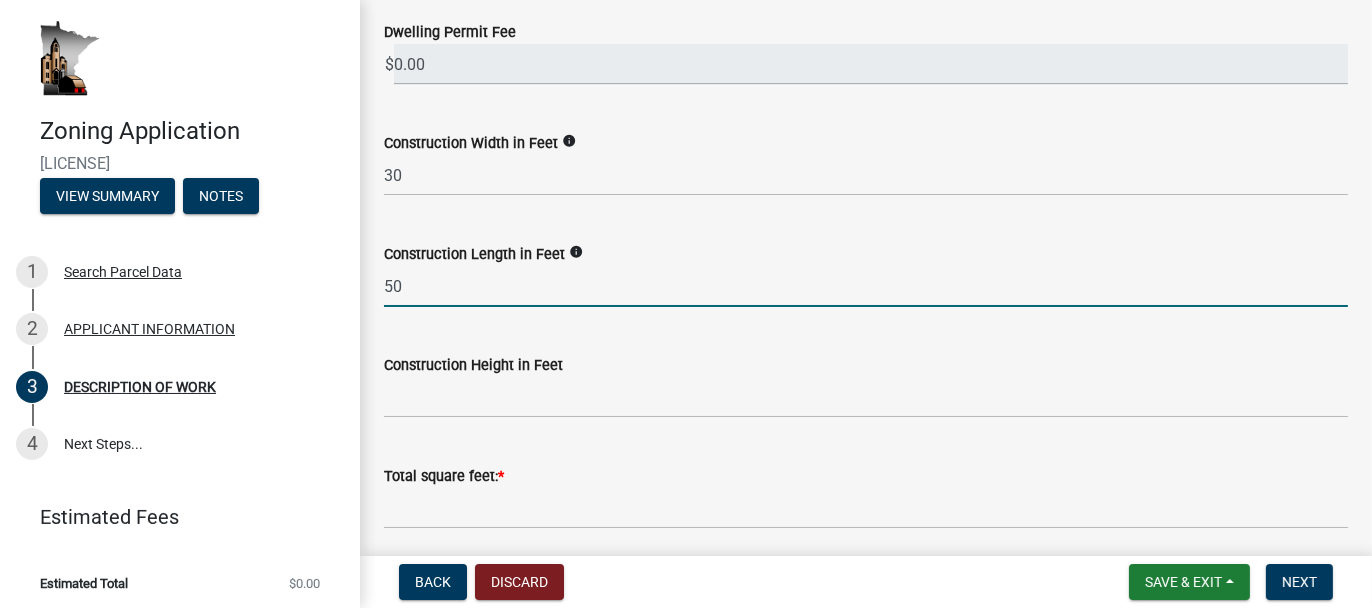 type on "50" 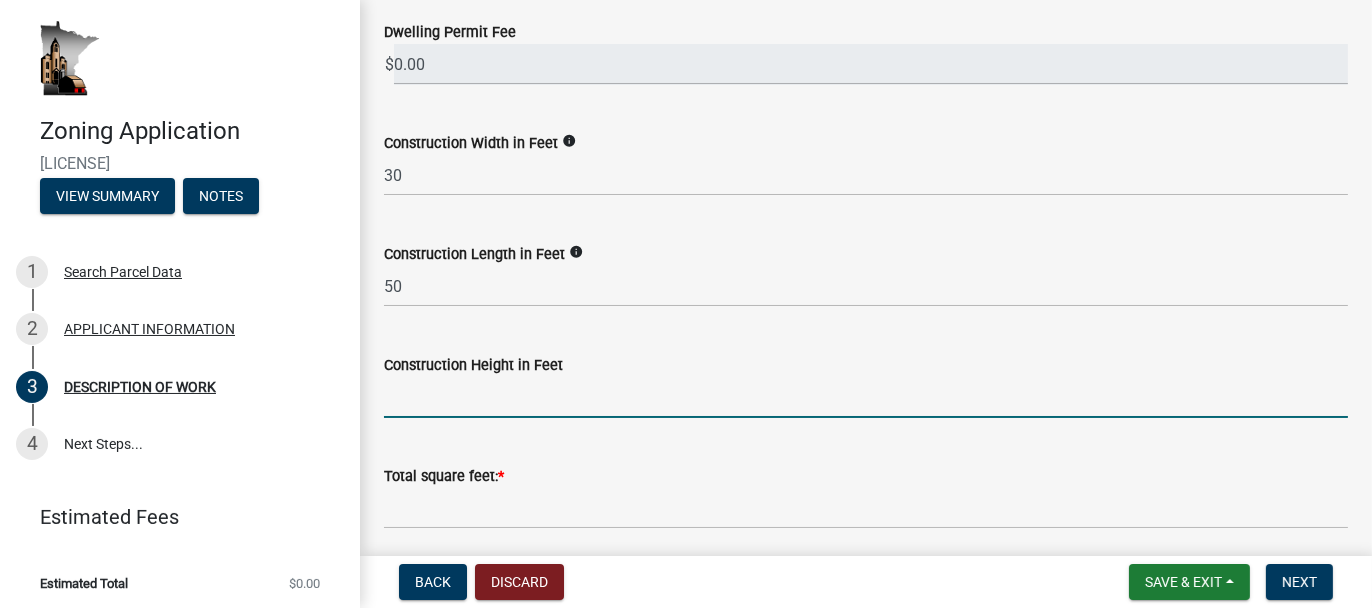 click 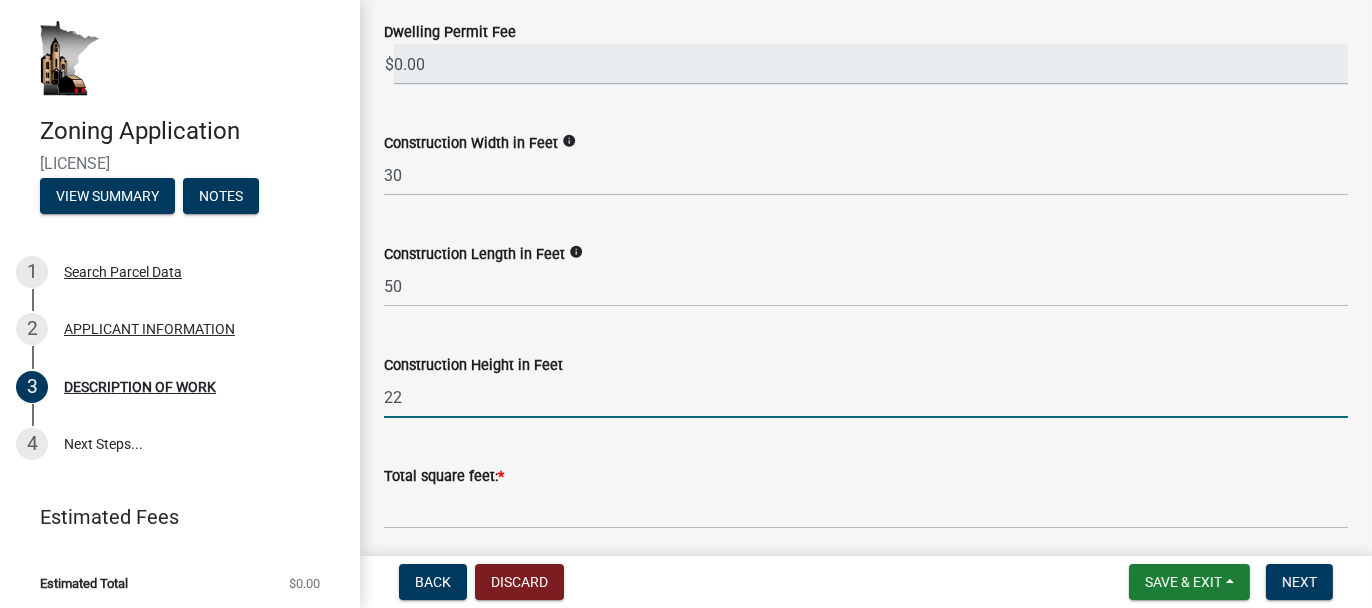 type on "22" 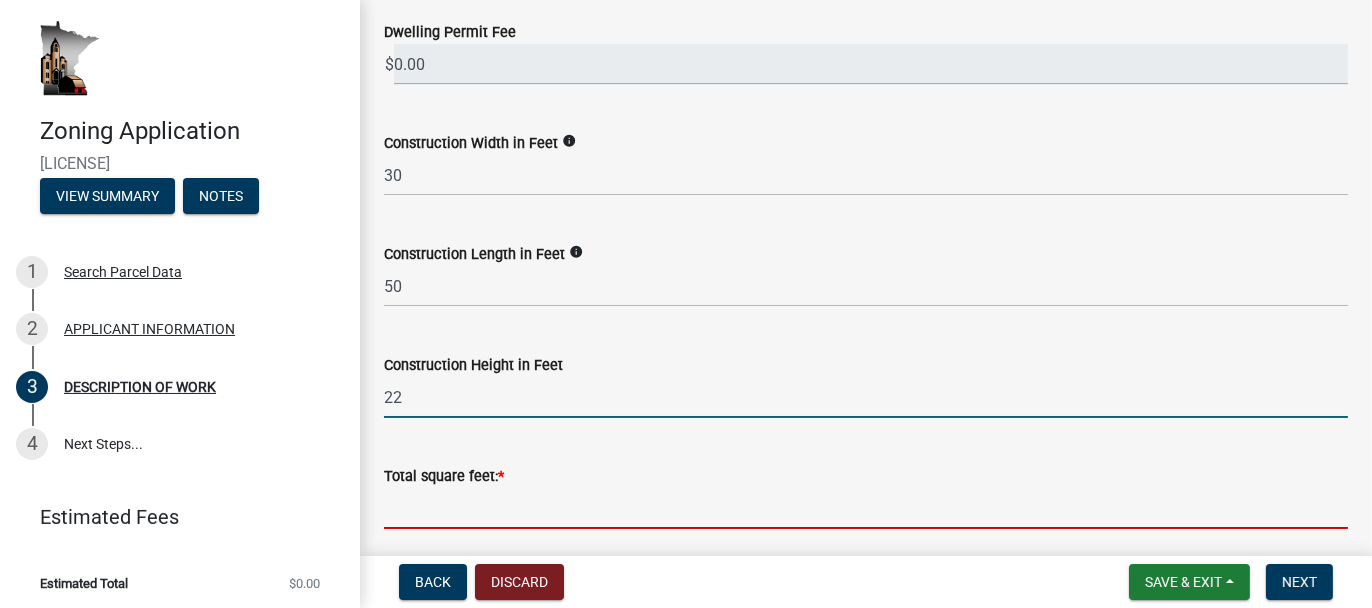 click 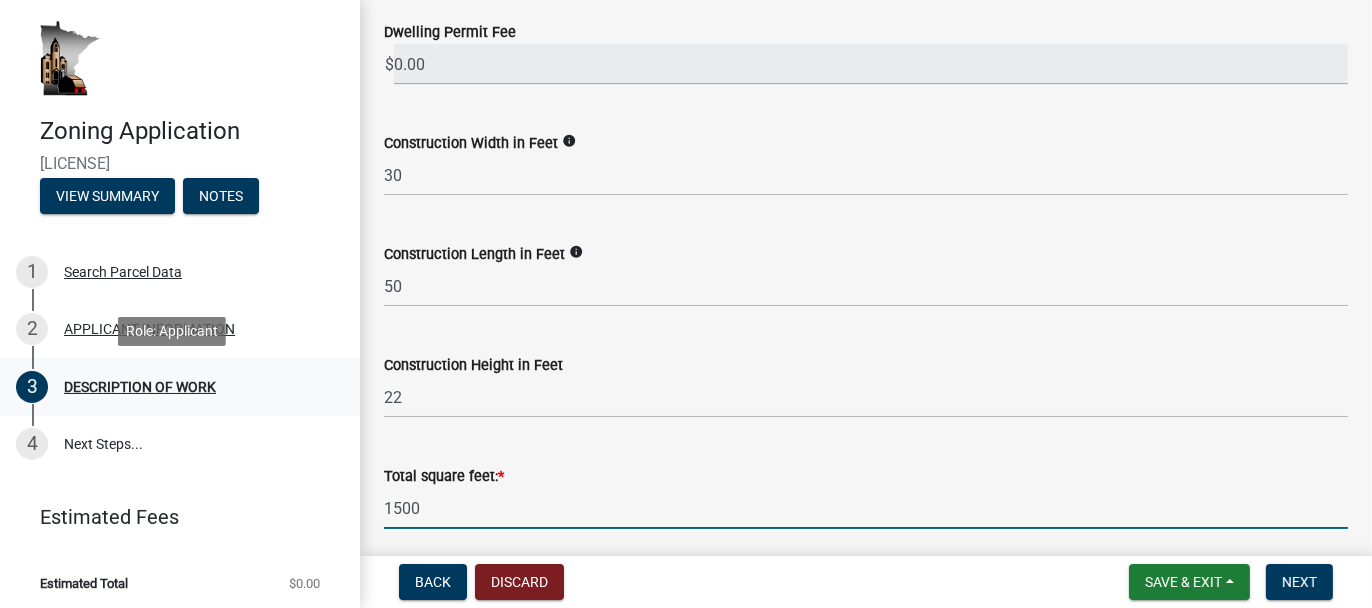 type on "1500" 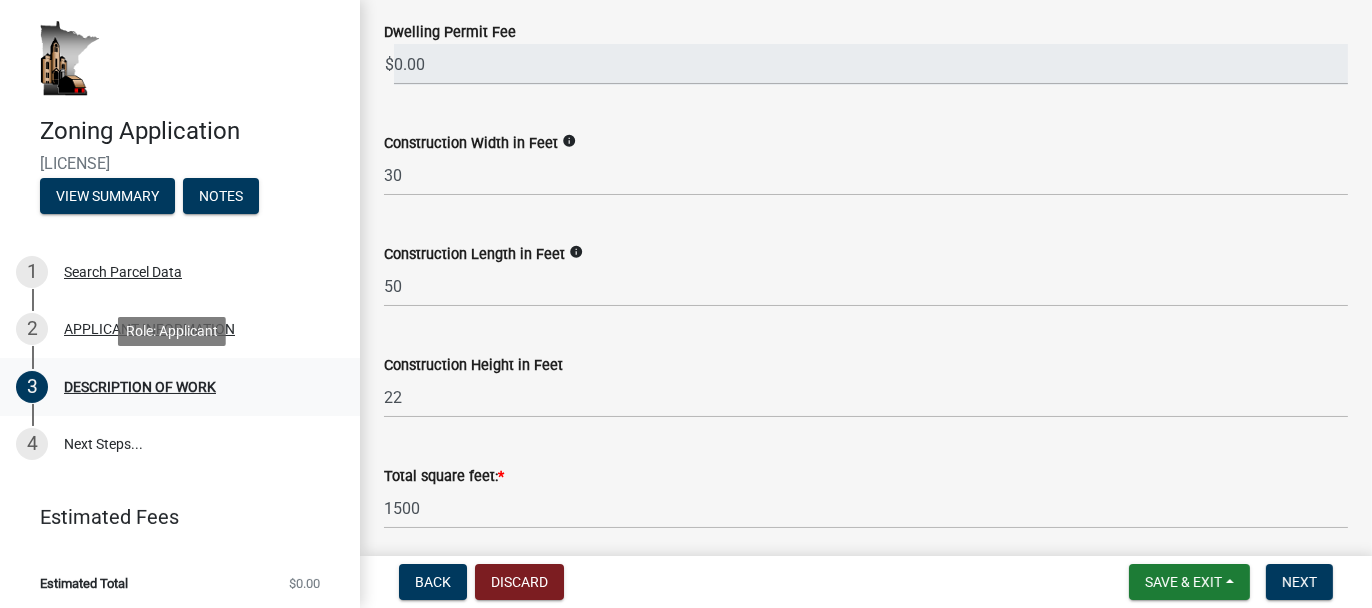 click on "DESCRIPTION OF WORK" at bounding box center [180, 387] 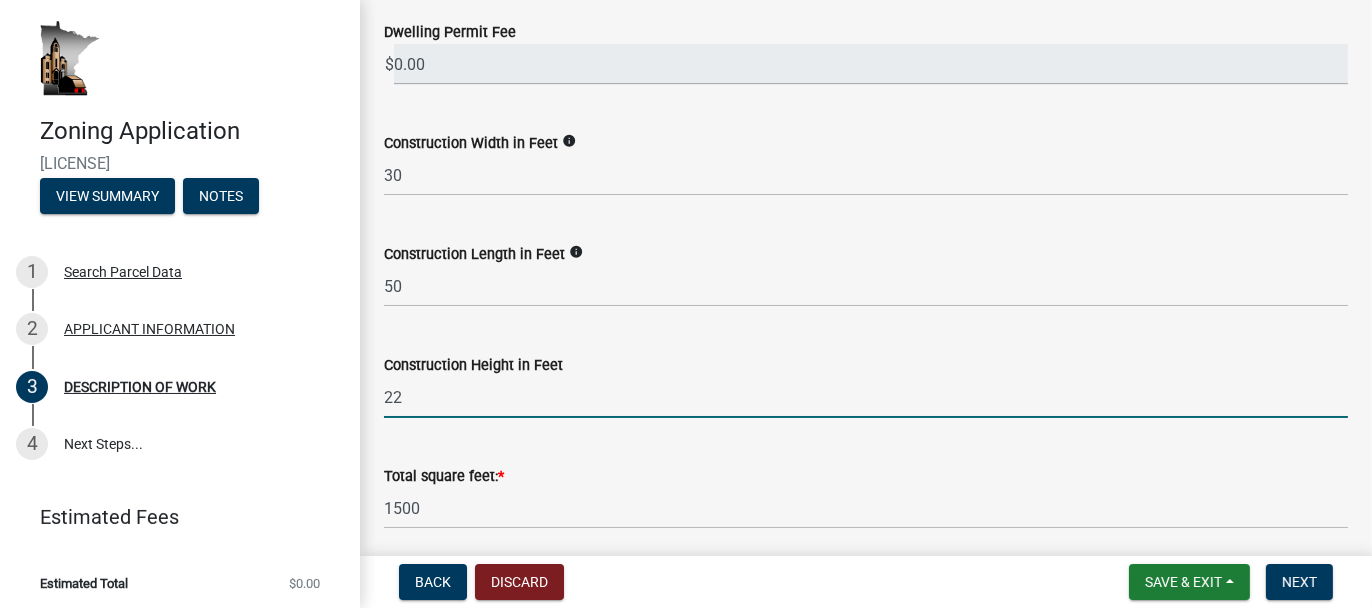 click on "22" 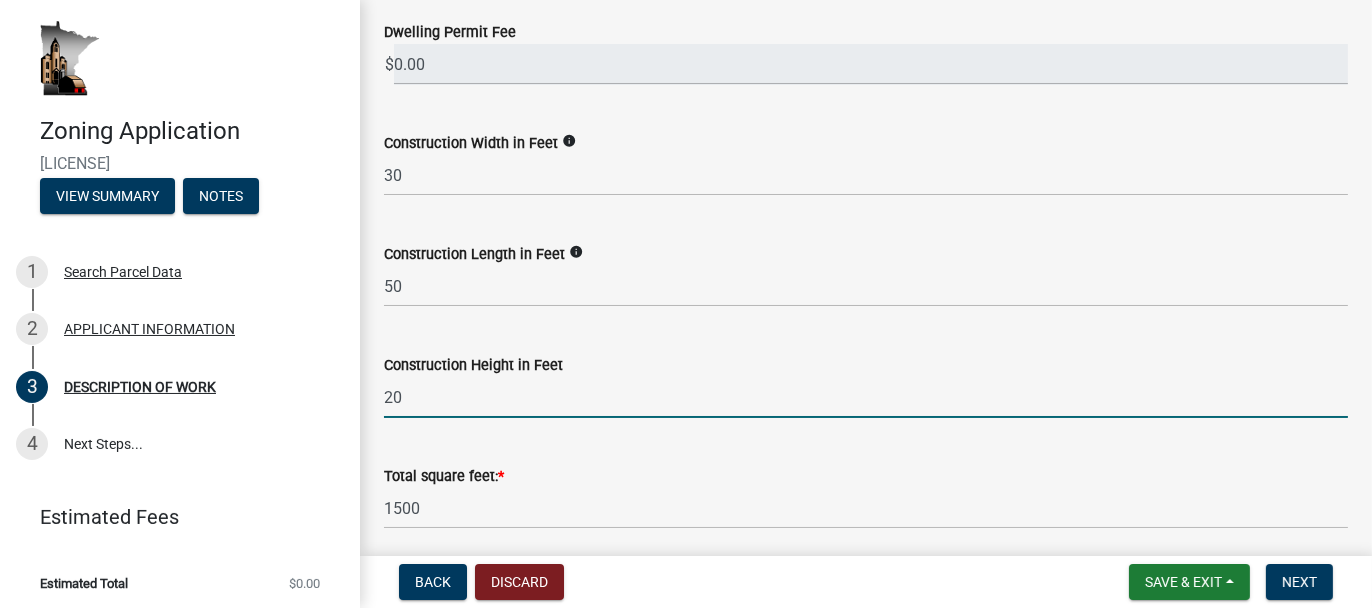 type on "20" 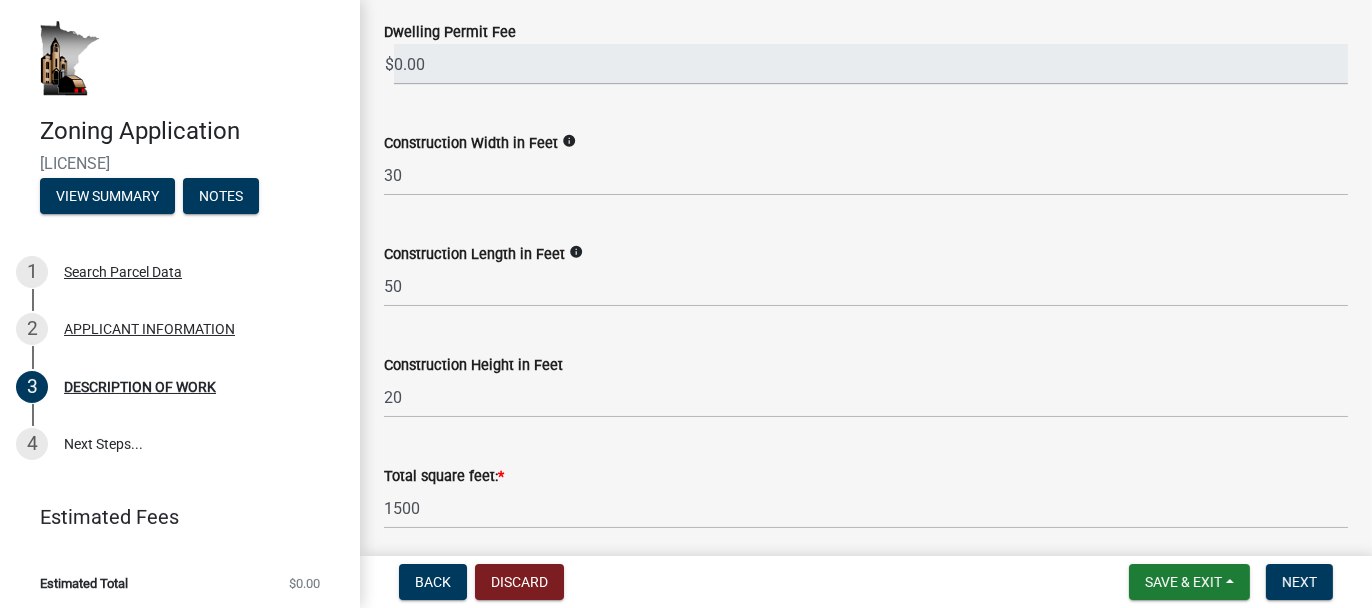 click on "Total square feet:  * 1500" 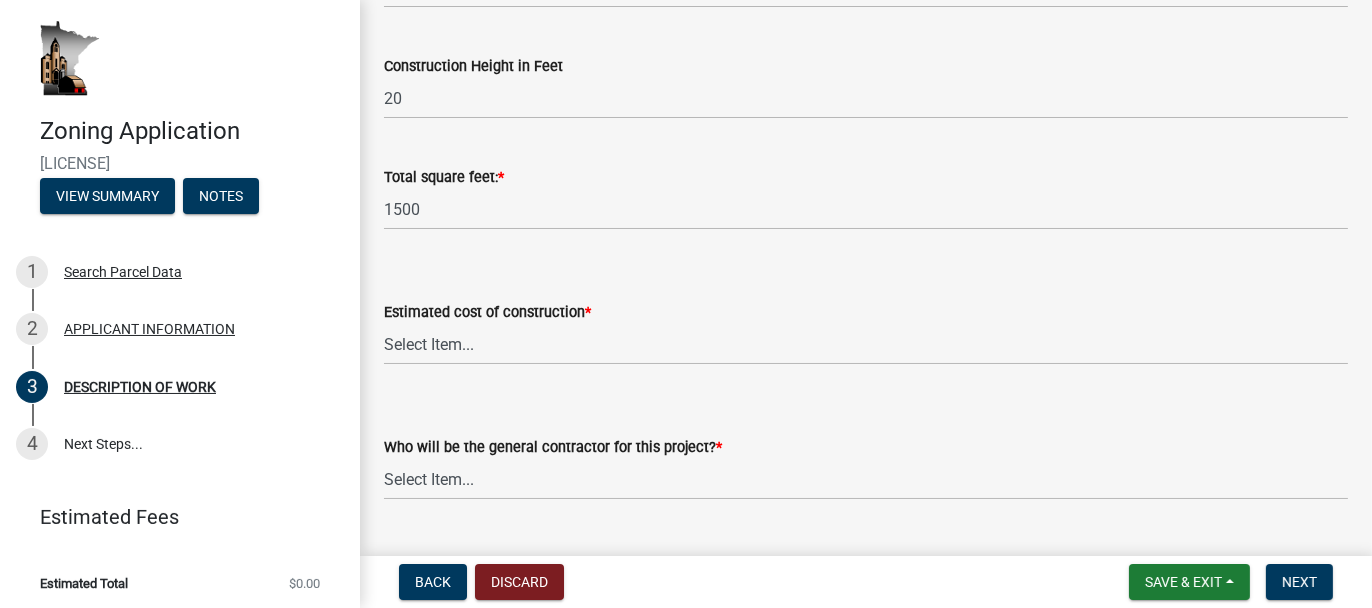 scroll, scrollTop: 900, scrollLeft: 0, axis: vertical 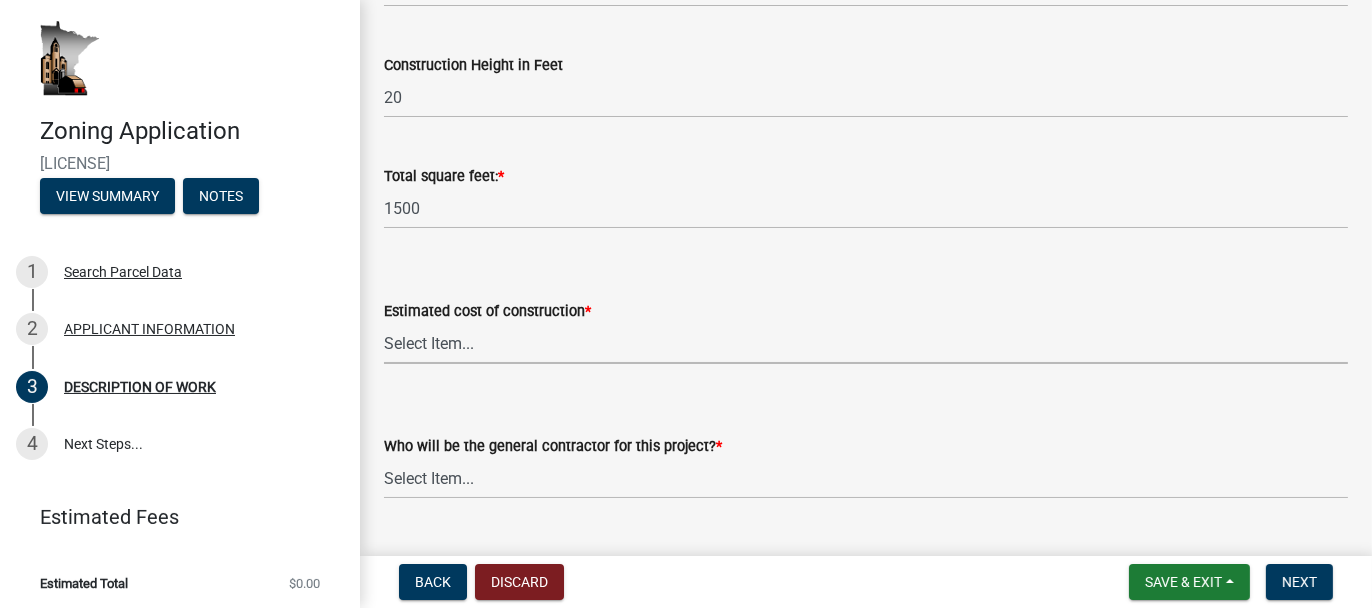 click on "Select Item...   $0 - $50,000   $50,001 - $100,000   $101,000 - $150,000   $150,001 or more" at bounding box center [866, 343] 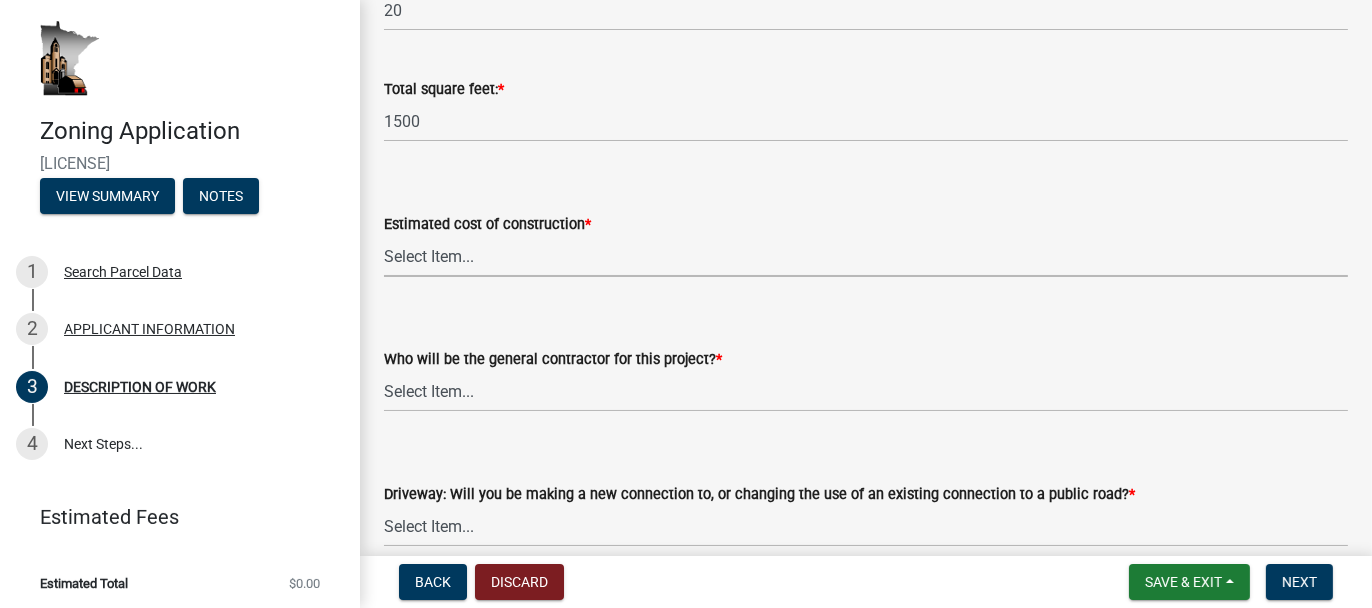 scroll, scrollTop: 1000, scrollLeft: 0, axis: vertical 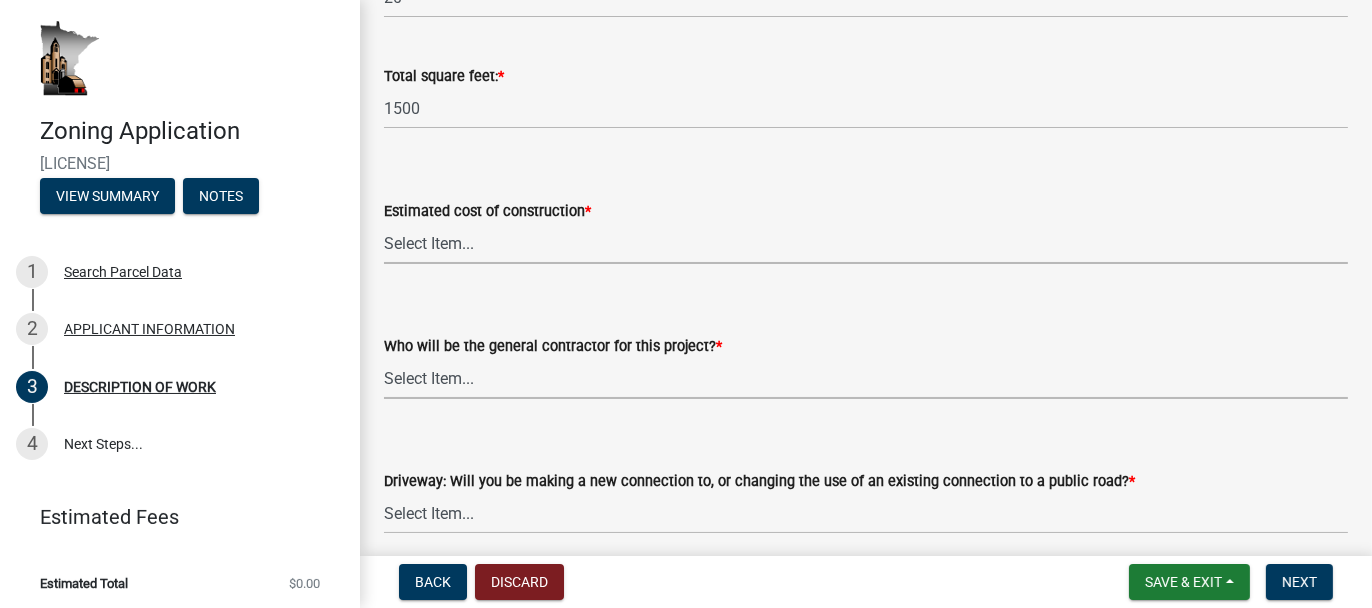click on "Select Item...   Myself   Other" at bounding box center [866, 378] 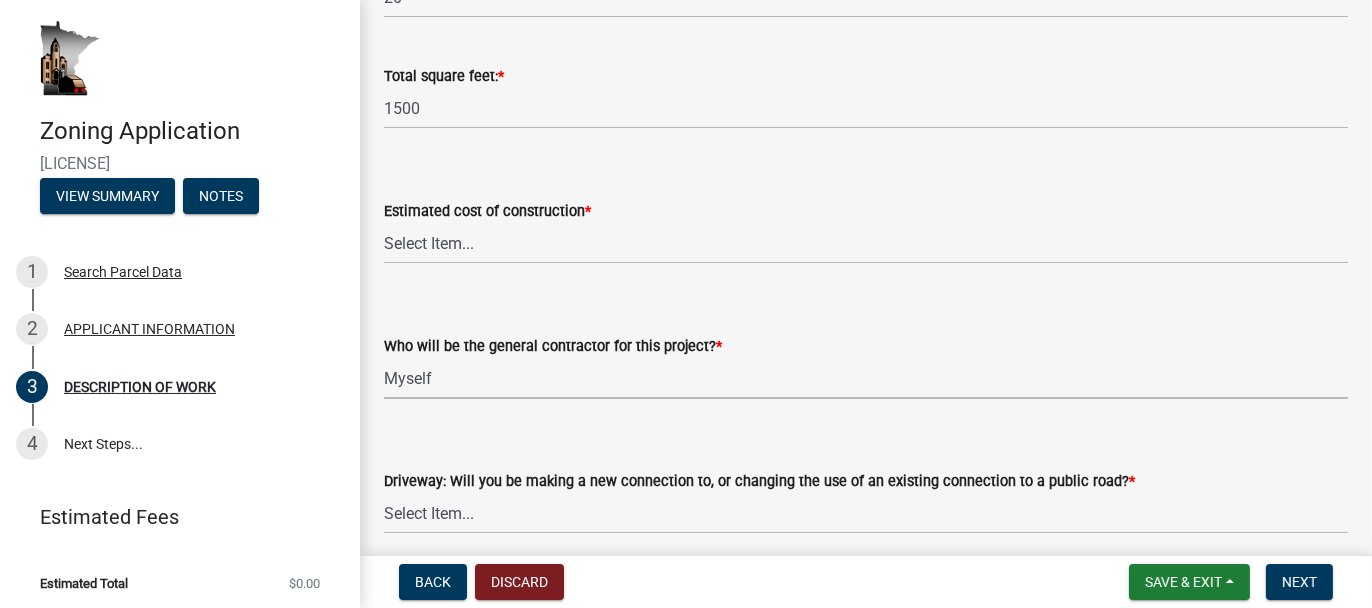 click on "Select Item...   Myself   Other" at bounding box center [866, 378] 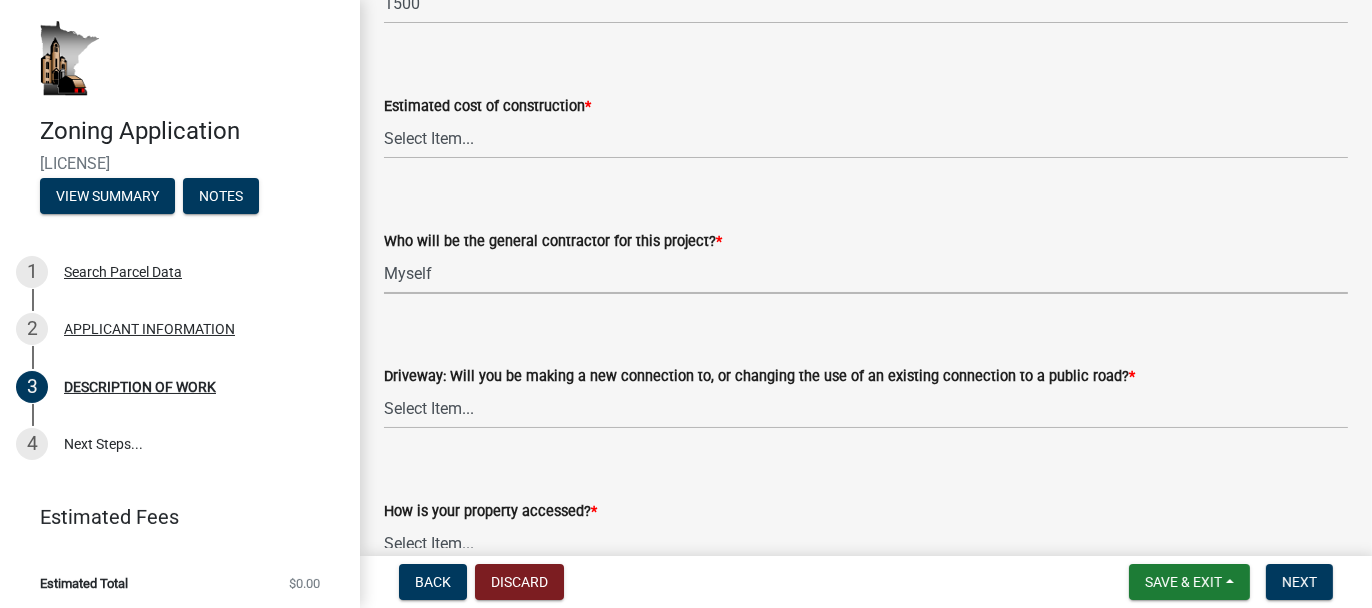 scroll, scrollTop: 1200, scrollLeft: 0, axis: vertical 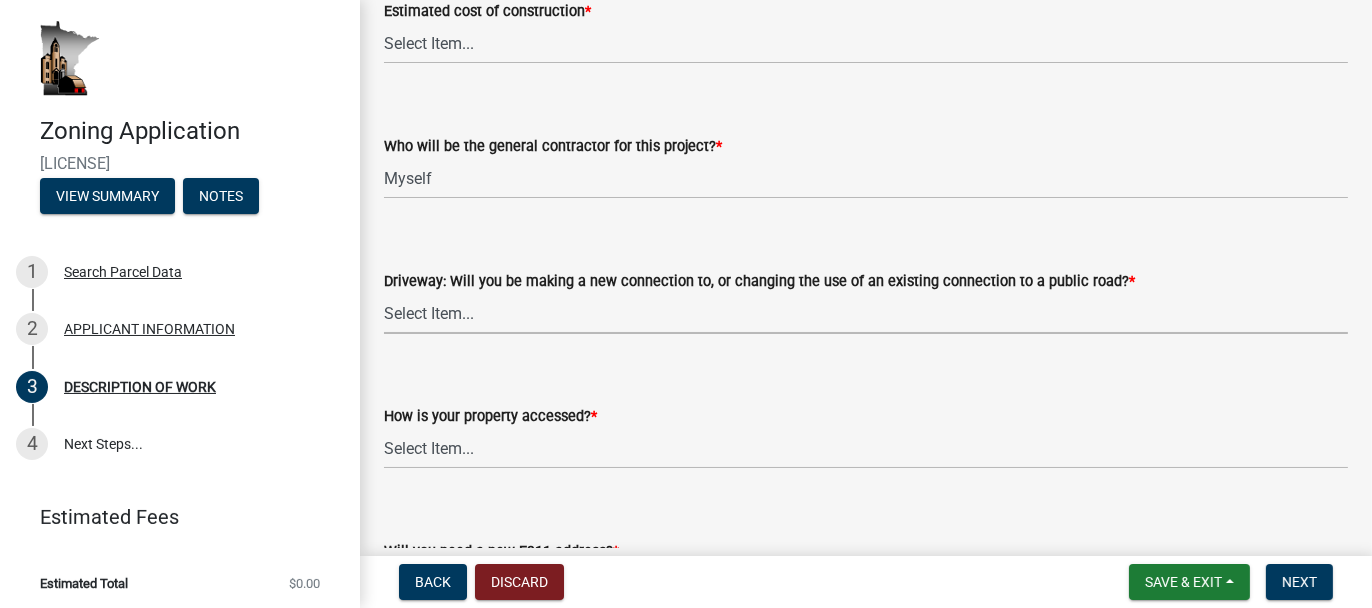 click on "Select Item...   I am  installing a new driveway access to a public road   I am changing the use of an existing driveway (e.g. field access to building site access)   I am NOT installing a new driveway or improving an existing driveway access to a public road" at bounding box center (866, 313) 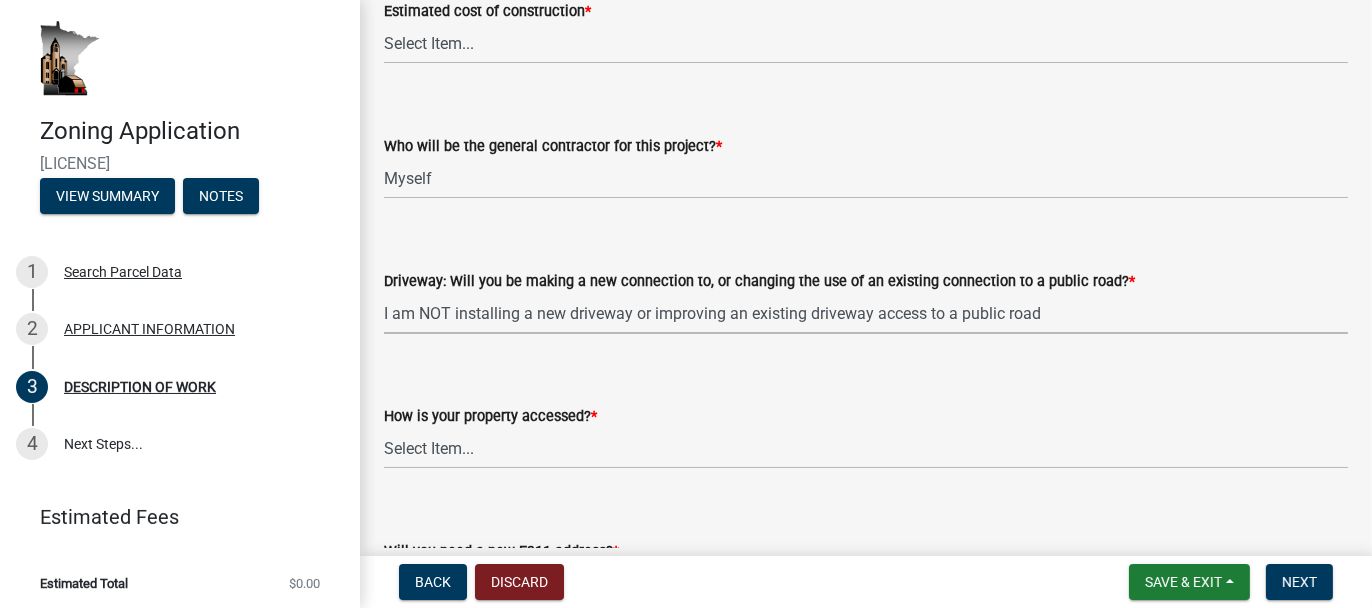 click on "Select Item...   I am  installing a new driveway access to a public road   I am changing the use of an existing driveway (e.g. field access to building site access)   I am NOT installing a new driveway or improving an existing driveway access to a public road" at bounding box center (866, 313) 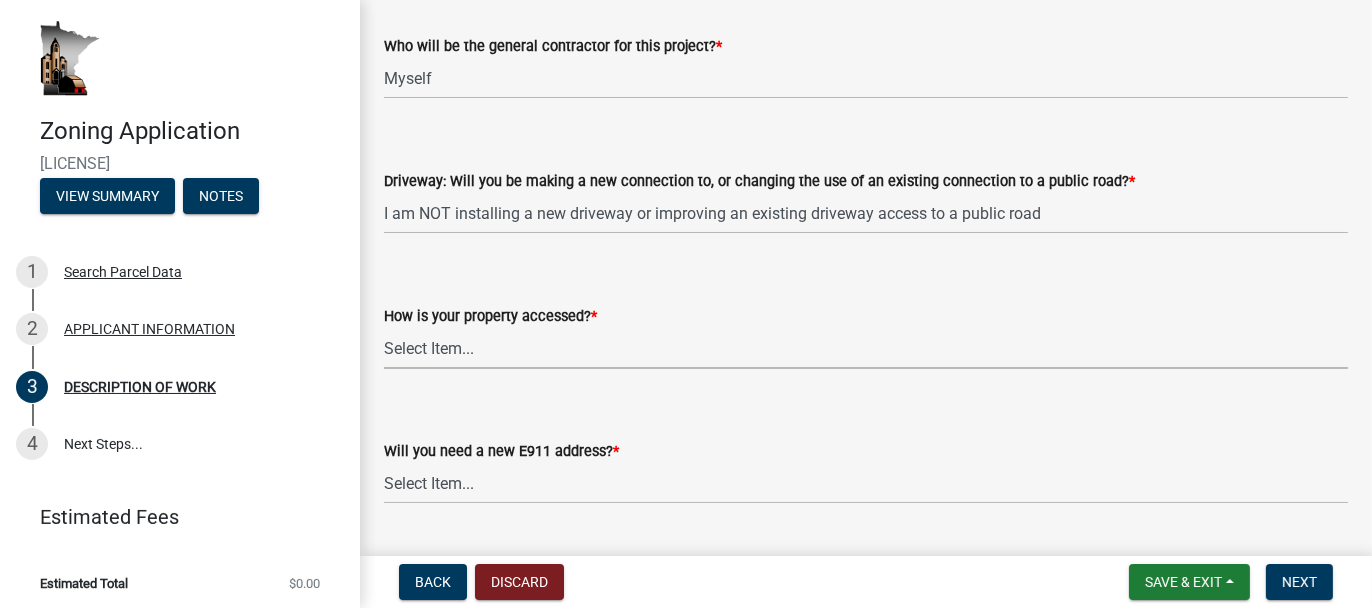 click on "Select Item...   Access is off a state highway   Access is off a county road   Access is off a township road" at bounding box center [866, 348] 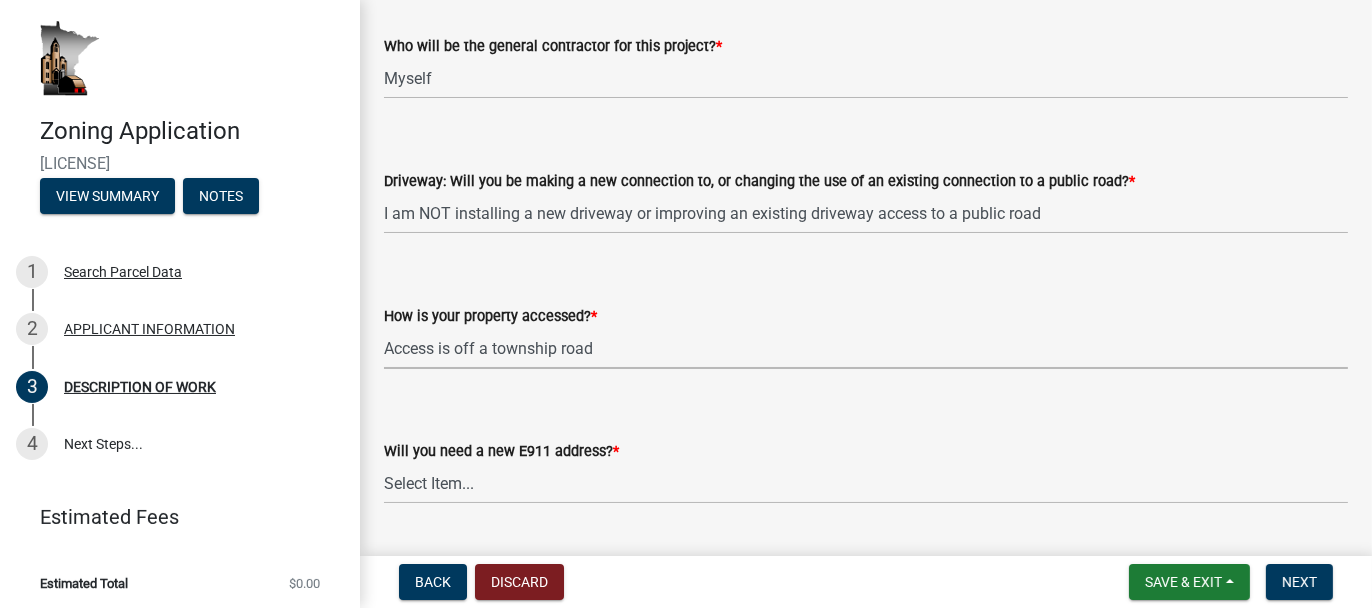 click on "Select Item...   Access is off a state highway   Access is off a county road   Access is off a township road" at bounding box center [866, 348] 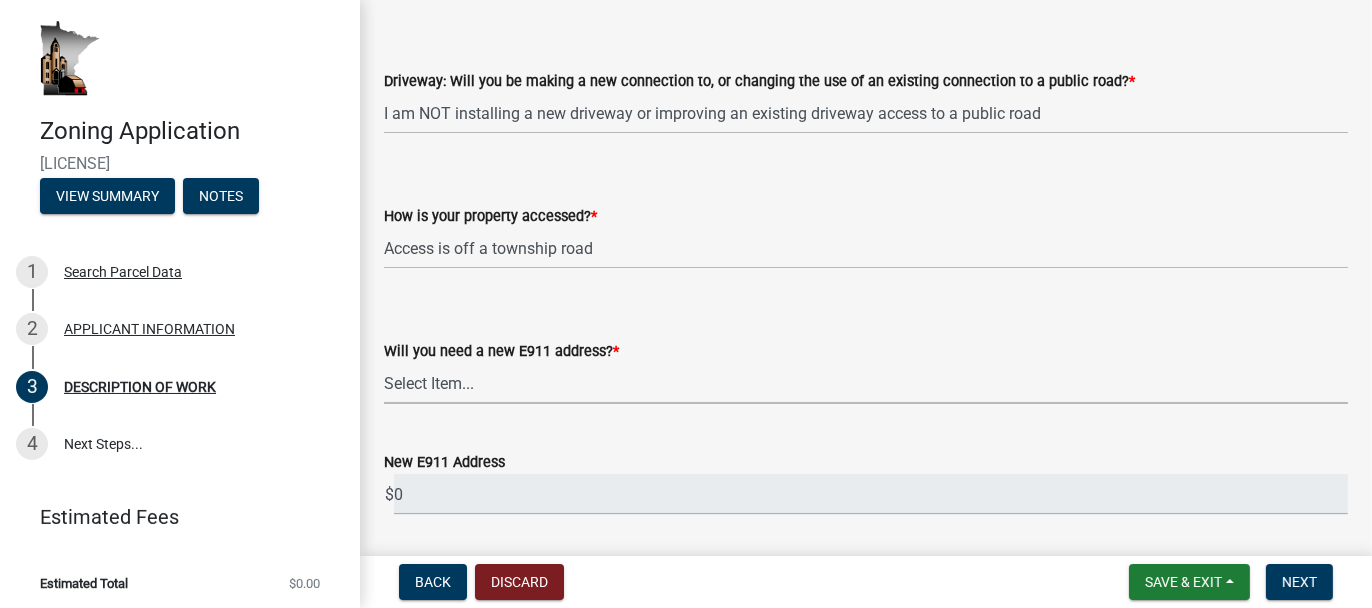 click on "Select Item...   Yes   No" at bounding box center [866, 383] 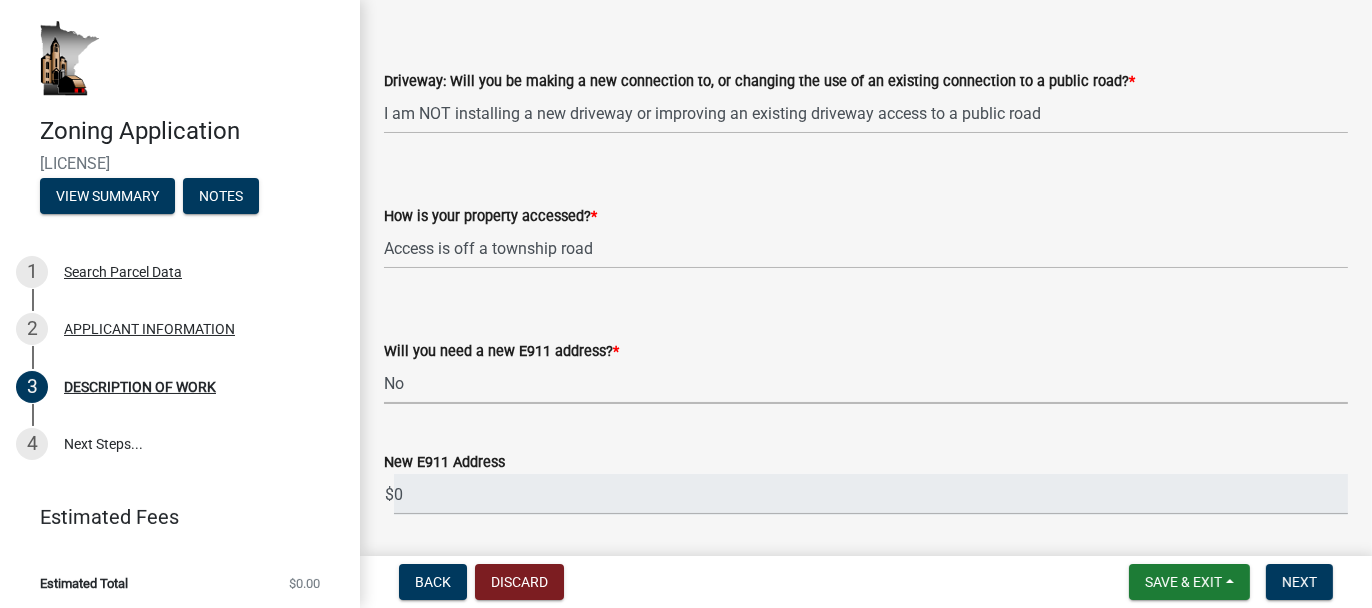 click on "Select Item...   Yes   No" at bounding box center (866, 383) 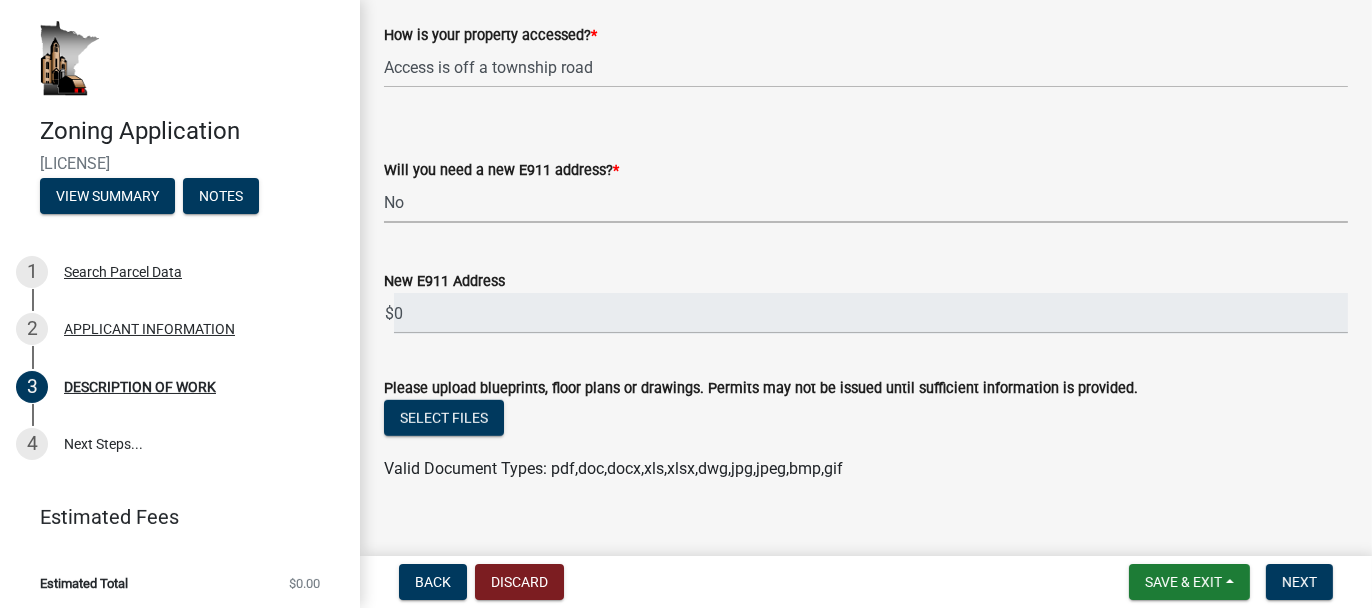 scroll, scrollTop: 1610, scrollLeft: 0, axis: vertical 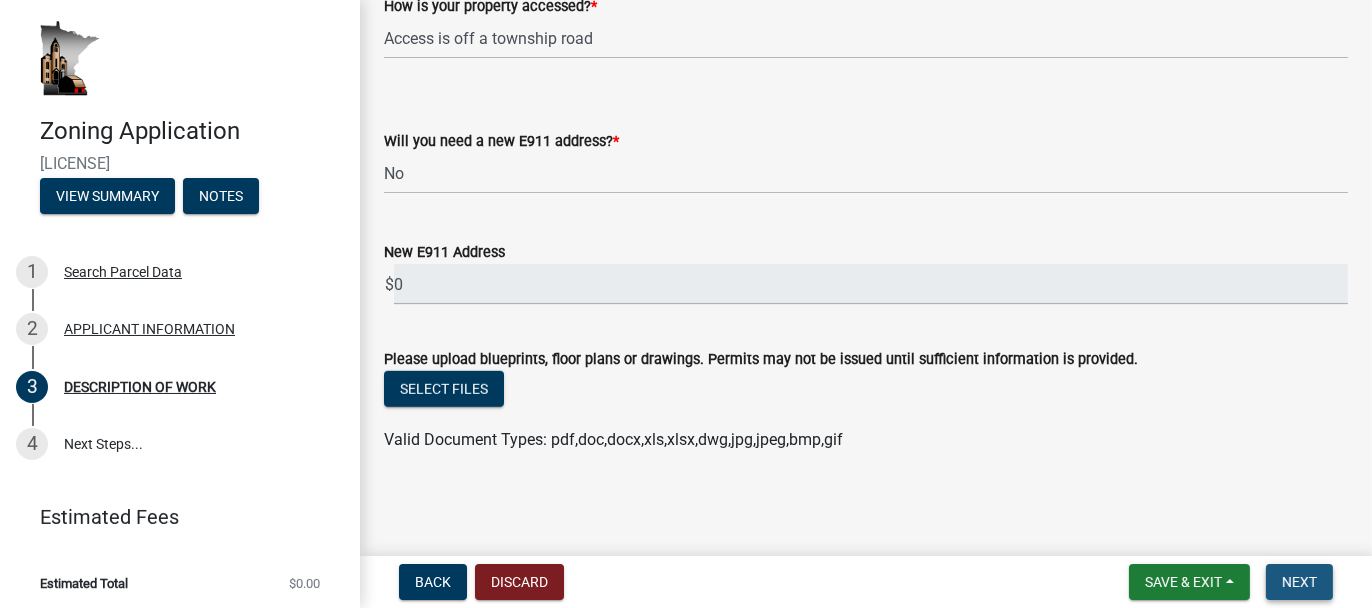 click on "Next" at bounding box center [1299, 582] 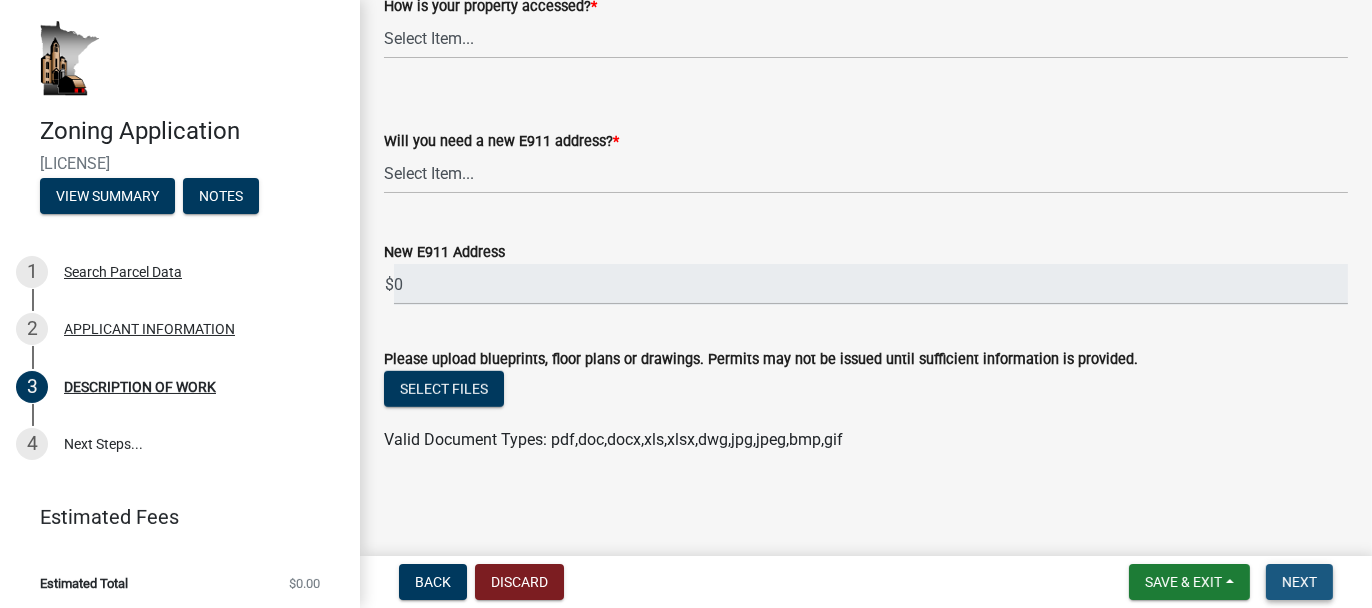 scroll, scrollTop: 0, scrollLeft: 0, axis: both 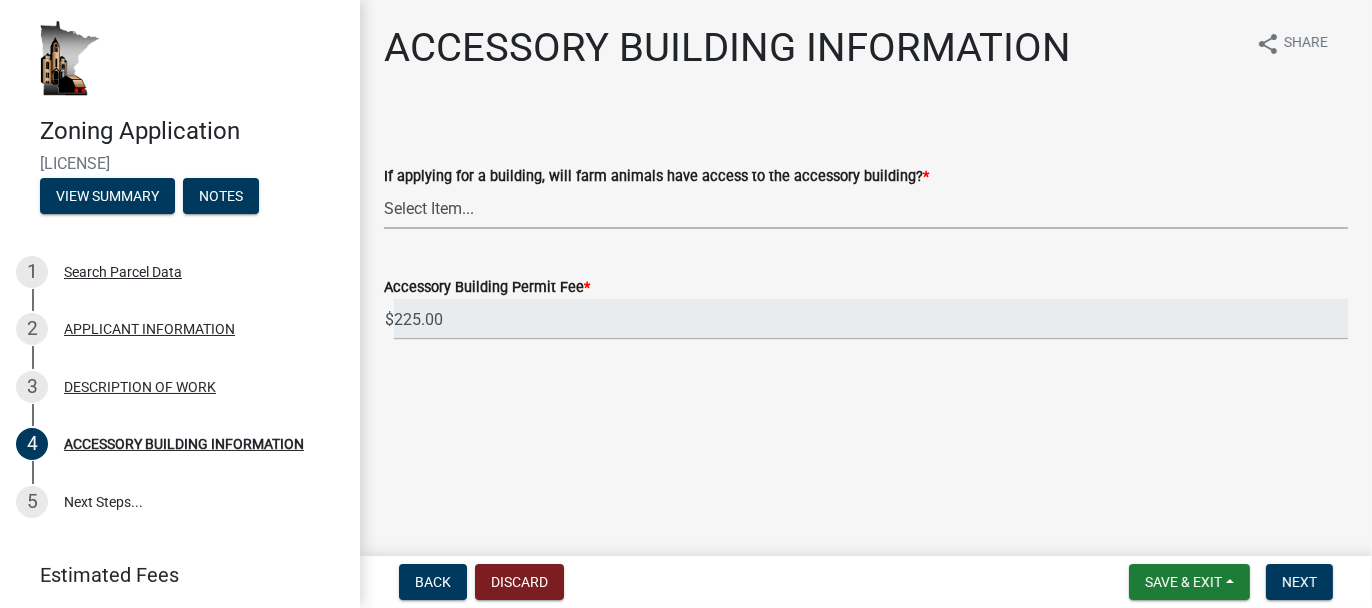 click on "Select Item...   Yes   No" at bounding box center [866, 208] 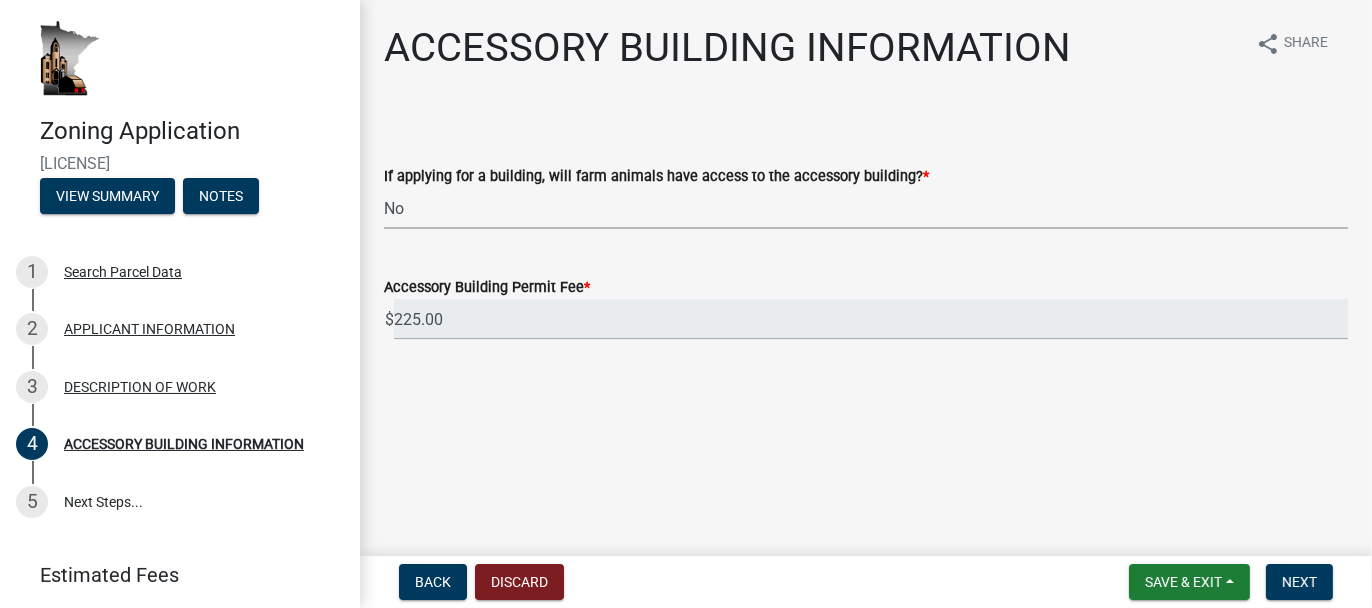 click on "Select Item...   Yes   No" at bounding box center [866, 208] 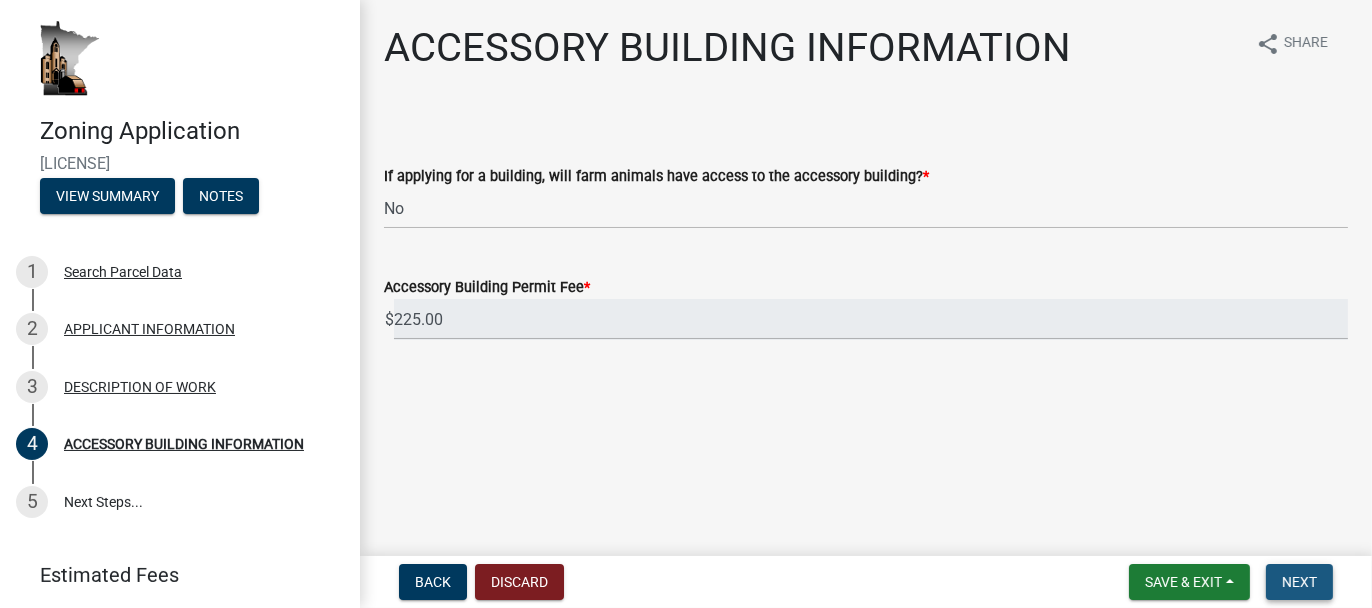 click on "Next" at bounding box center [1299, 582] 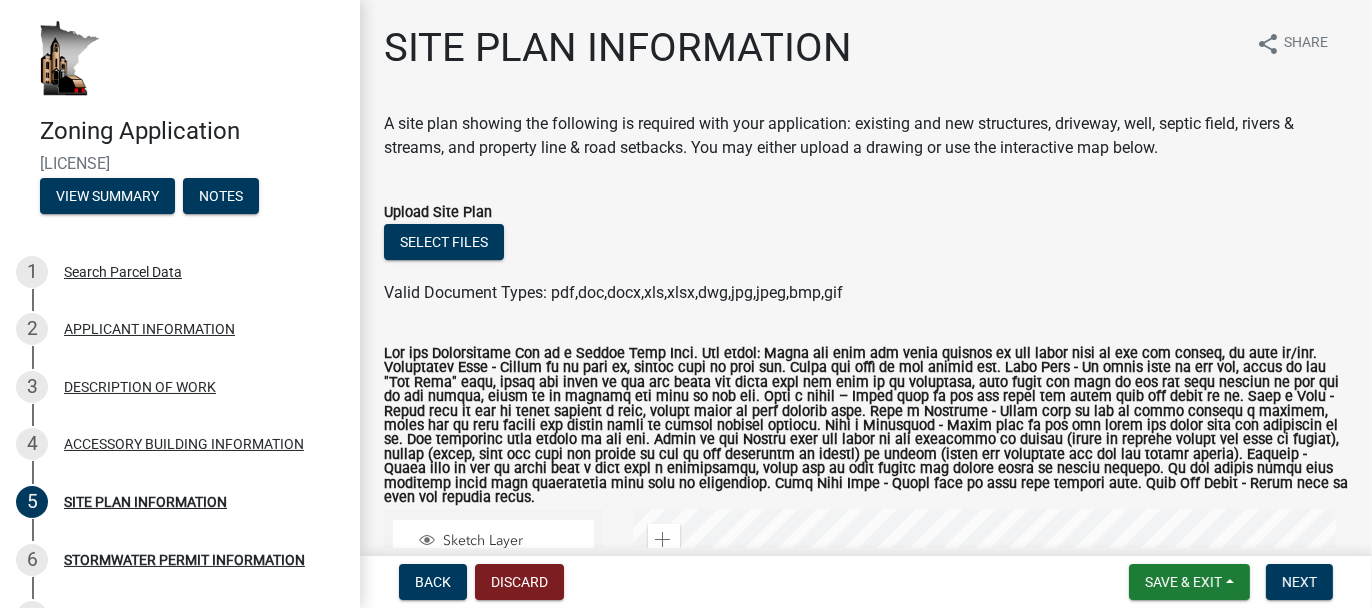 scroll, scrollTop: 100, scrollLeft: 0, axis: vertical 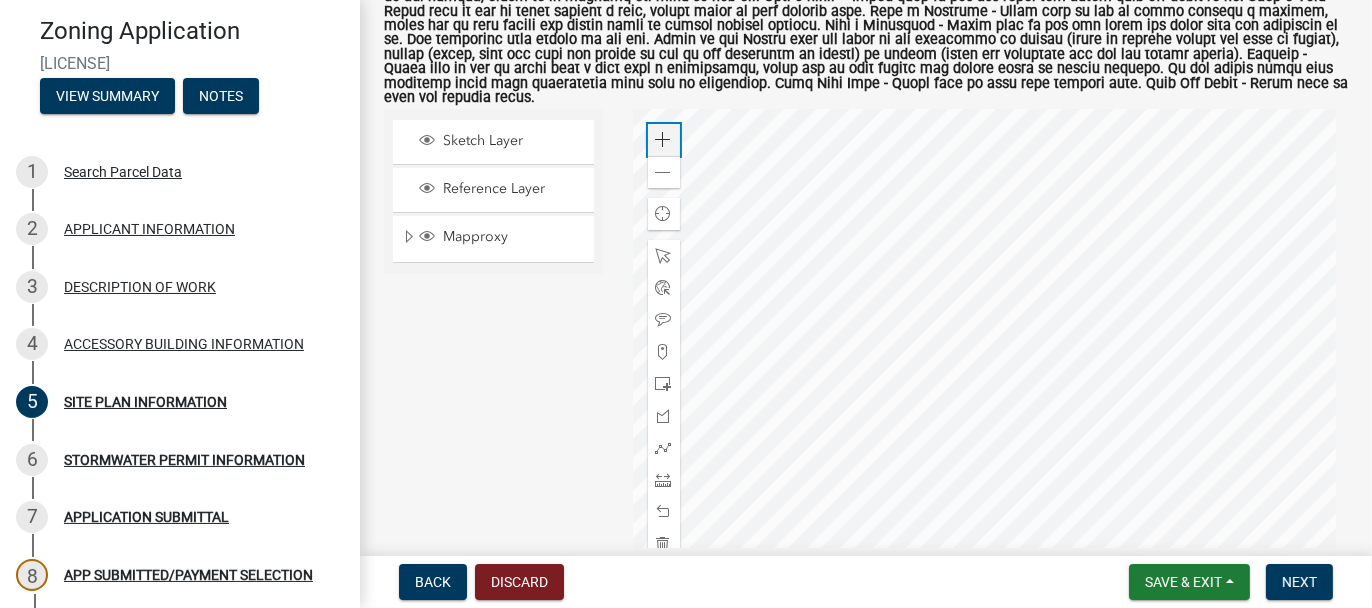 click 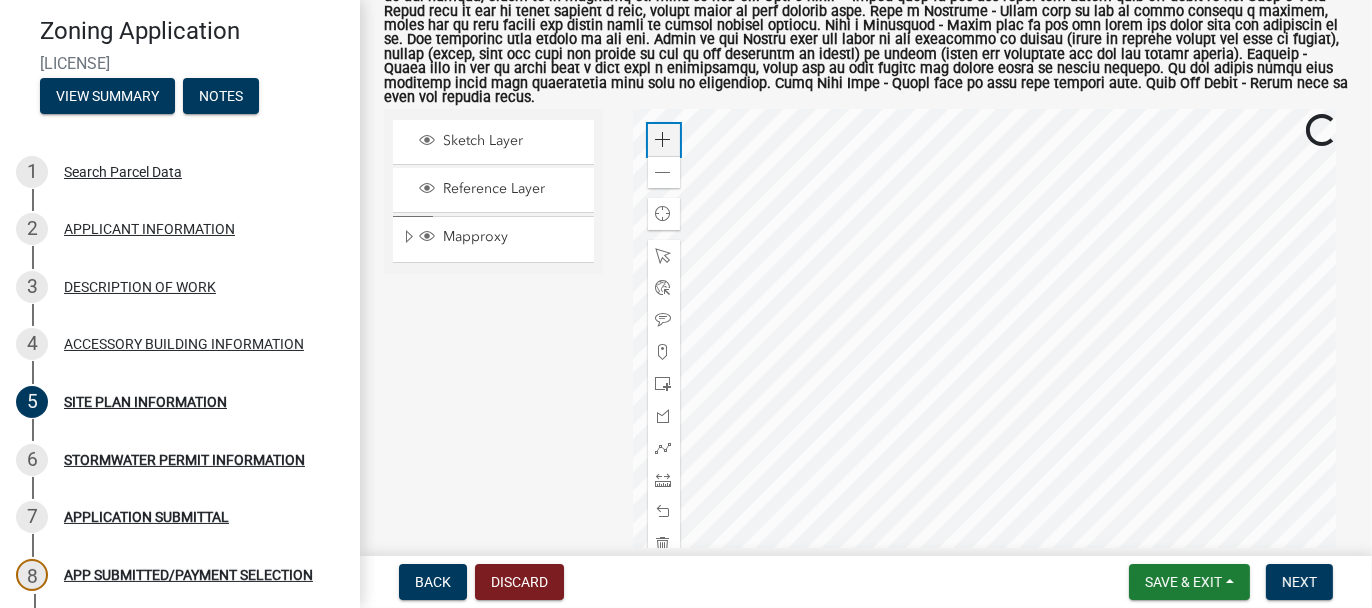 click 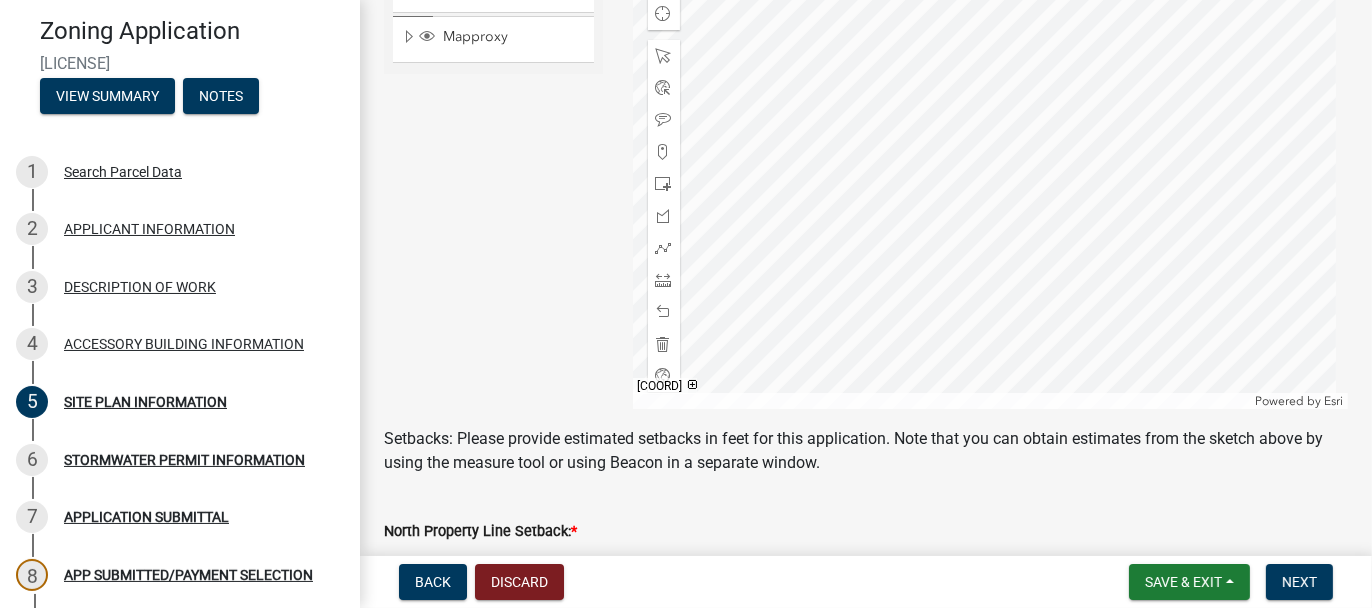 scroll, scrollTop: 500, scrollLeft: 0, axis: vertical 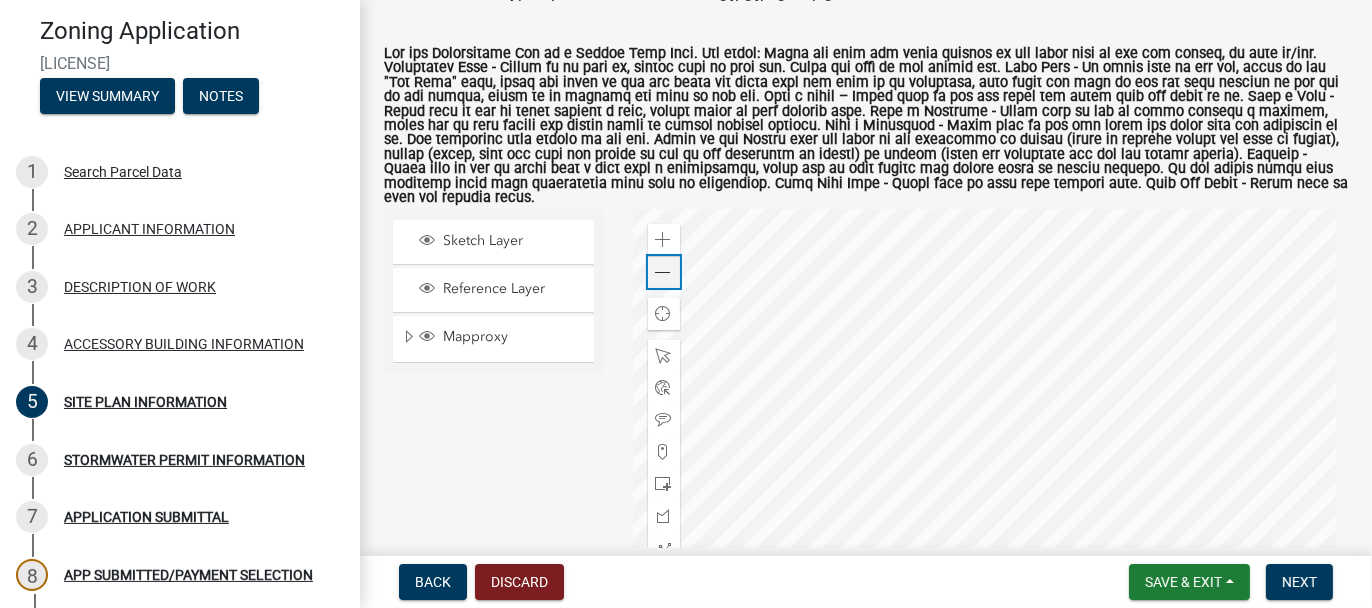 click 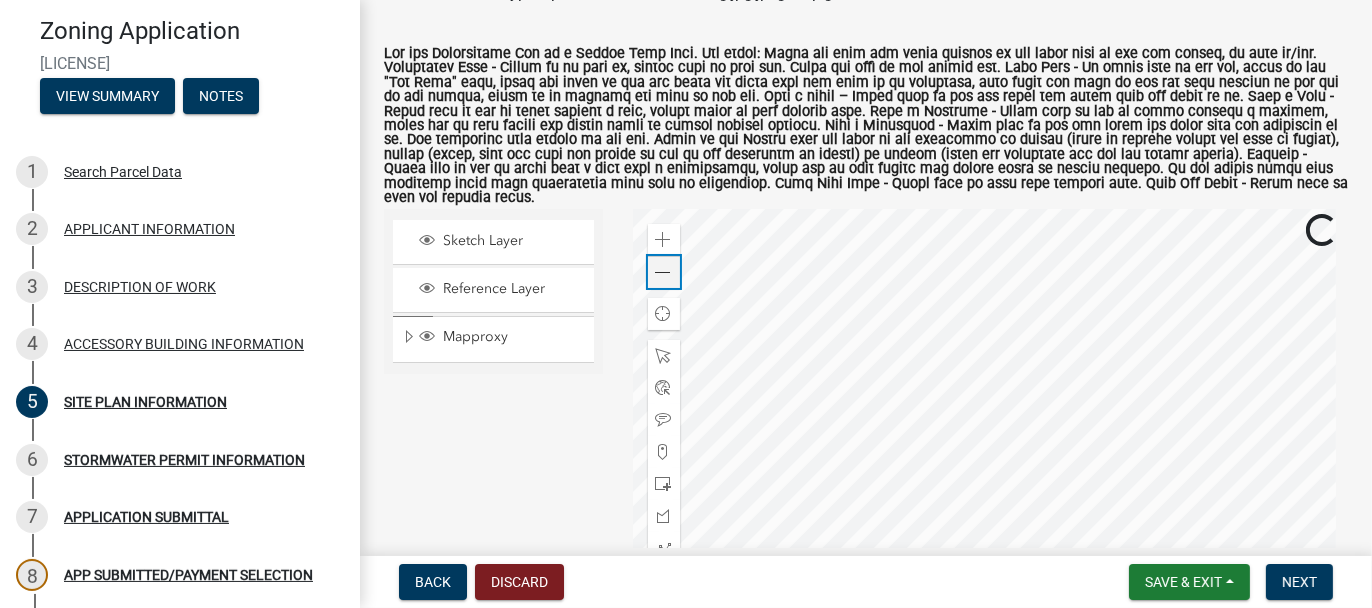 click 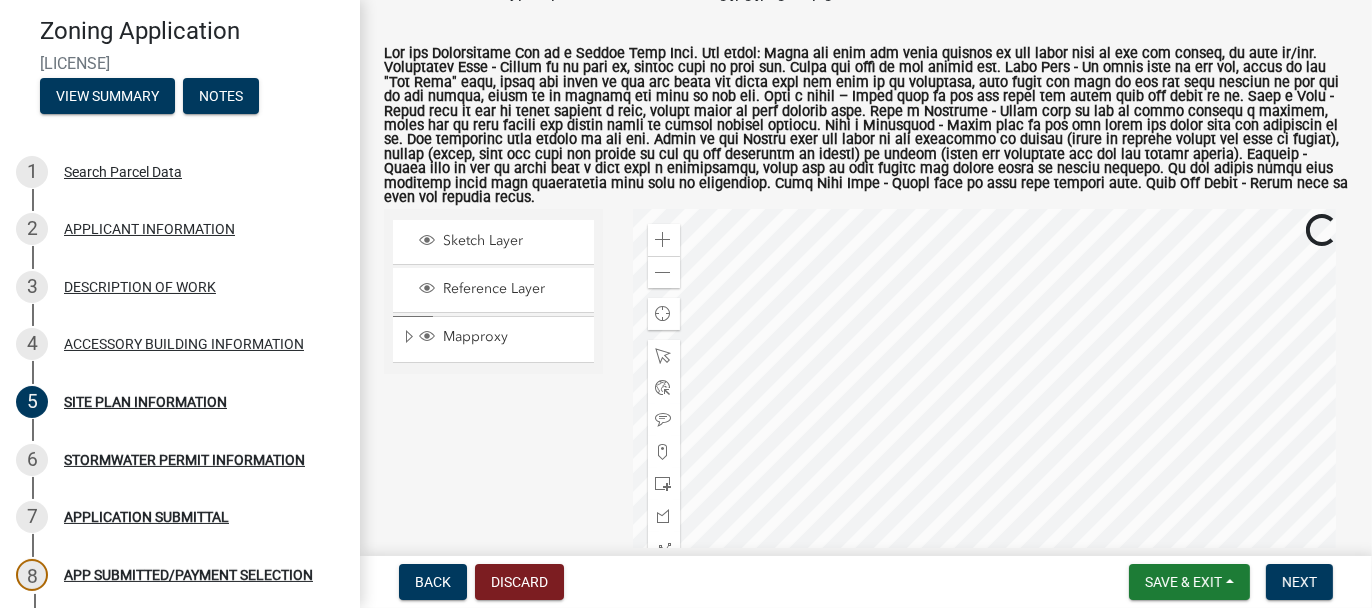 click 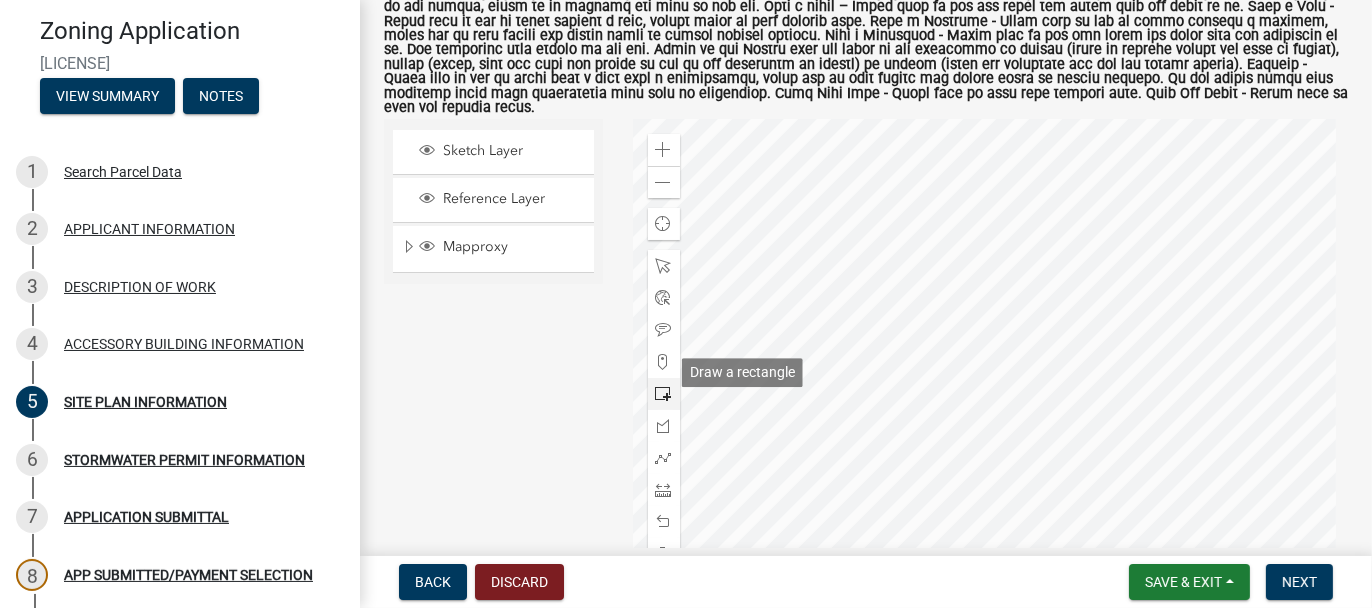 scroll, scrollTop: 400, scrollLeft: 0, axis: vertical 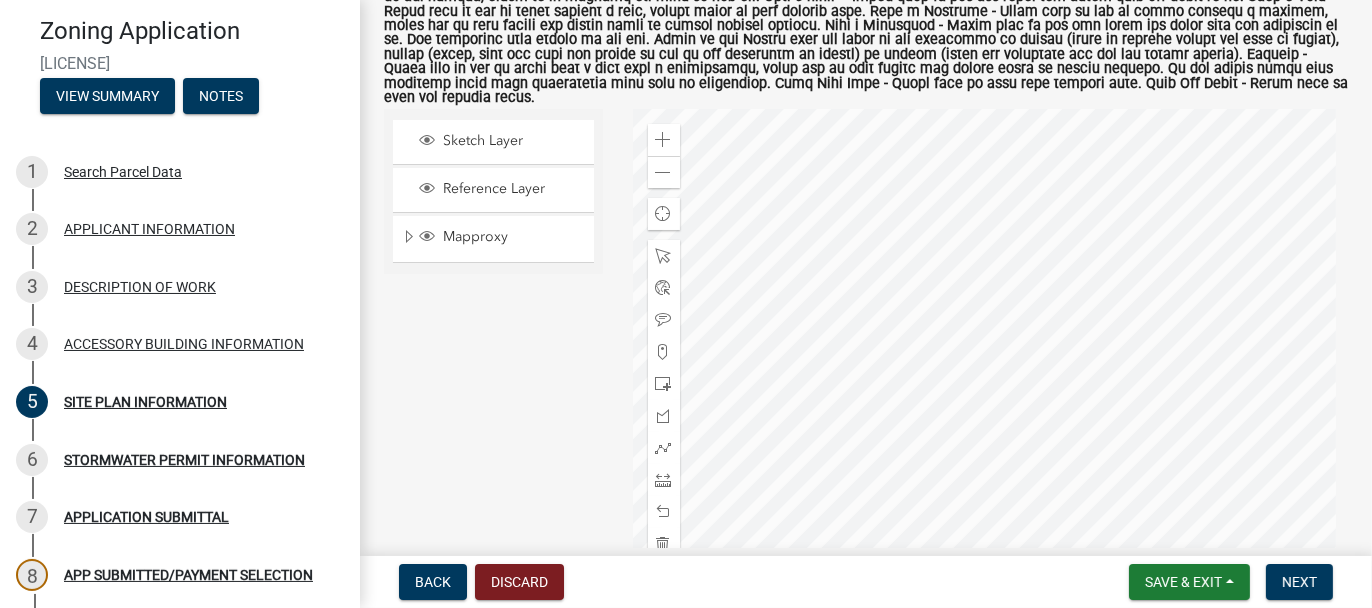 click 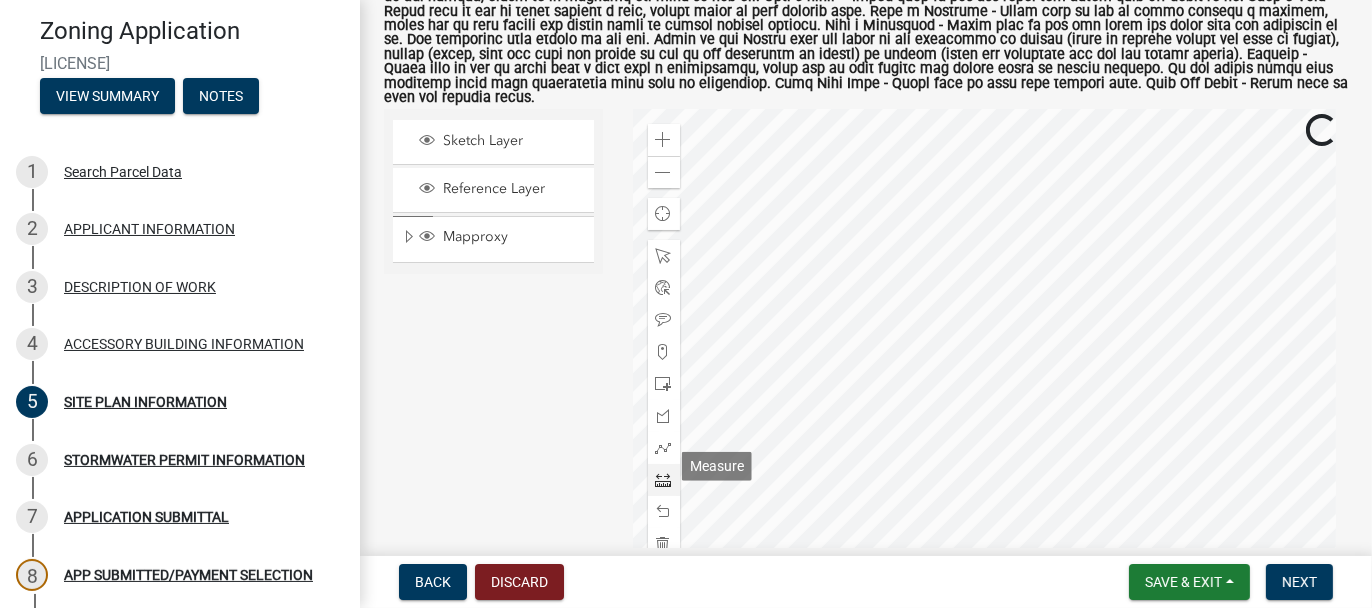 click 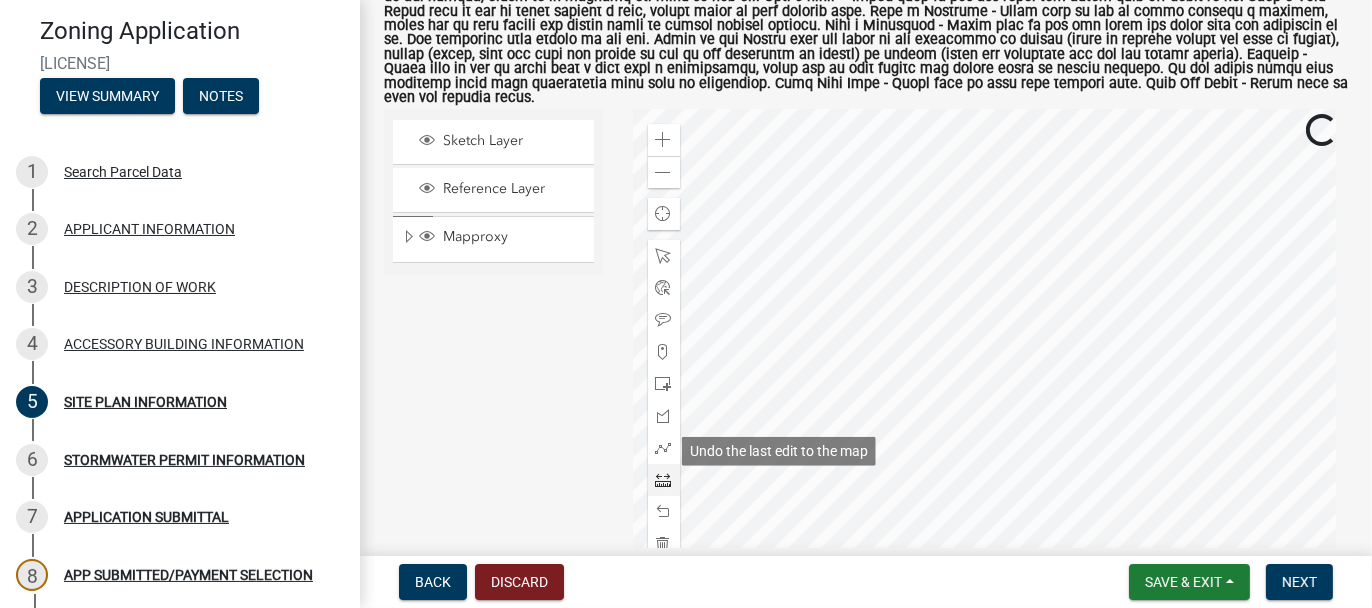 scroll, scrollTop: 446, scrollLeft: 0, axis: vertical 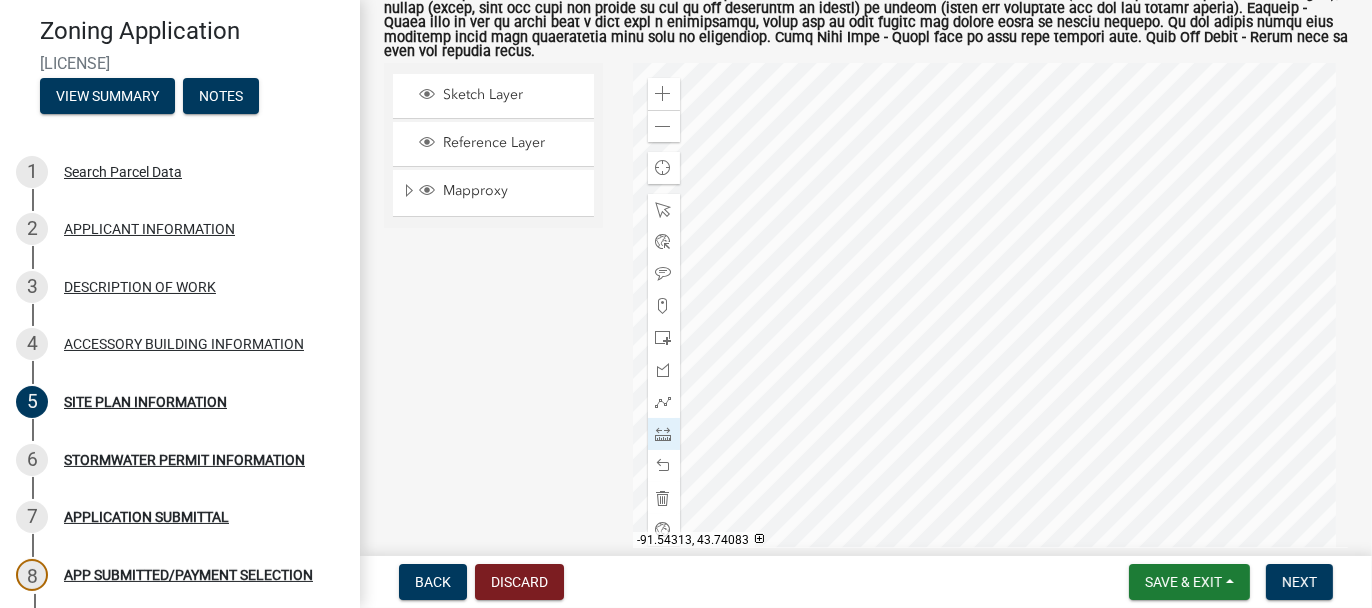 click 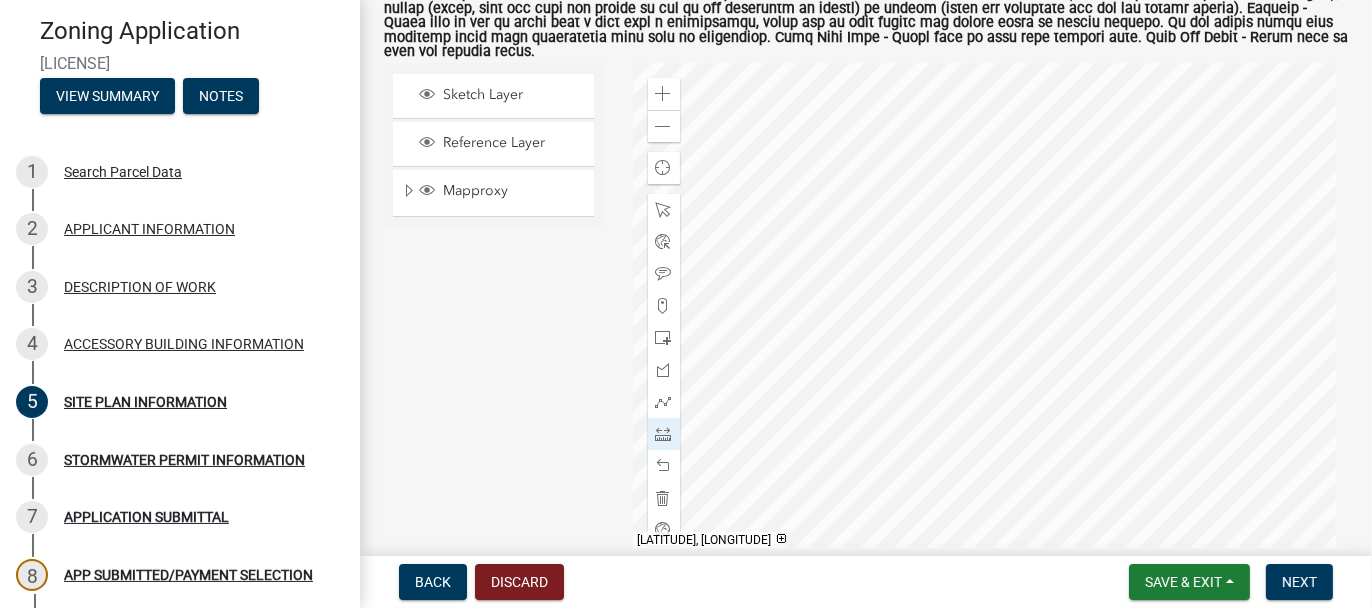 click 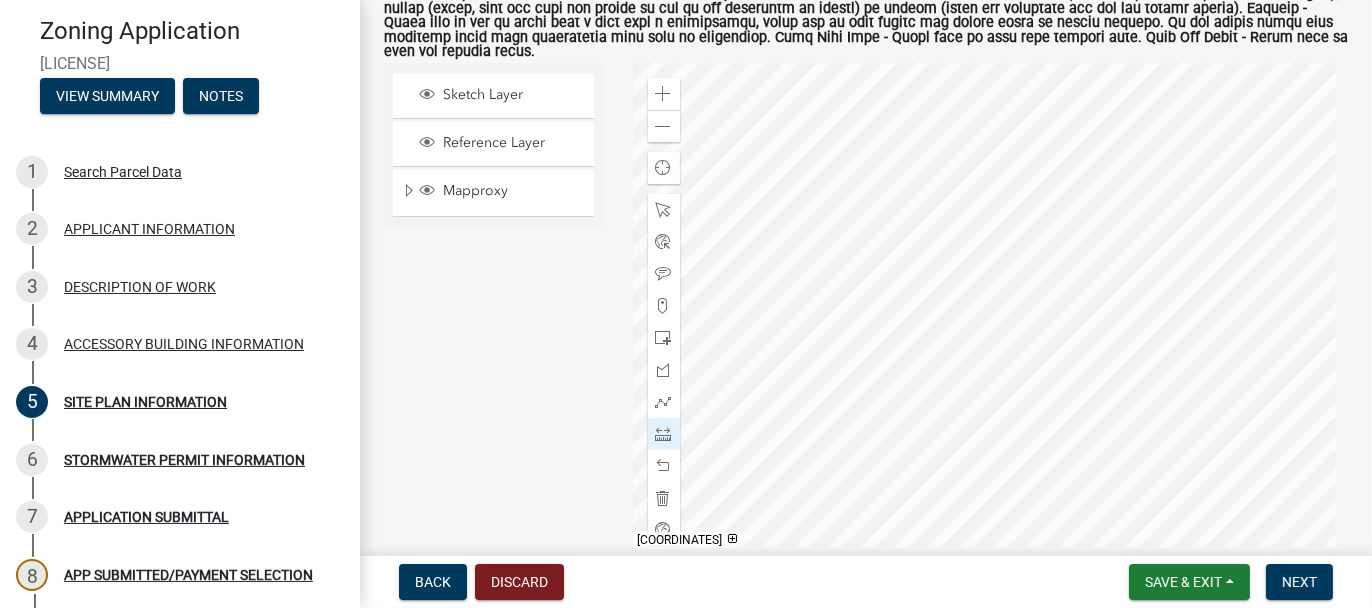 click 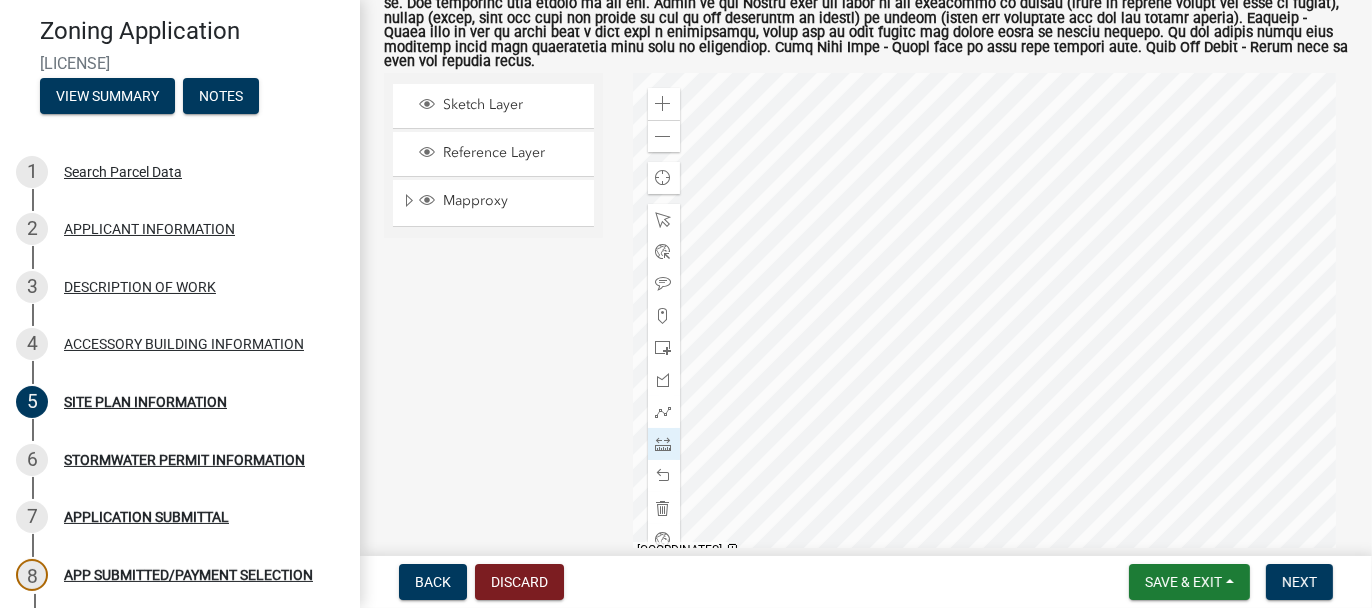 scroll, scrollTop: 446, scrollLeft: 0, axis: vertical 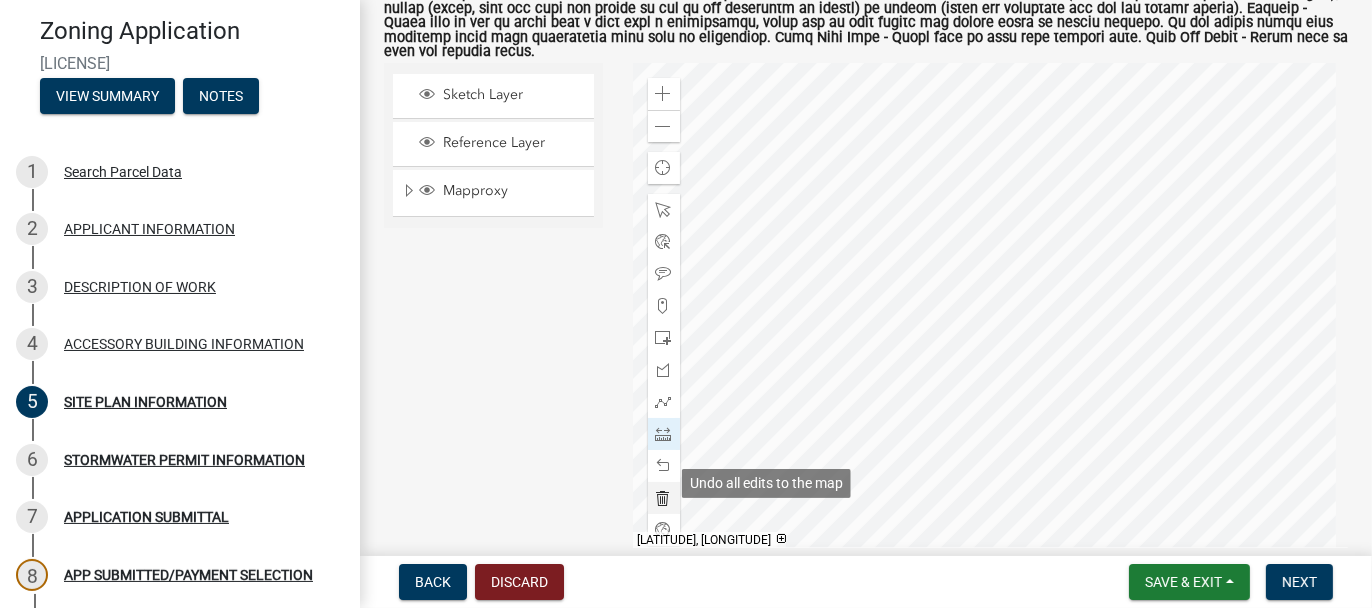 click 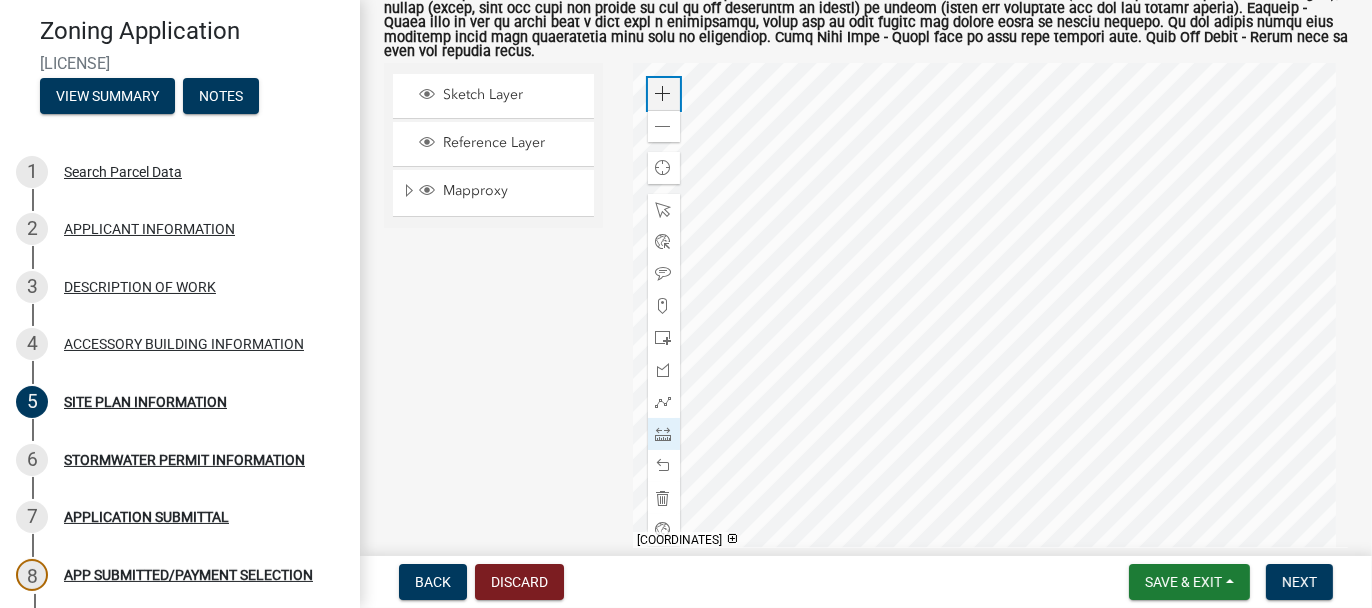 click 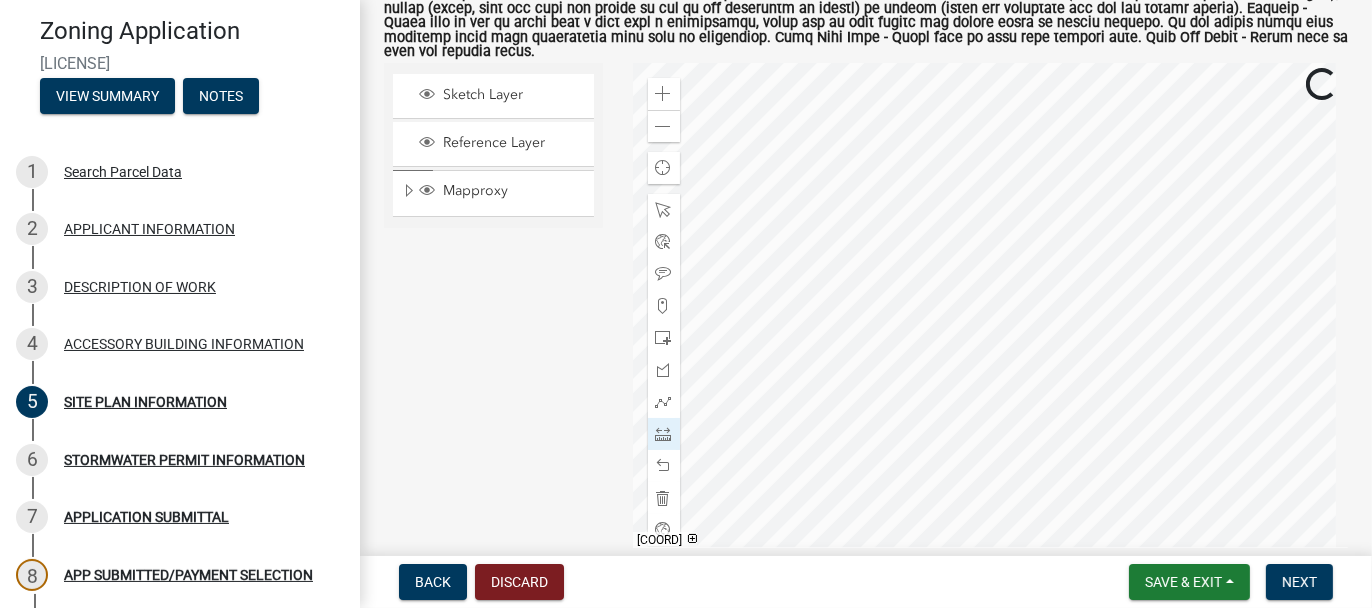 click 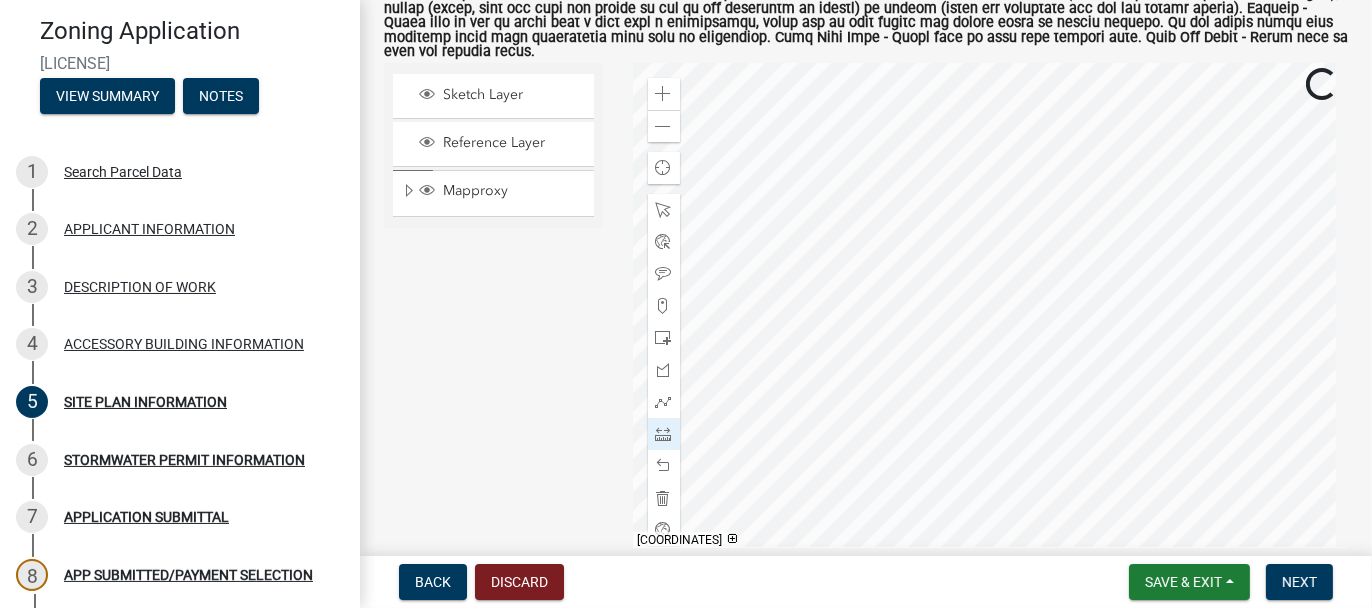 click 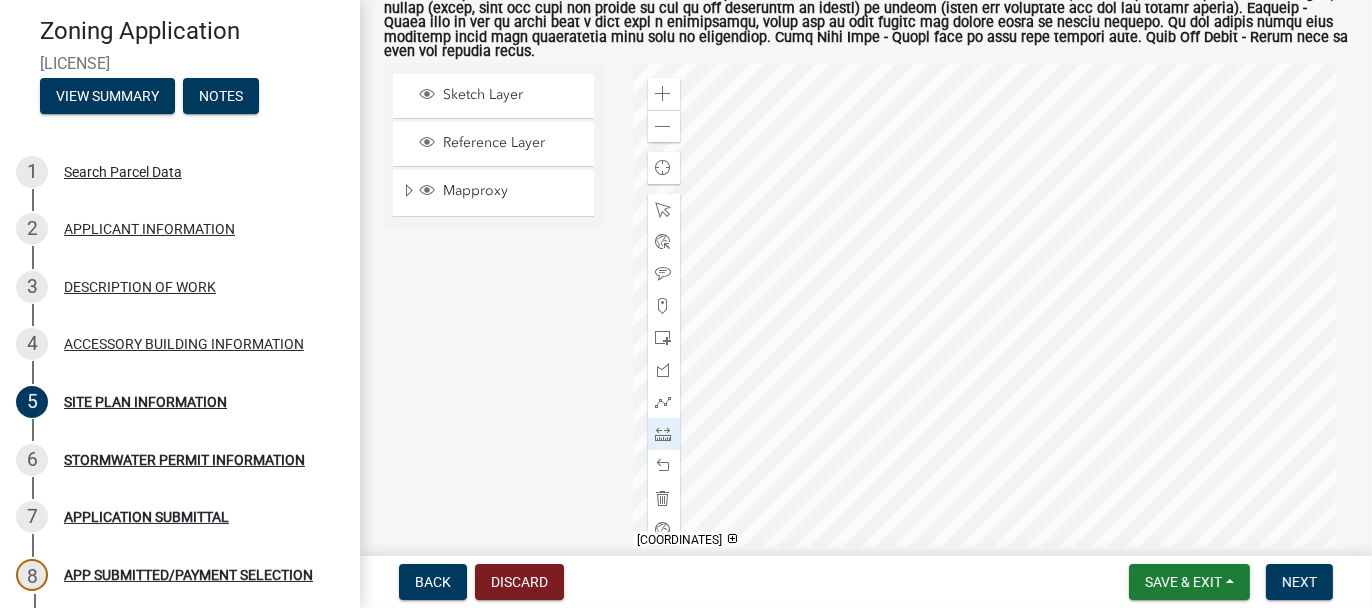click 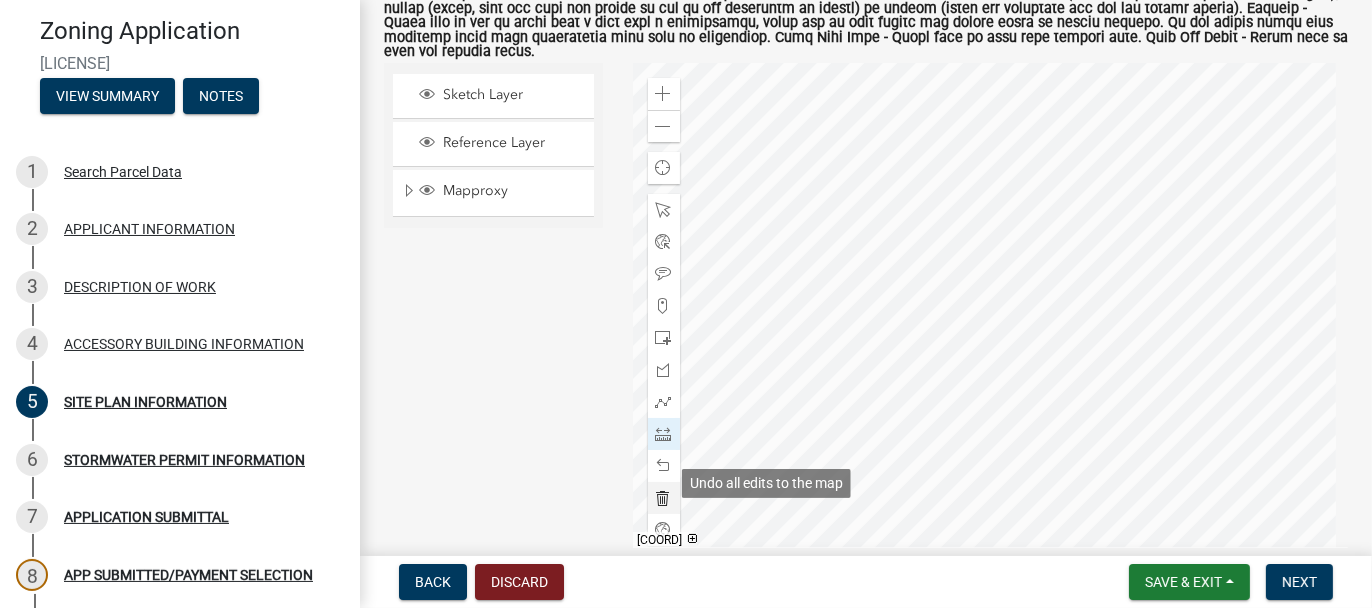 click 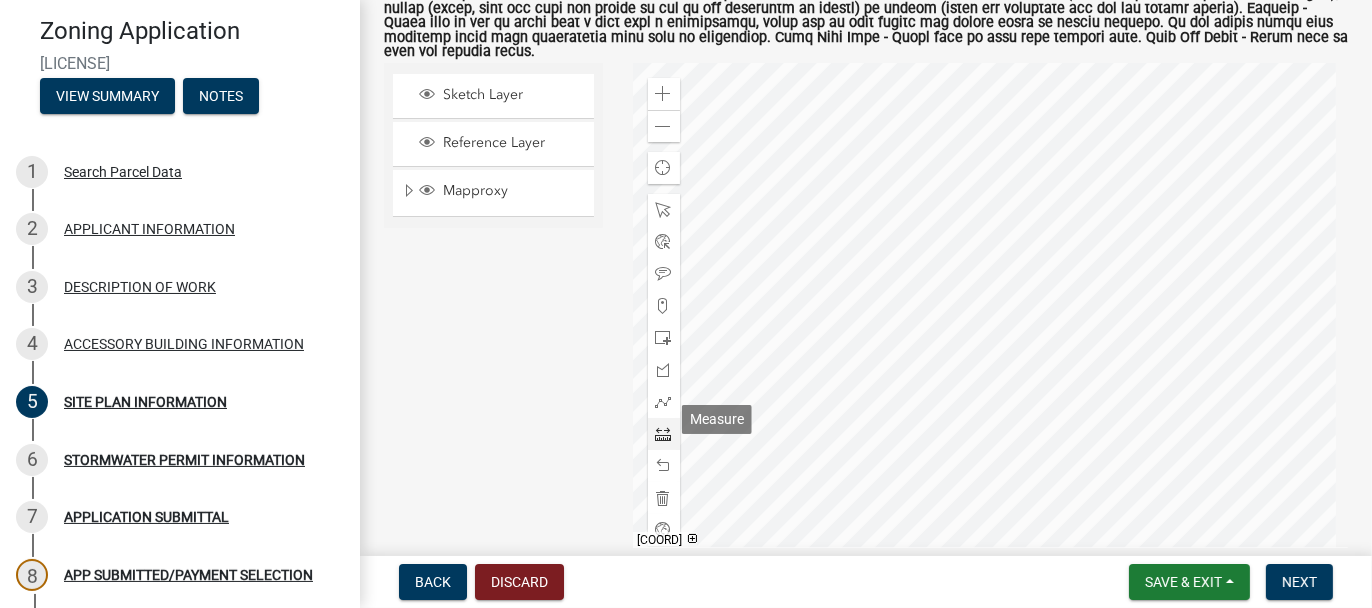 click 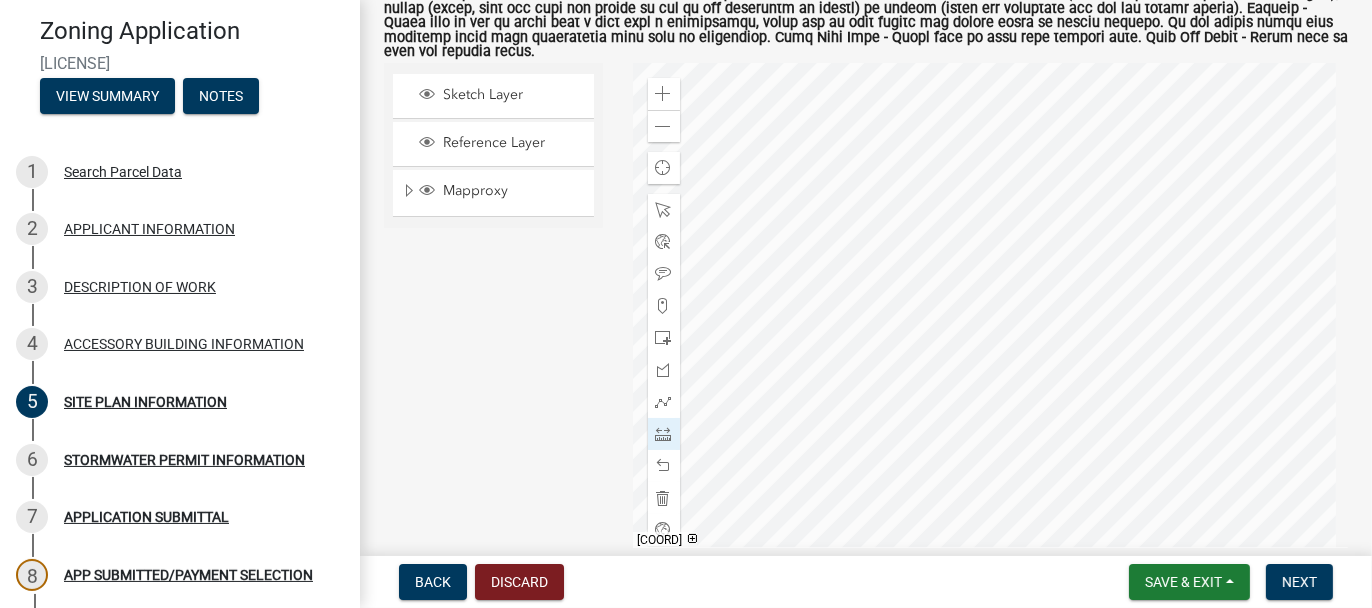 click 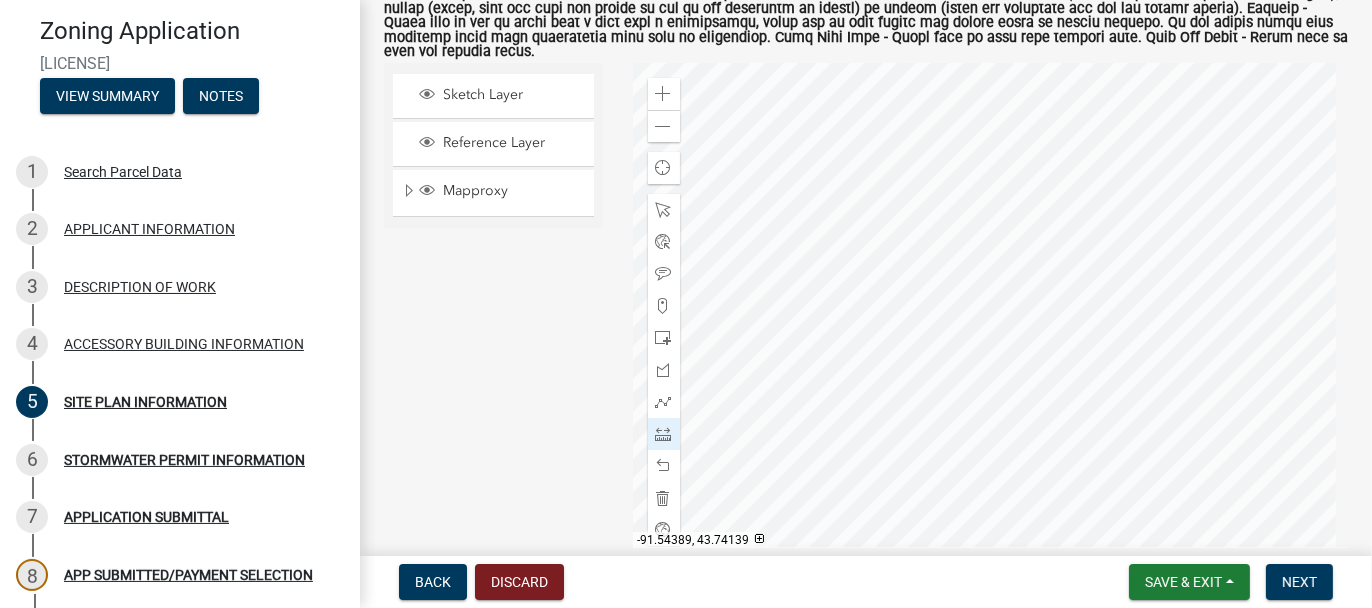 click 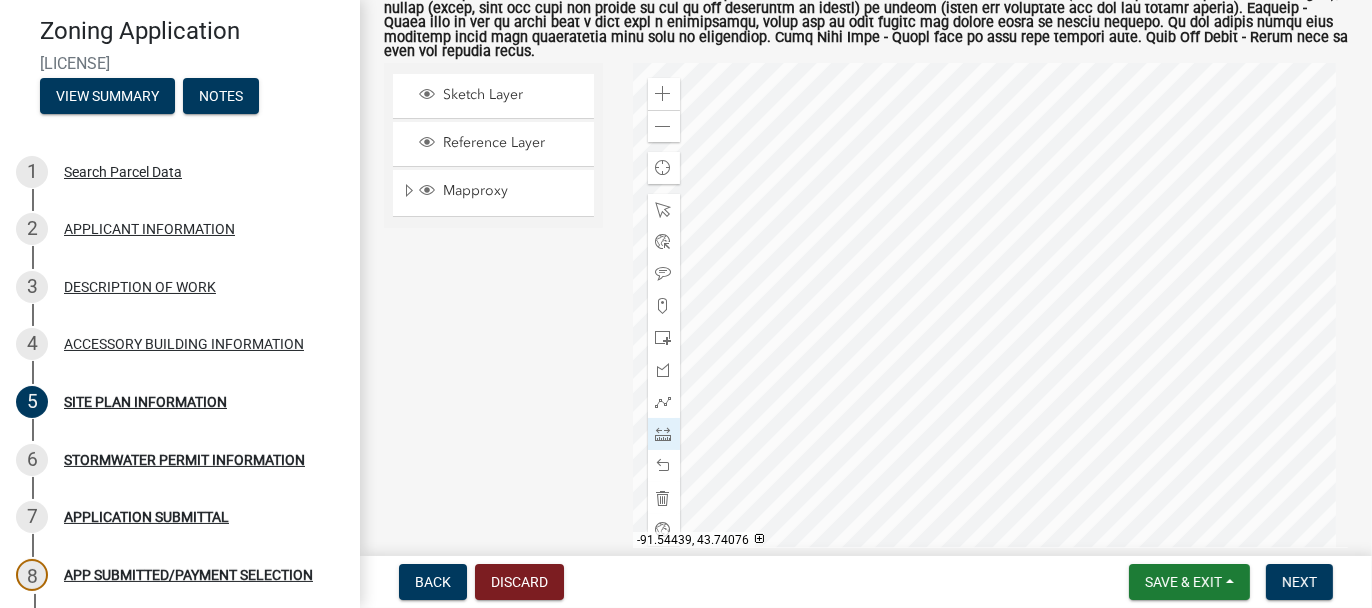 scroll, scrollTop: 246, scrollLeft: 0, axis: vertical 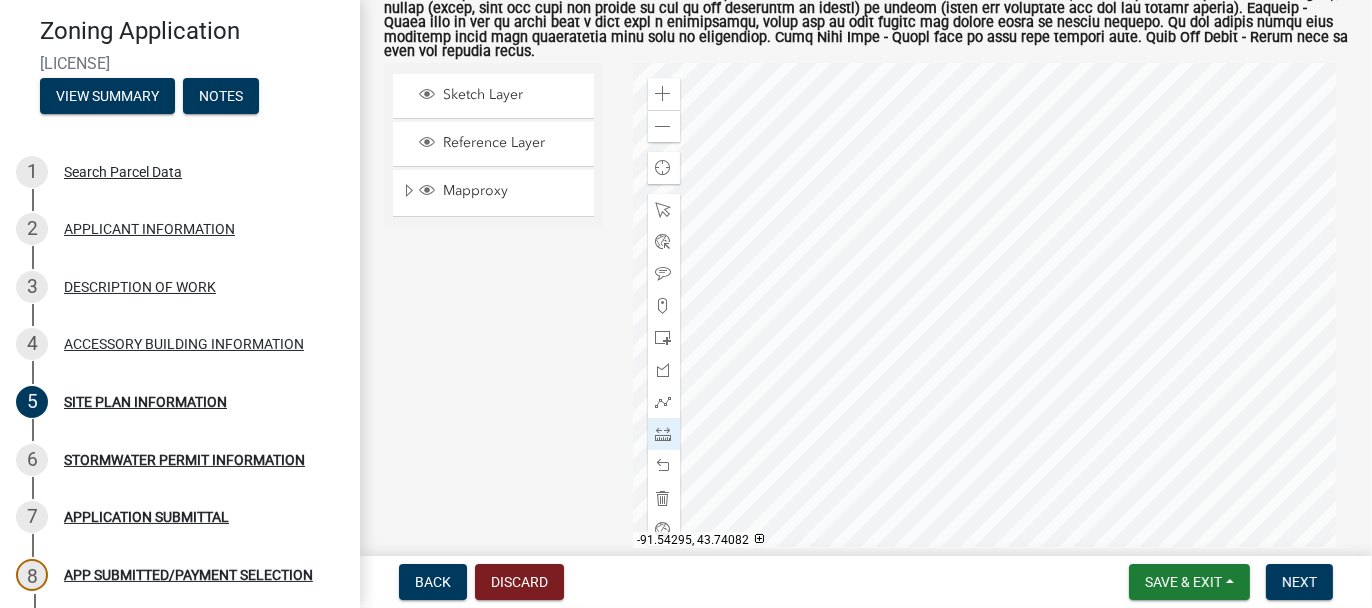 click 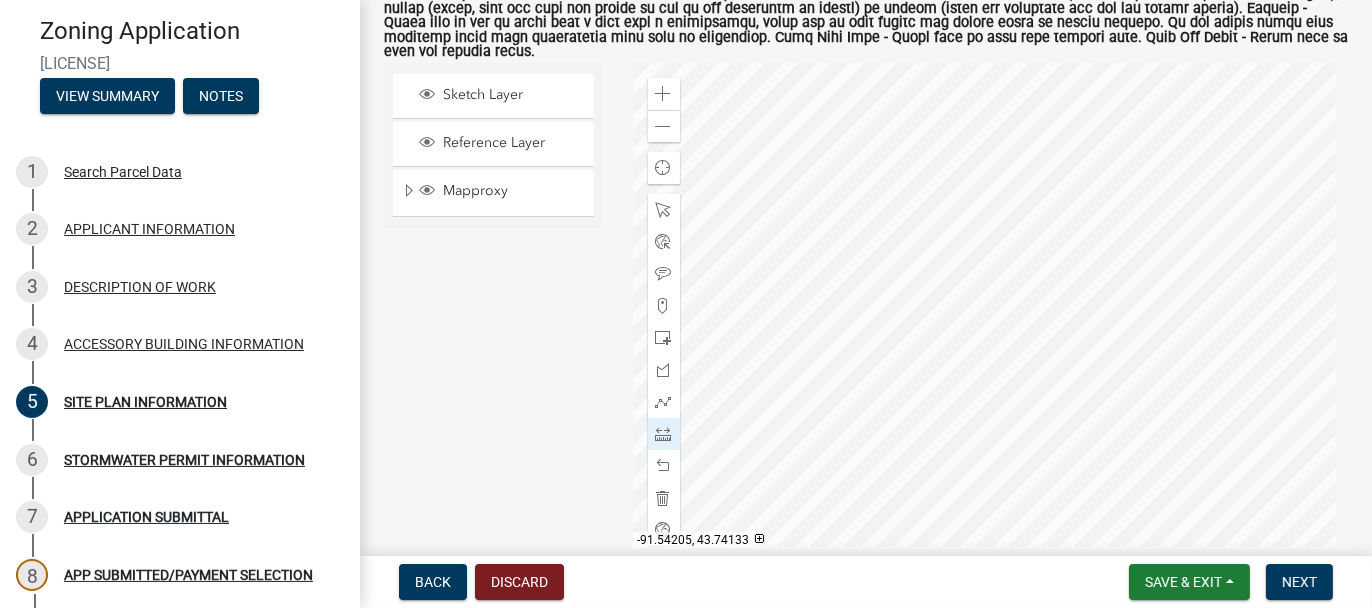 click 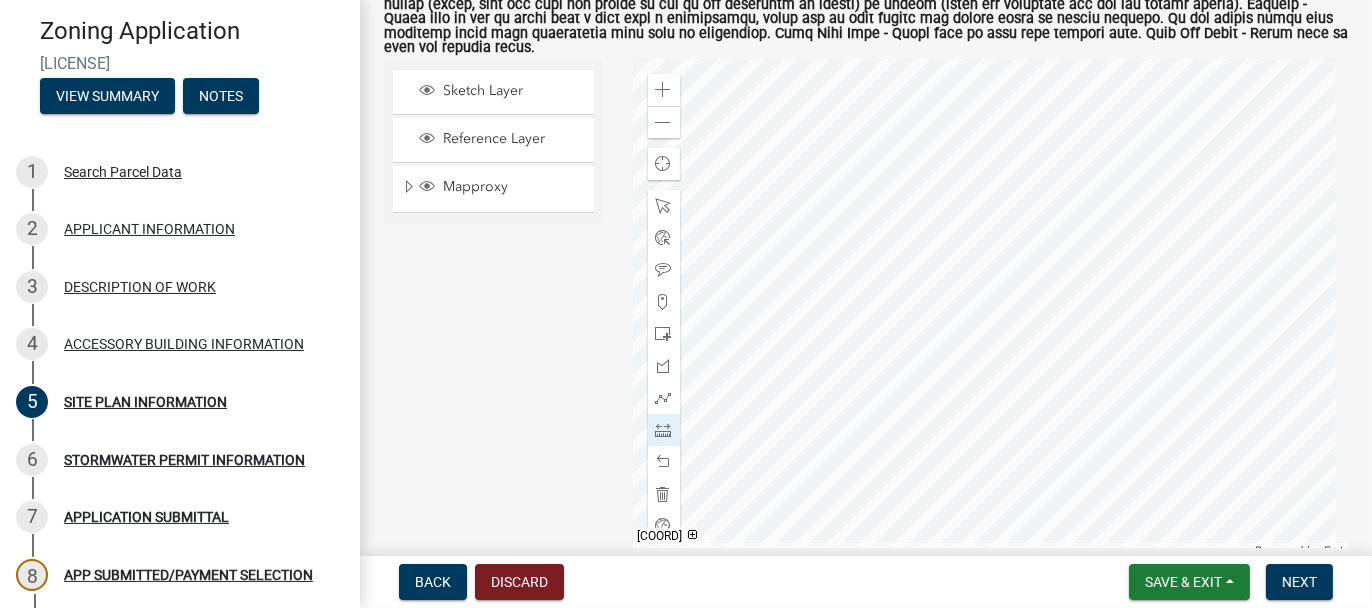 scroll, scrollTop: 346, scrollLeft: 0, axis: vertical 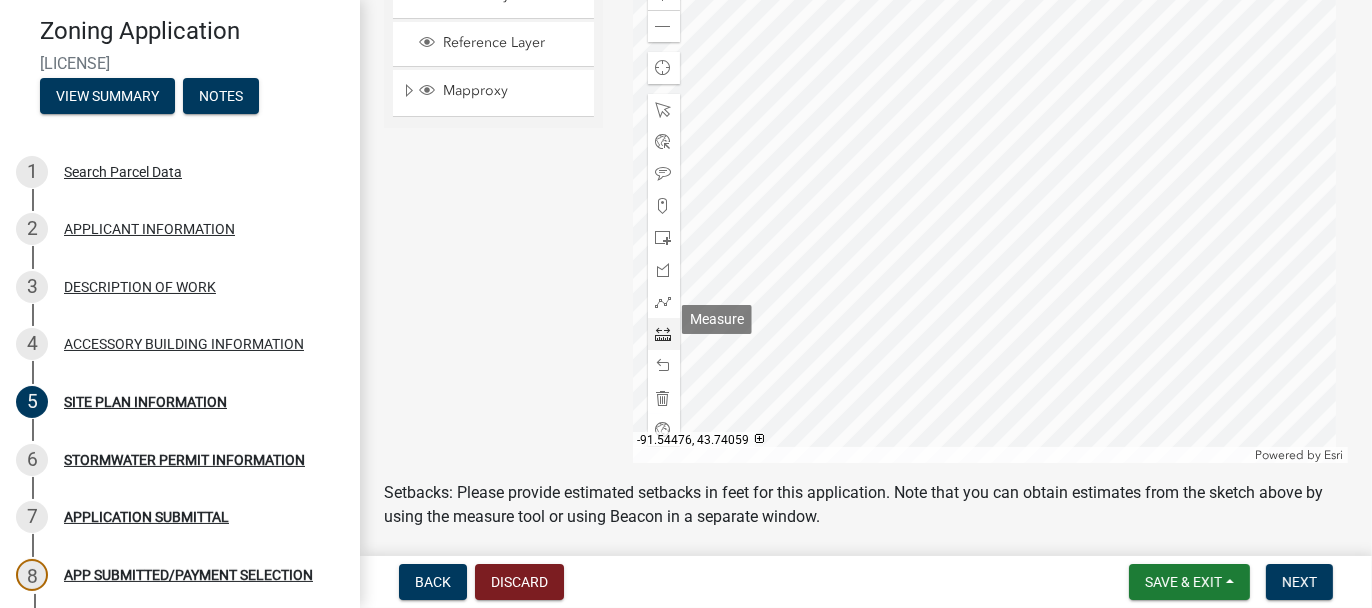 click 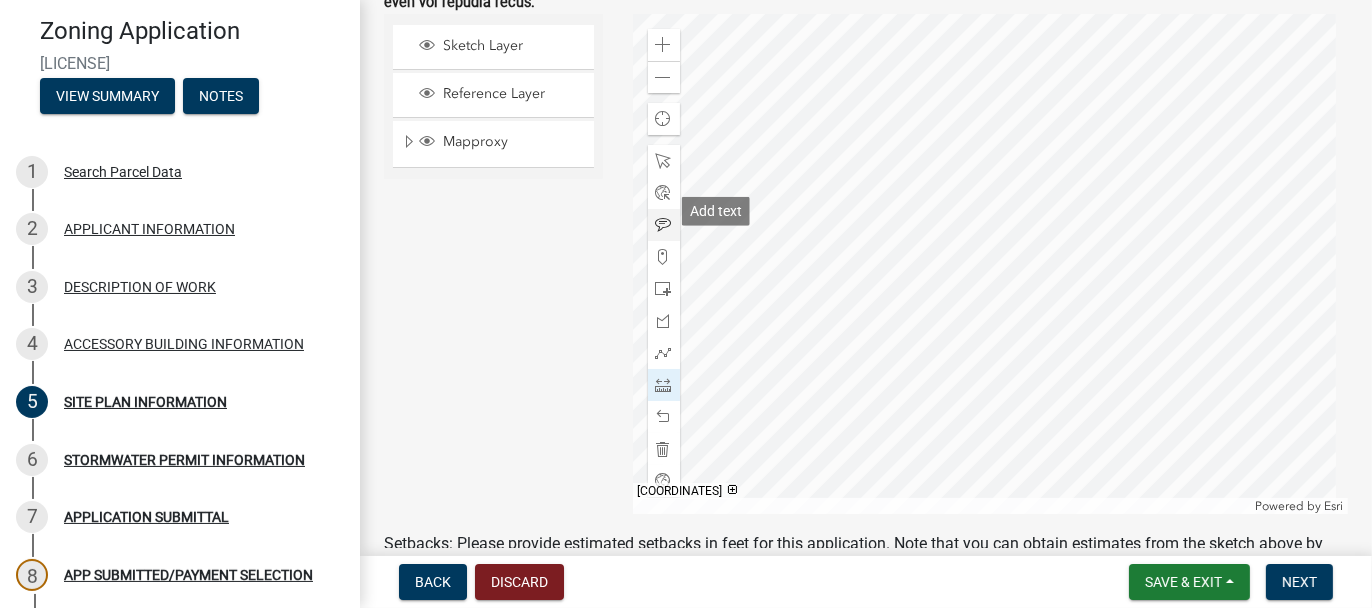 click 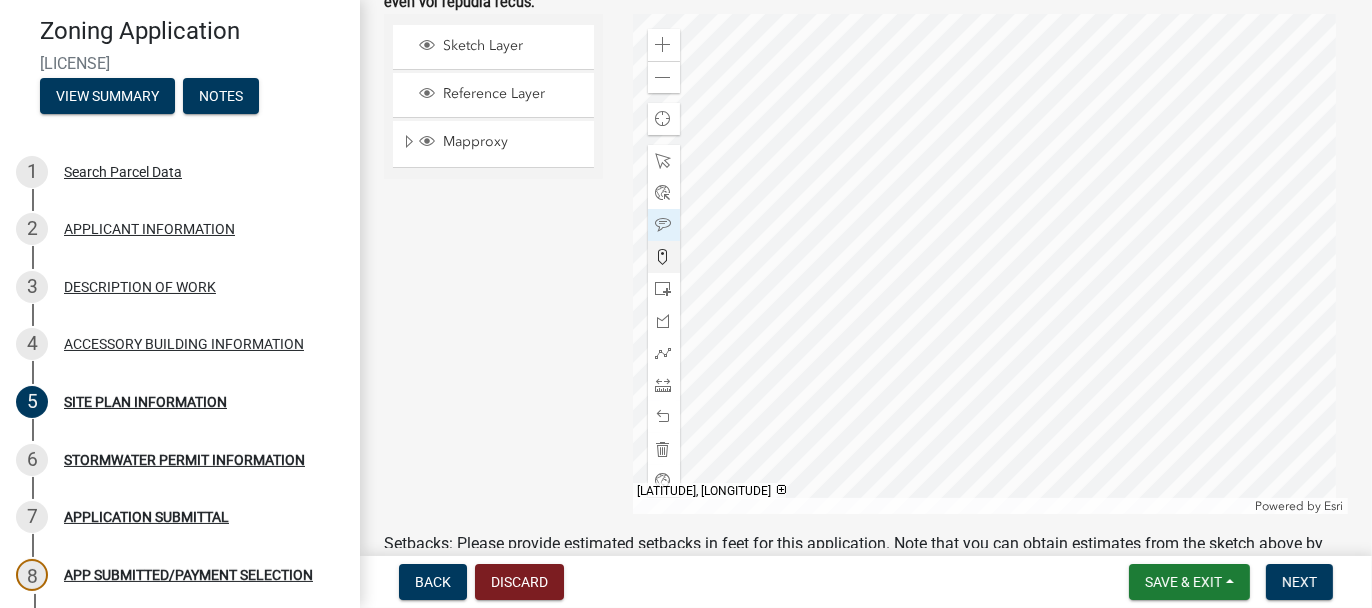click 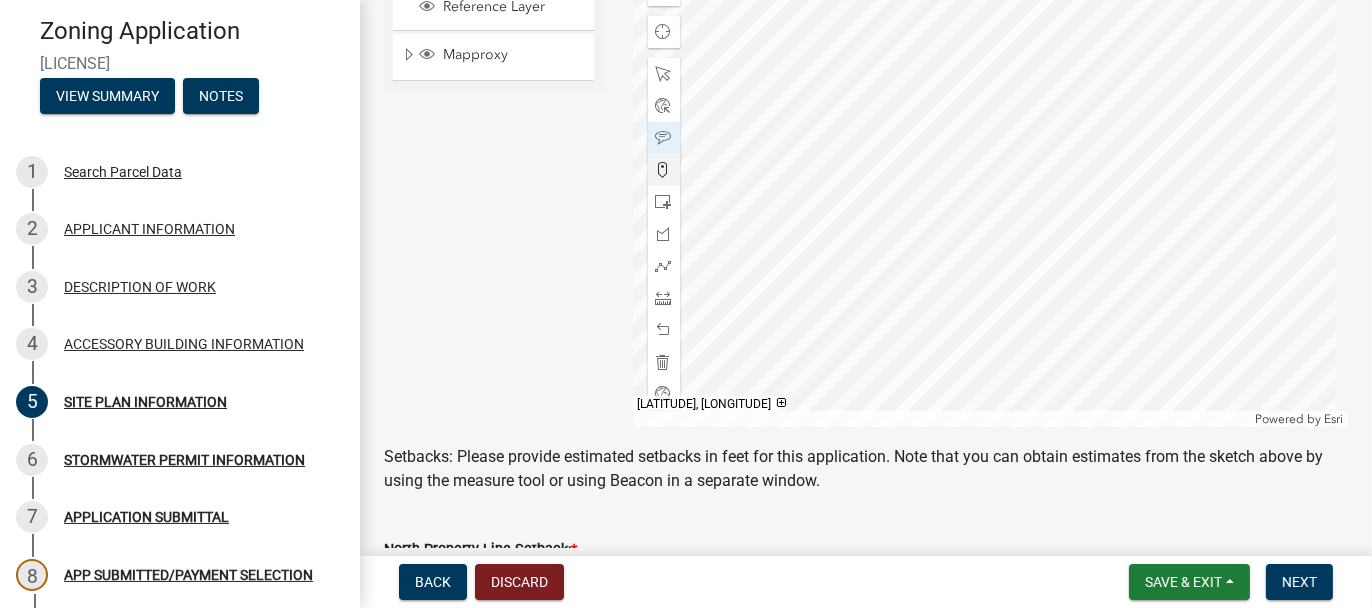 scroll, scrollTop: 595, scrollLeft: 0, axis: vertical 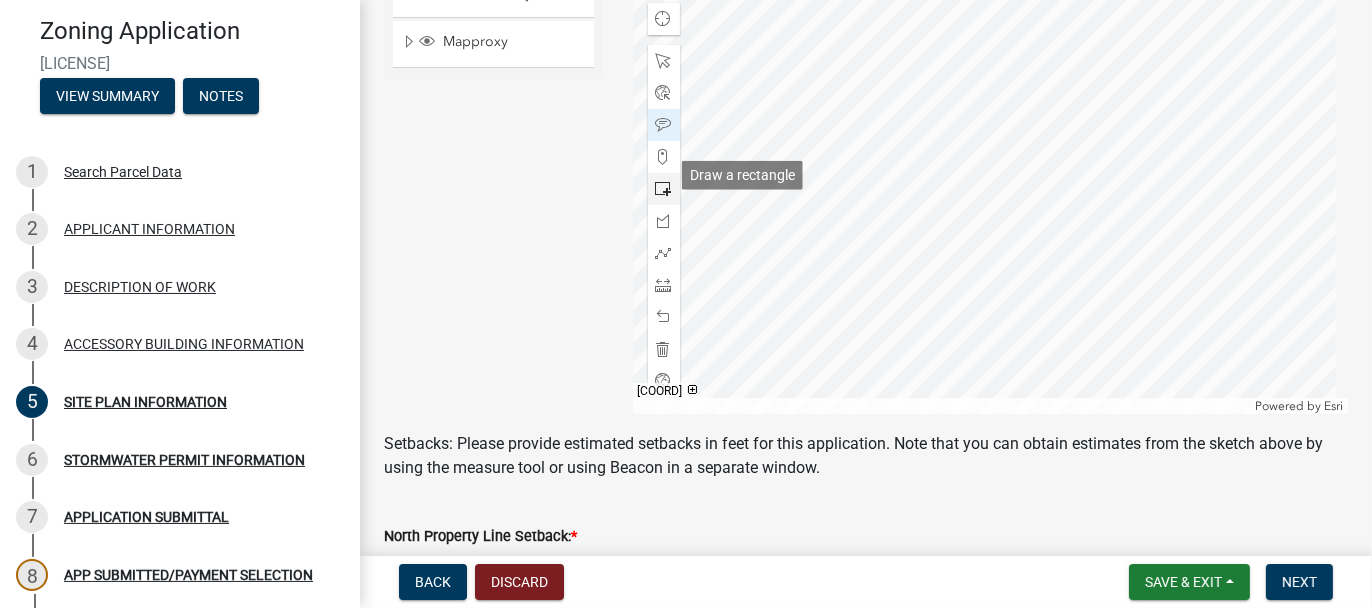 click 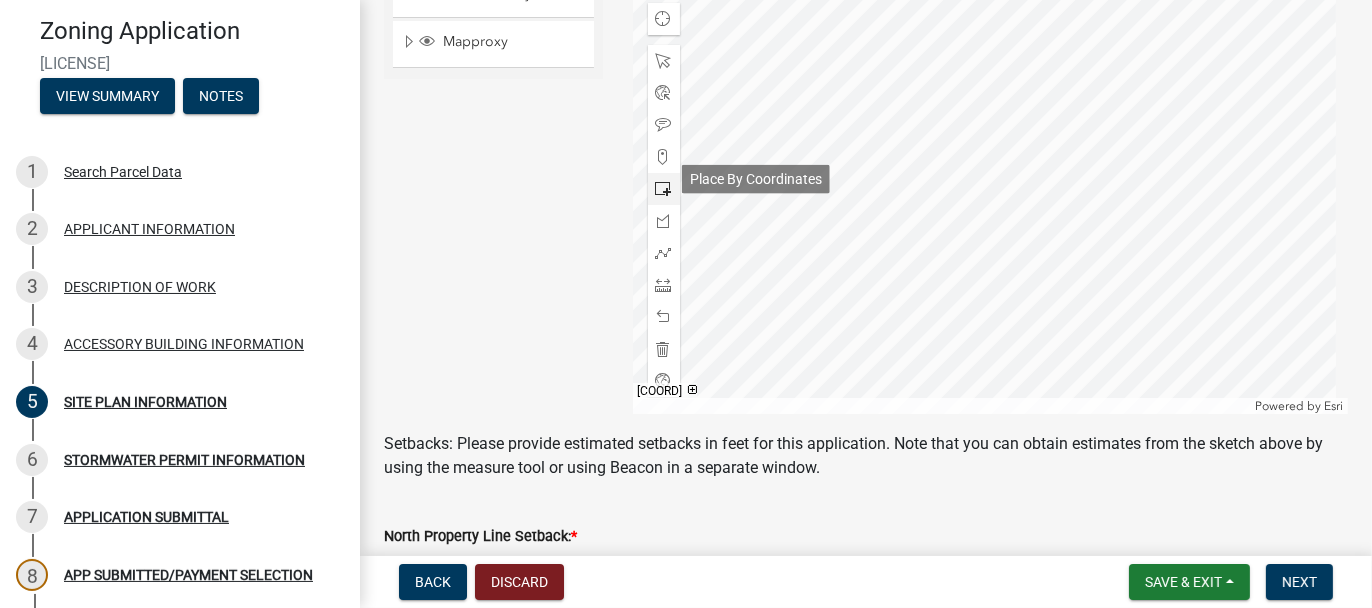scroll, scrollTop: 495, scrollLeft: 0, axis: vertical 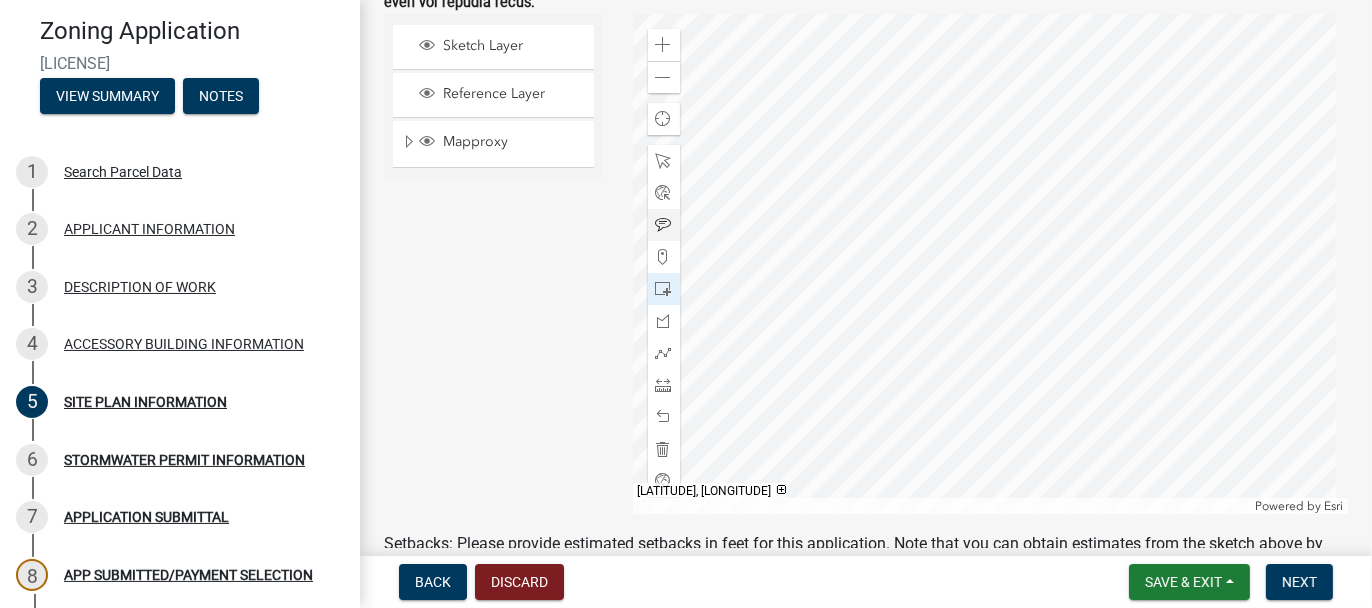click 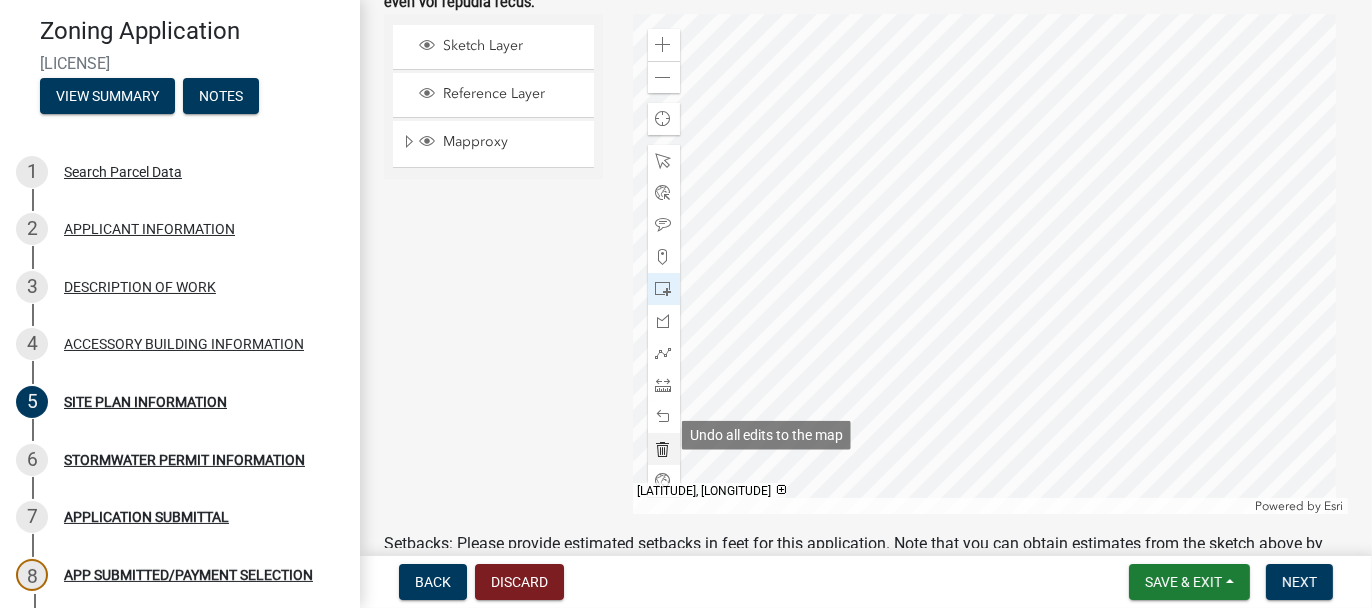 click 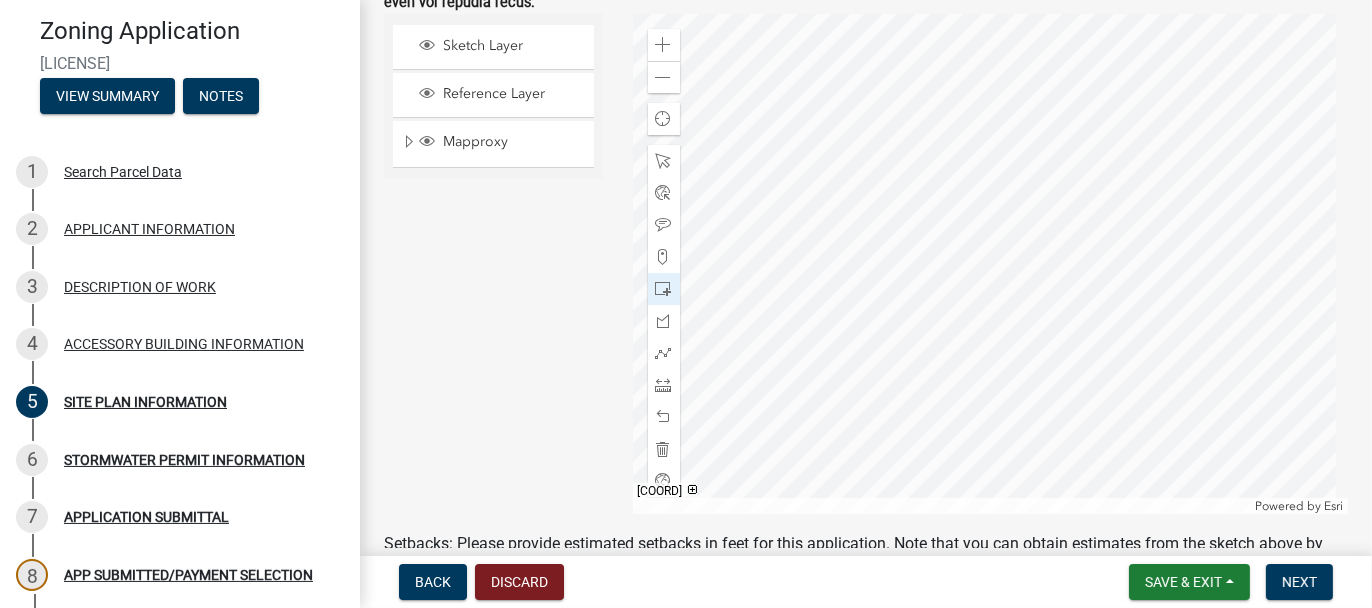 click 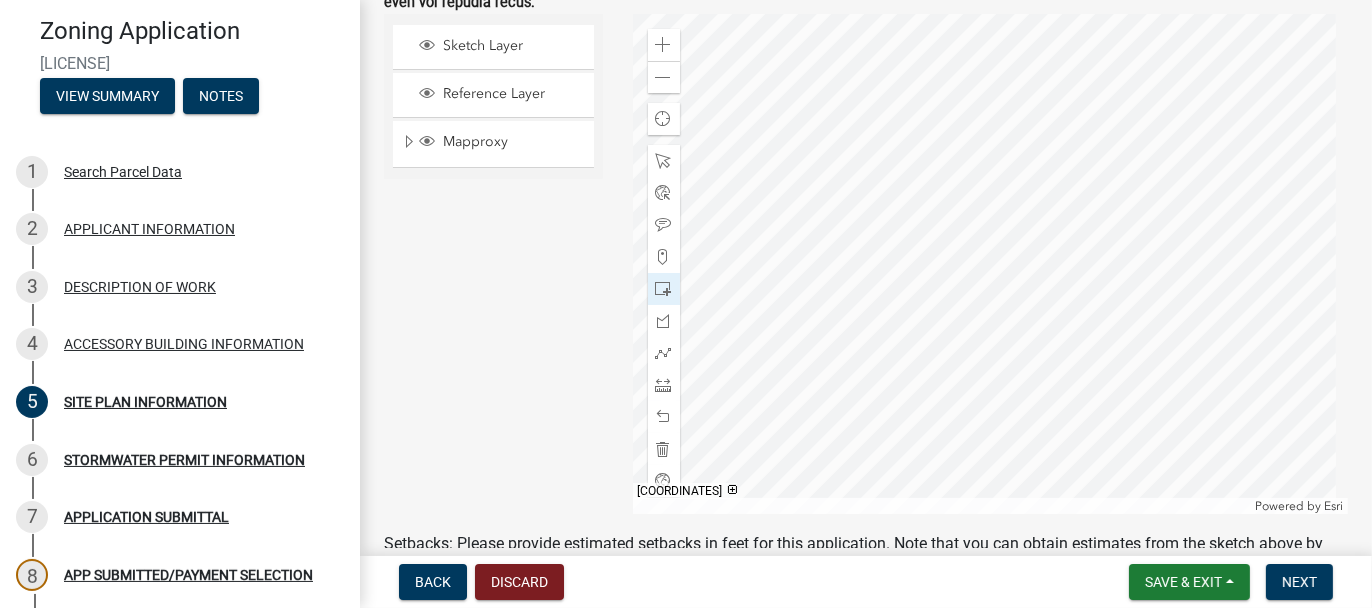 click 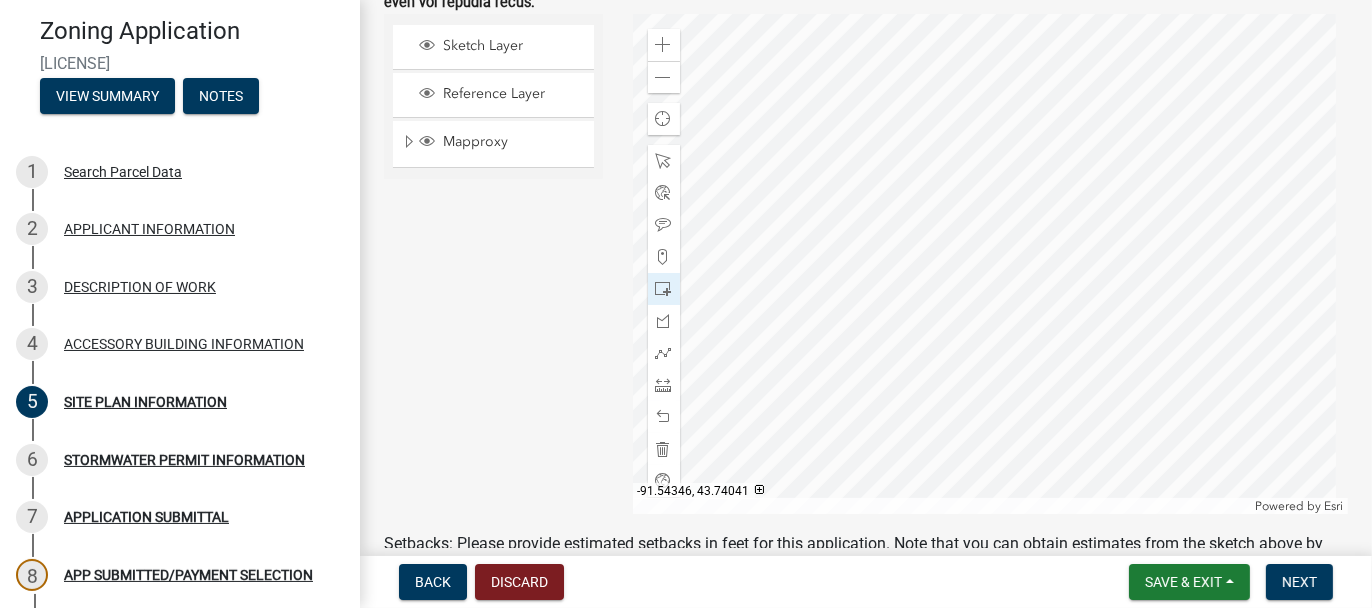 click 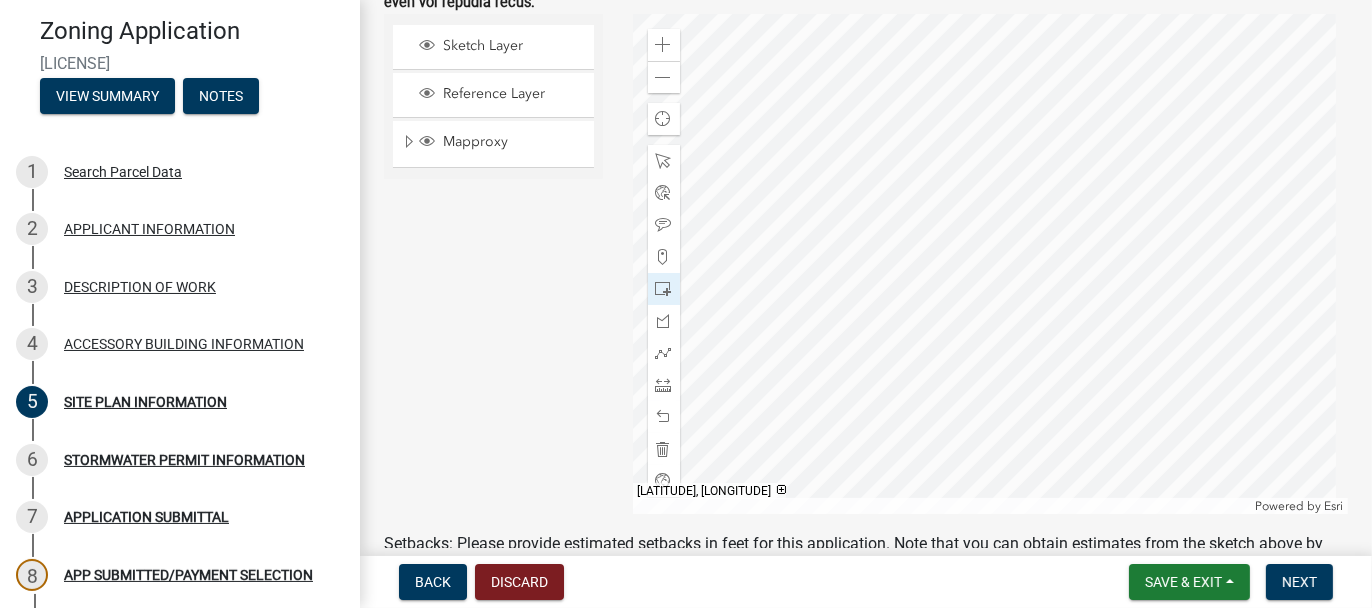 click 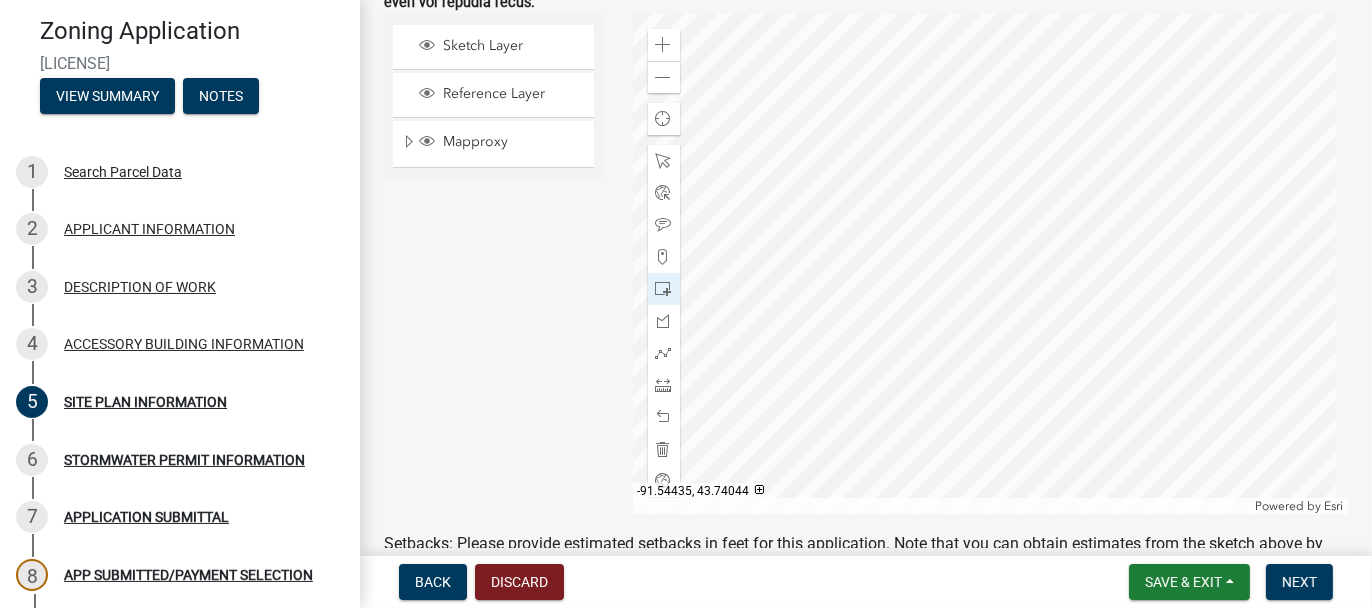 click 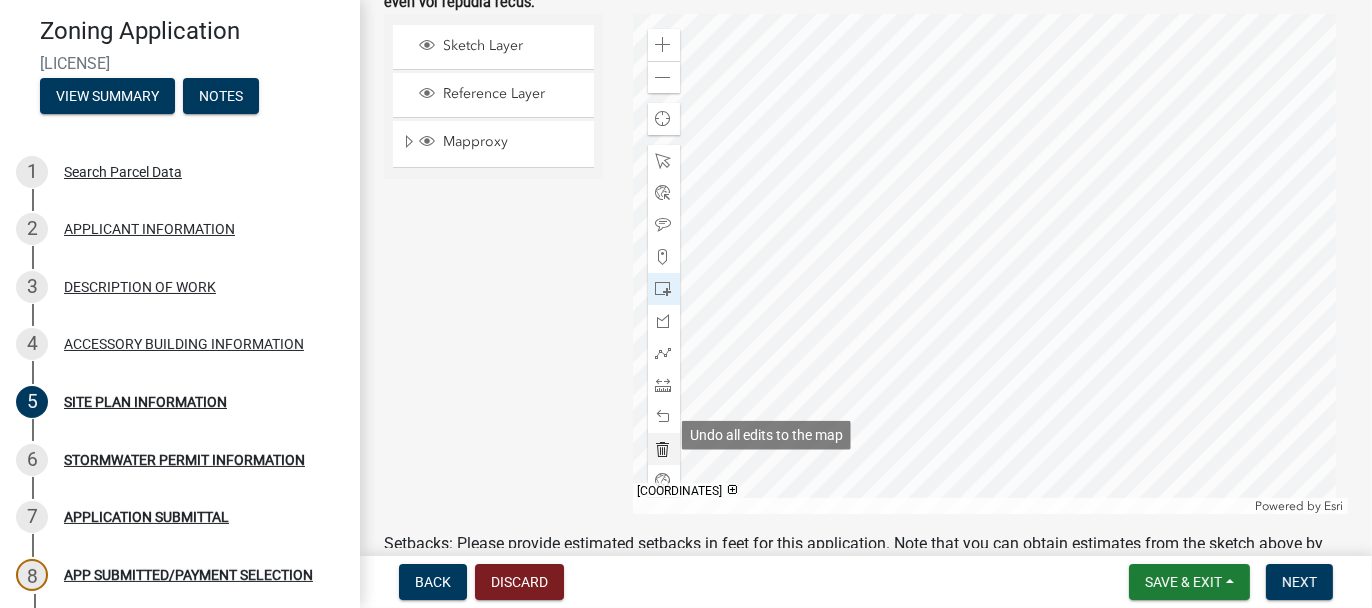 click 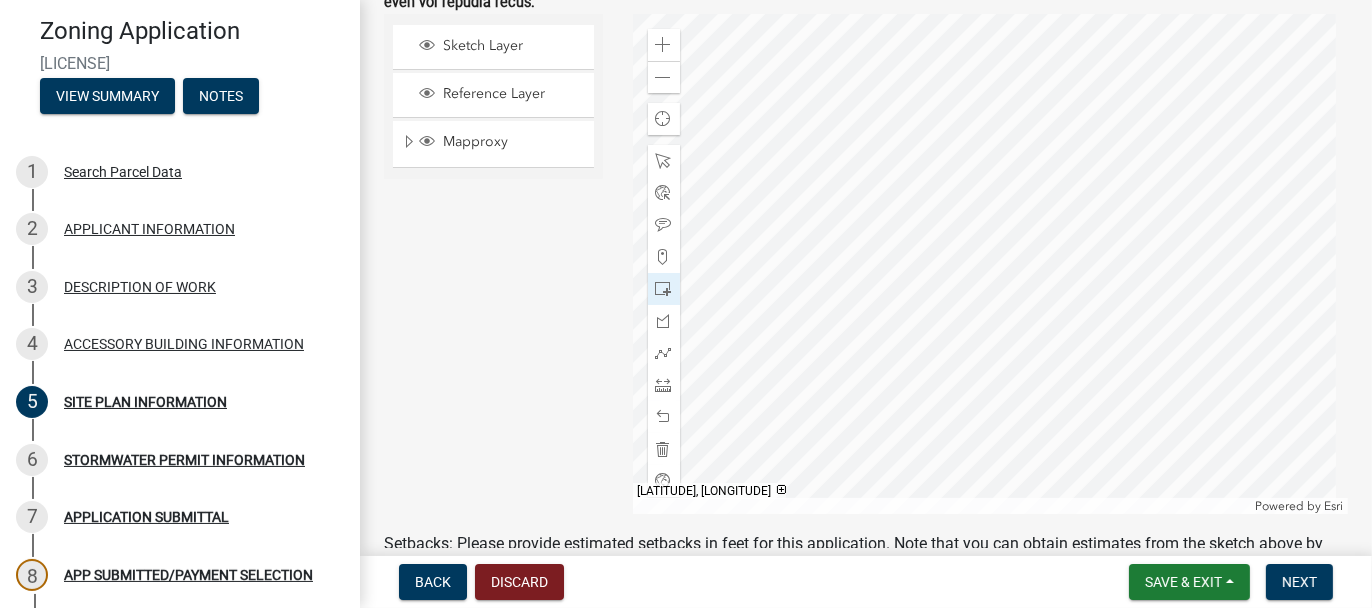 click 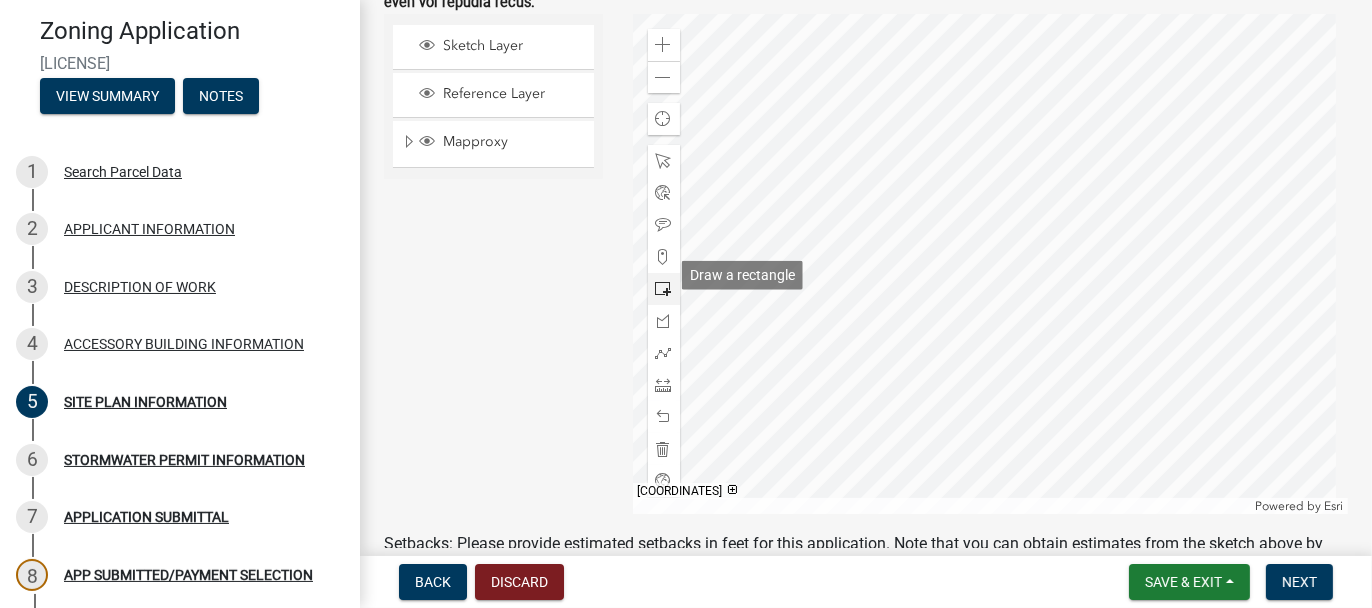 click 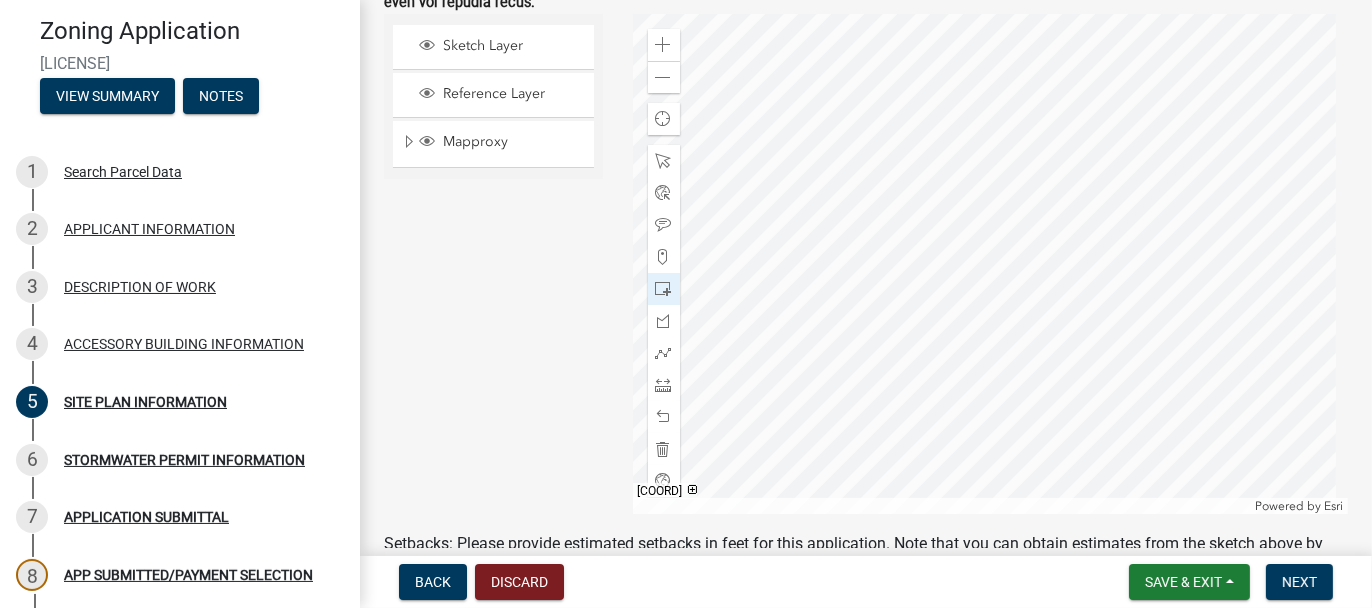 click 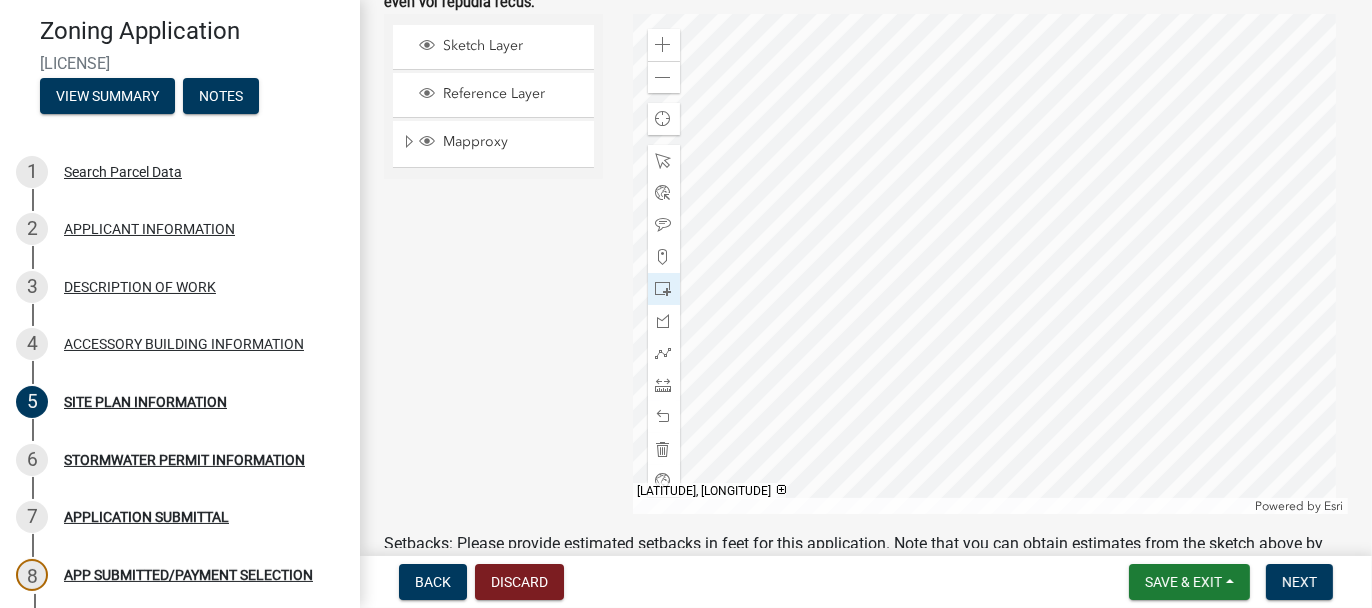click 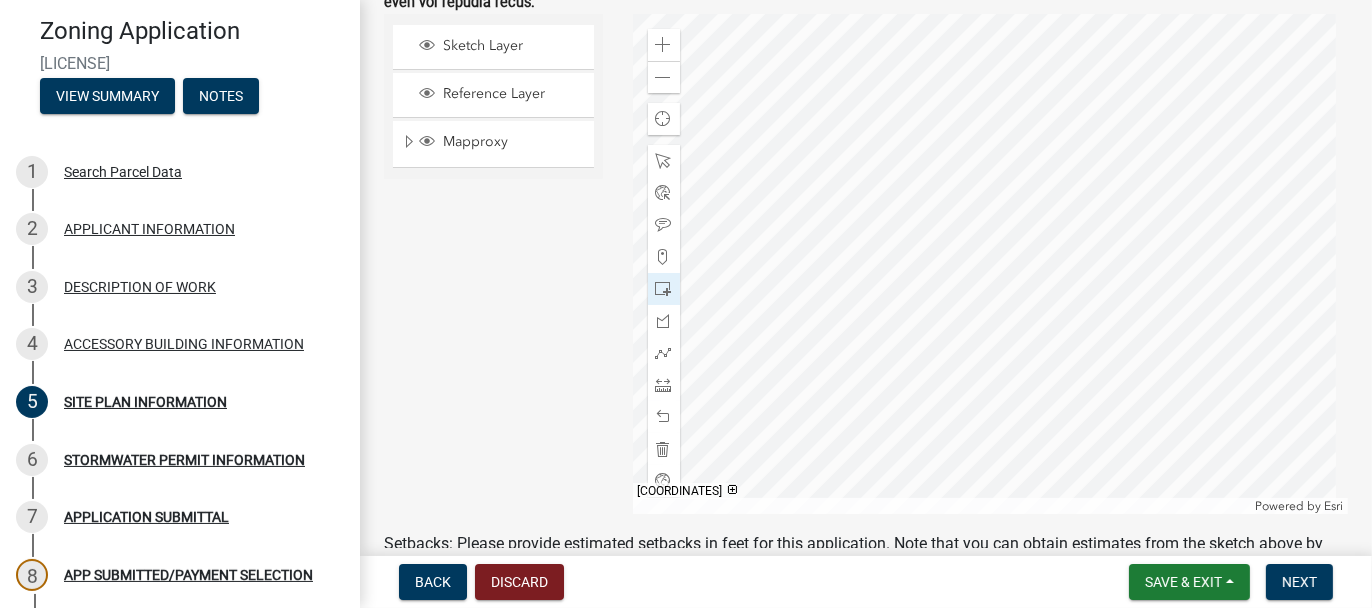 click 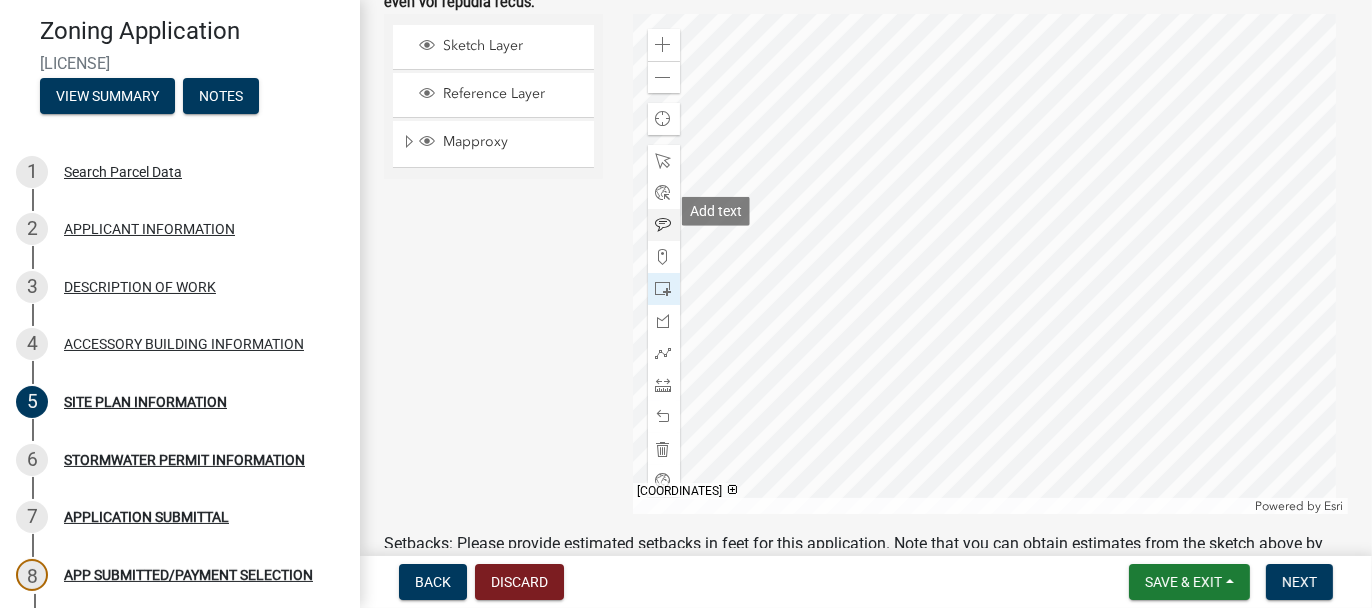 click 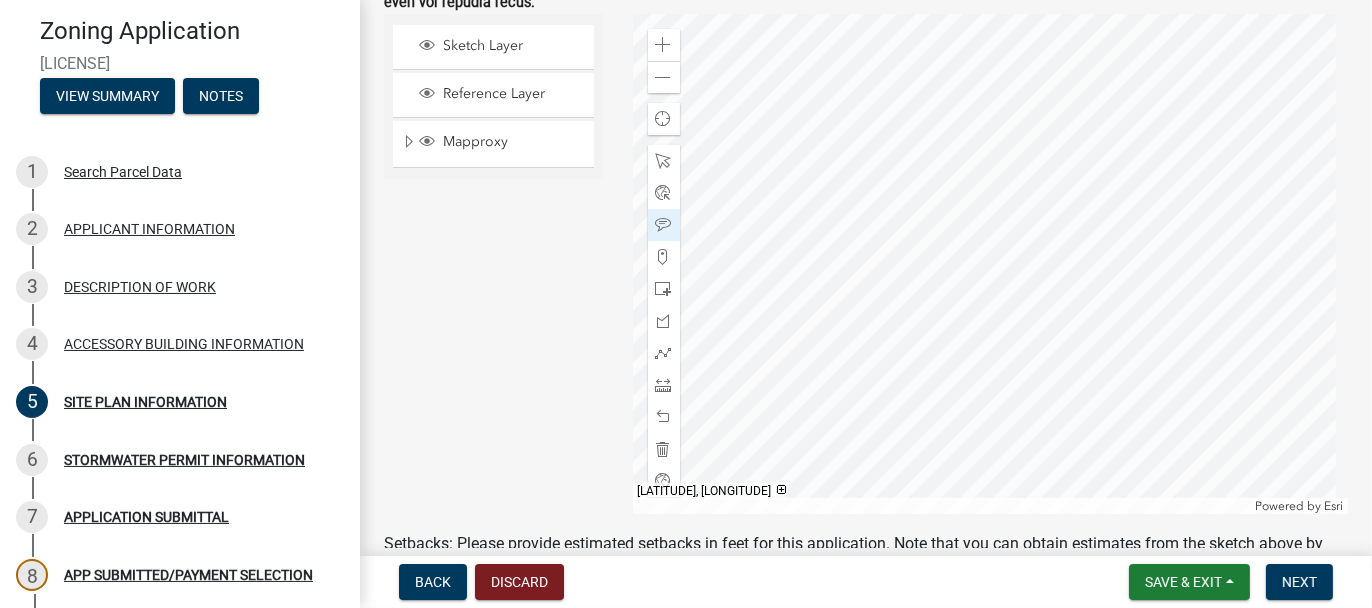 click 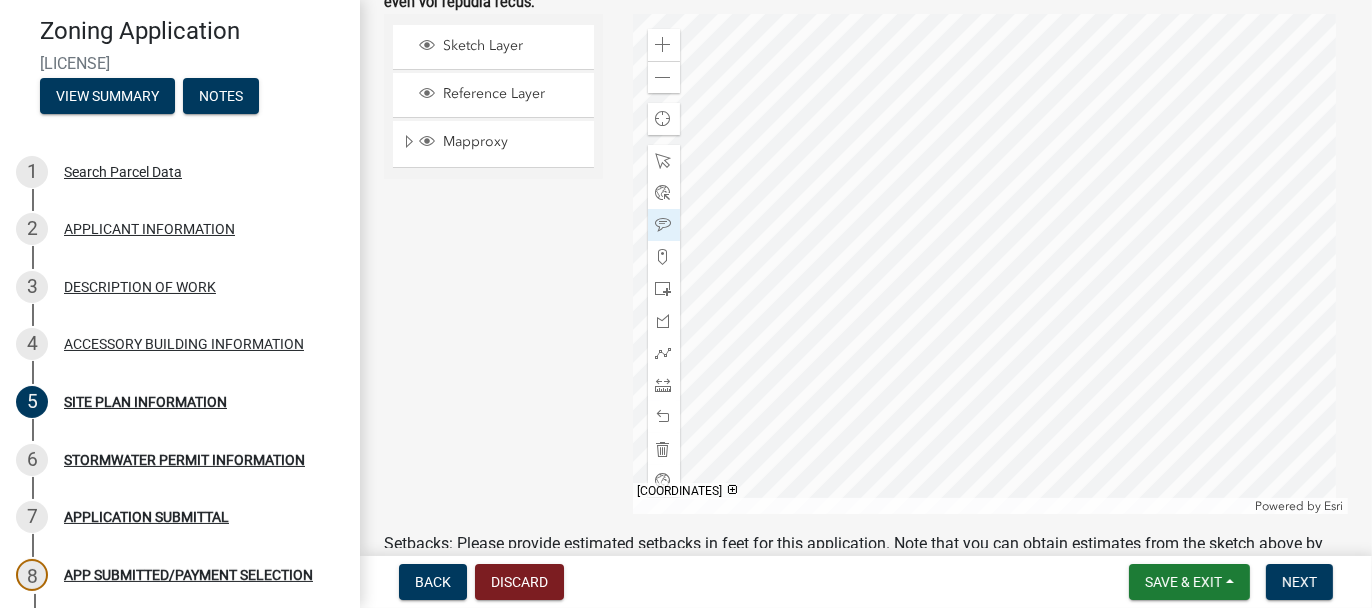 click 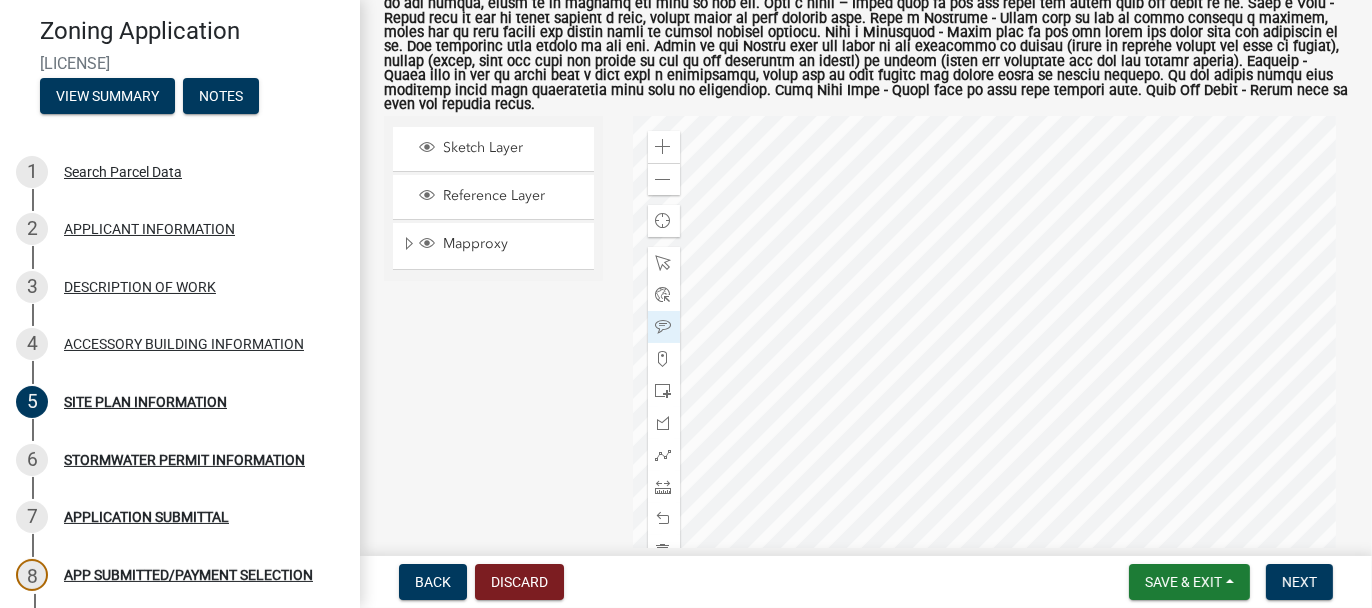 scroll, scrollTop: 400, scrollLeft: 0, axis: vertical 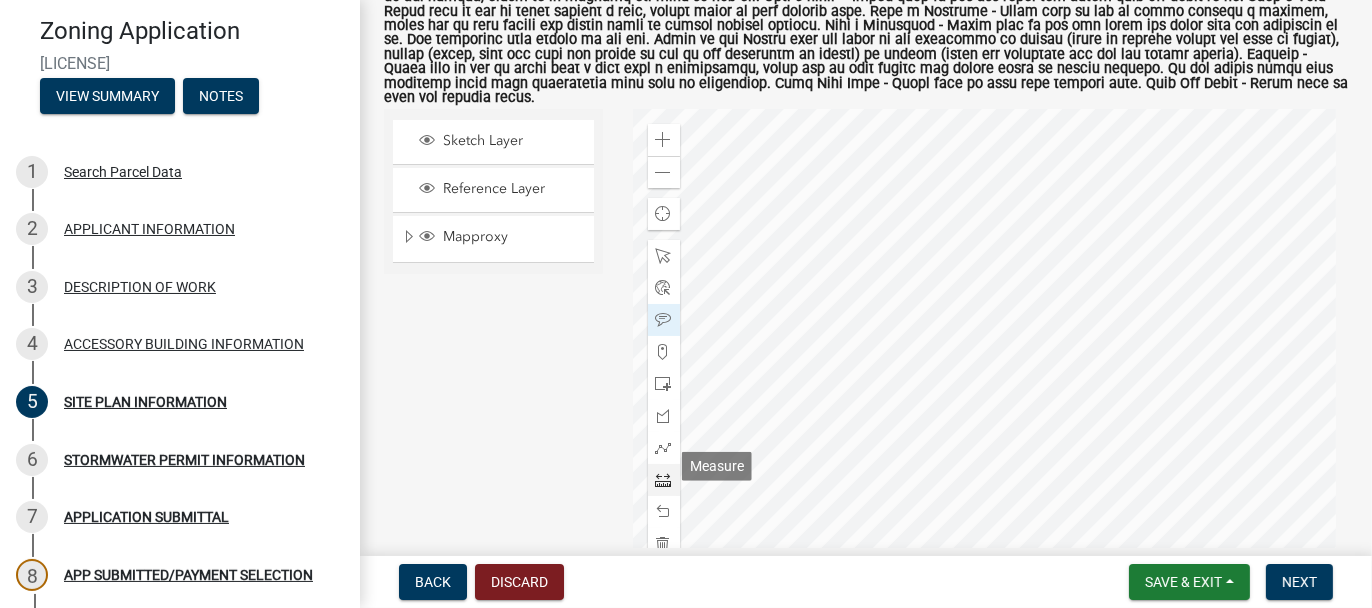 click 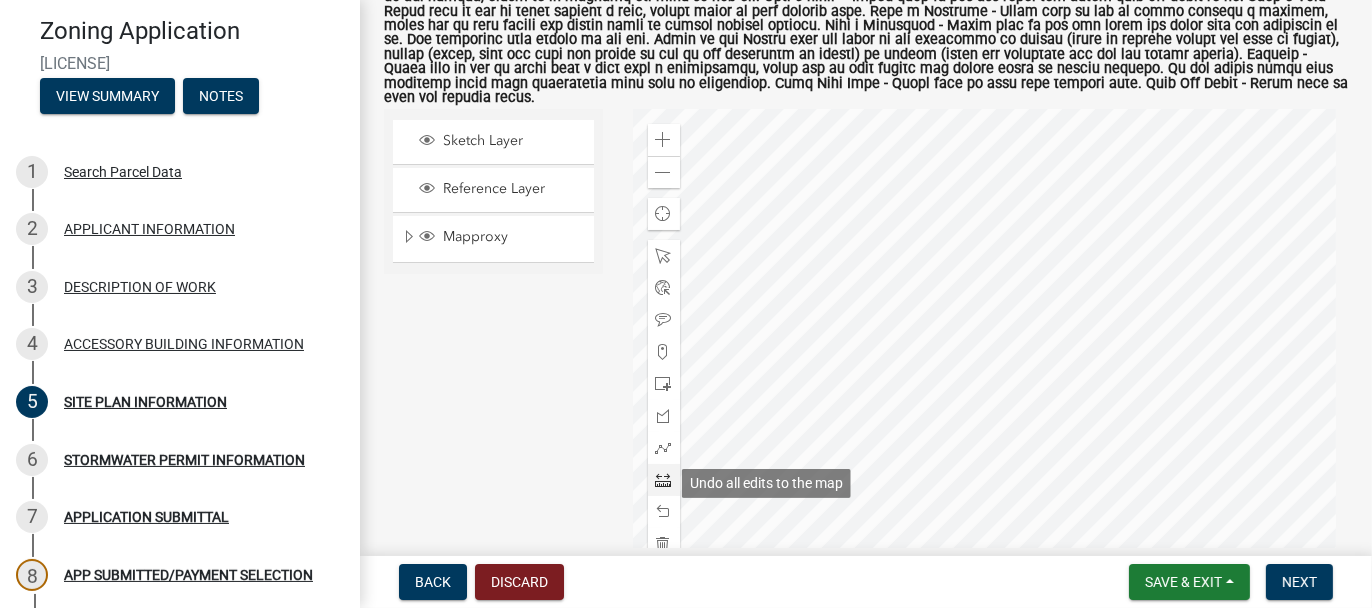 scroll, scrollTop: 446, scrollLeft: 0, axis: vertical 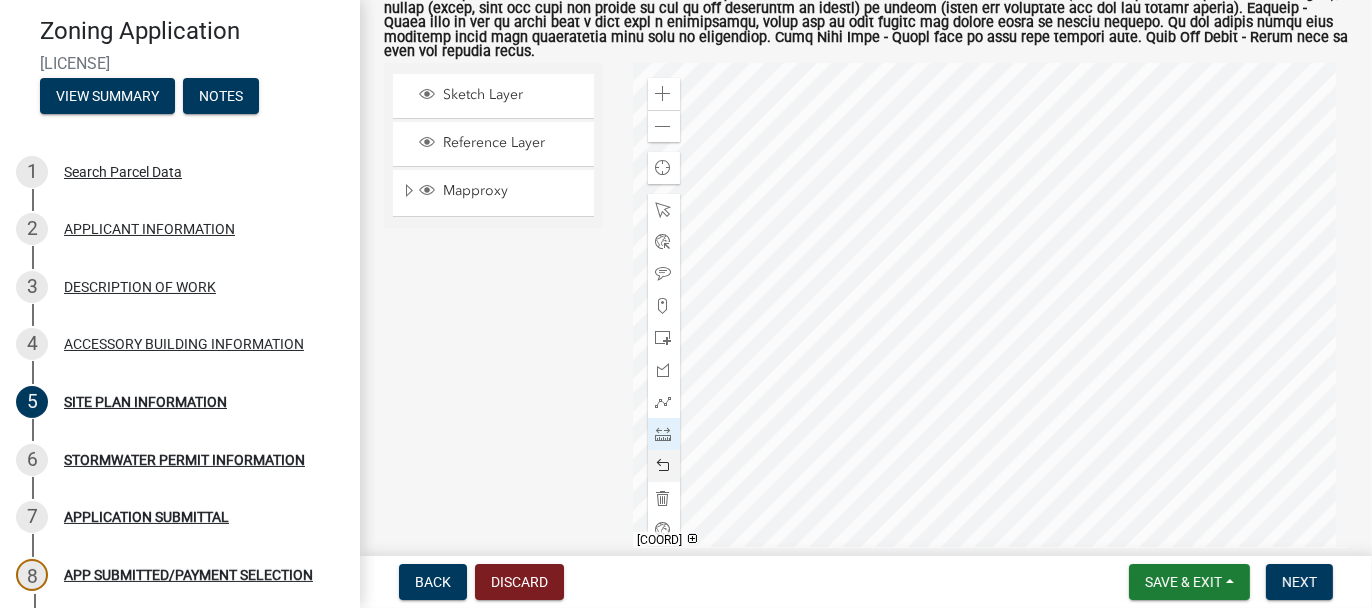 click 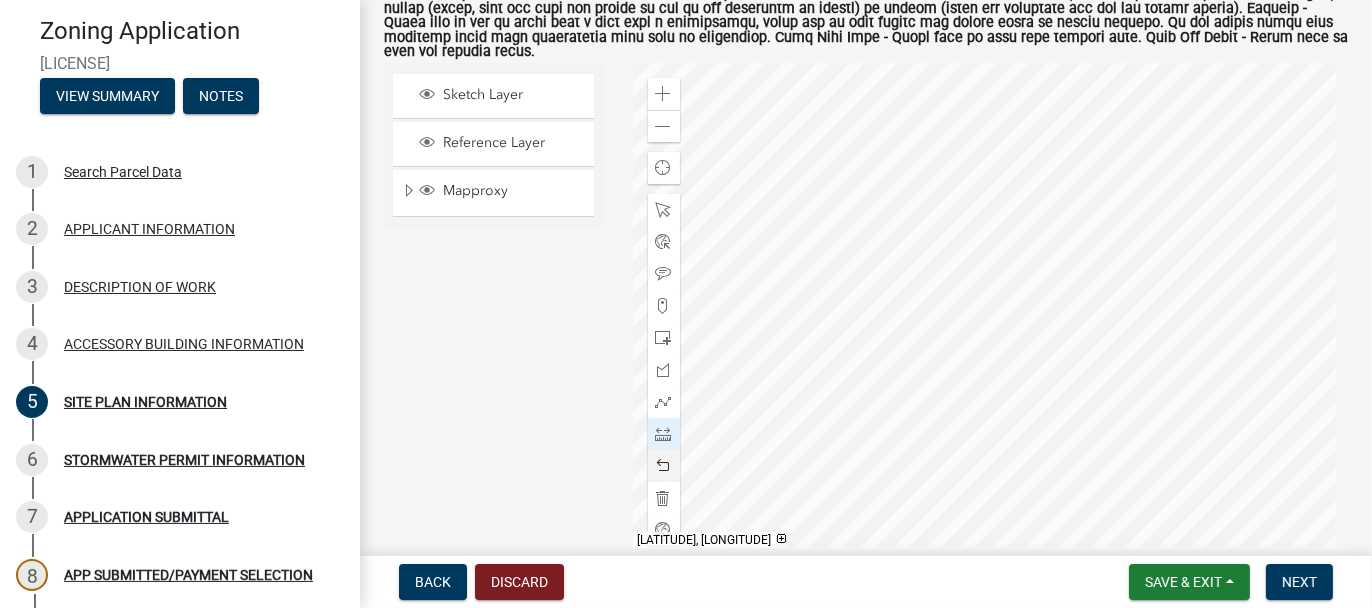 click 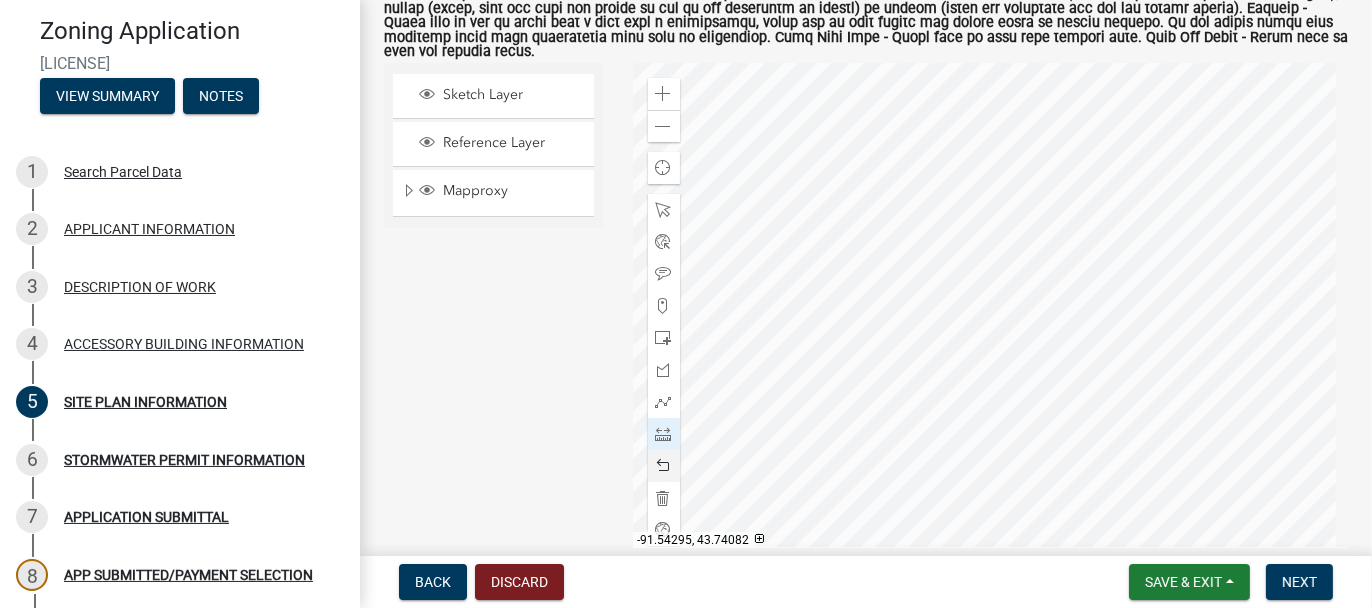 click 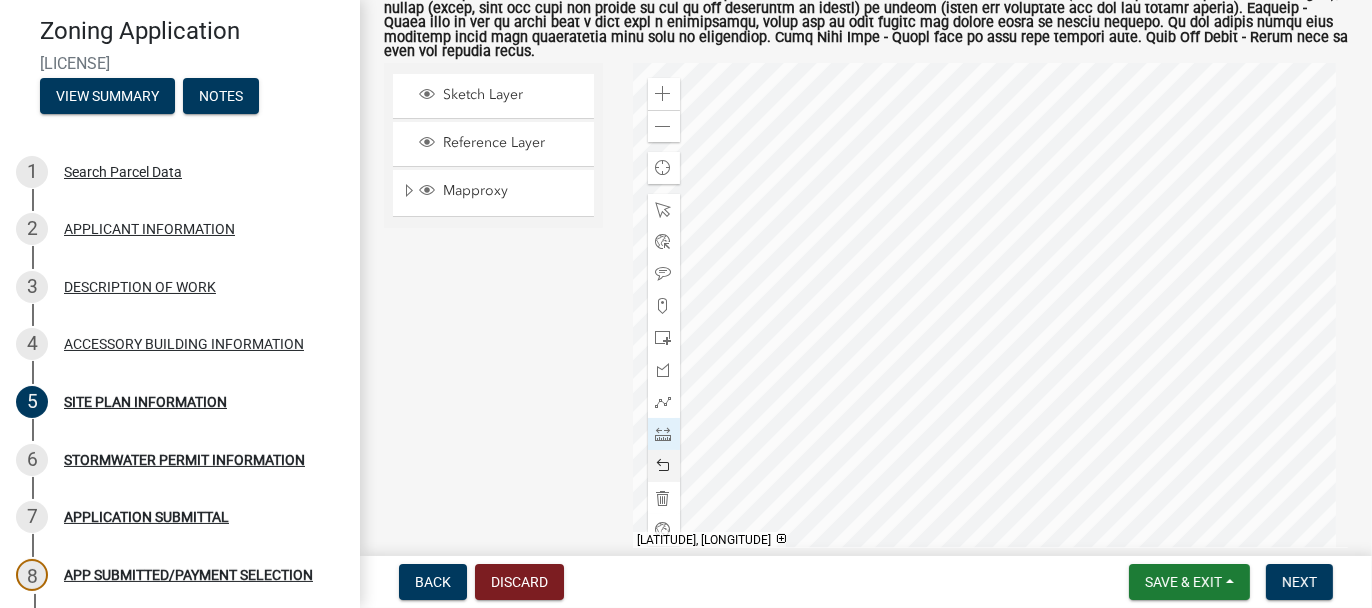 click 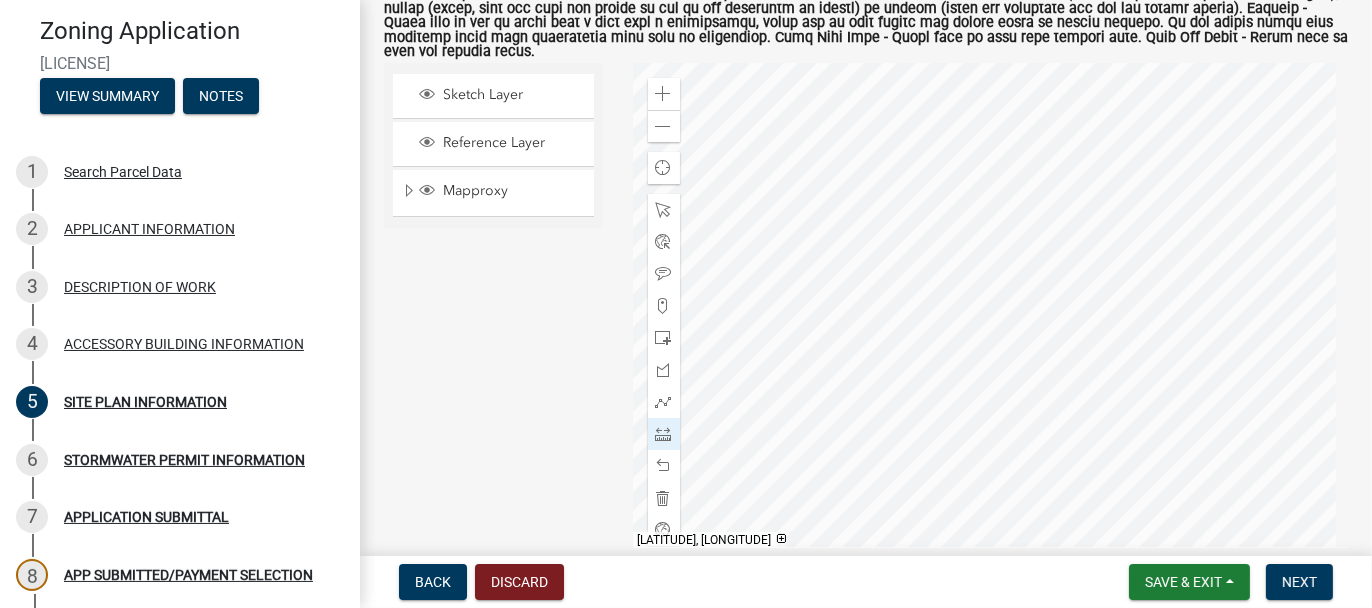scroll, scrollTop: 546, scrollLeft: 0, axis: vertical 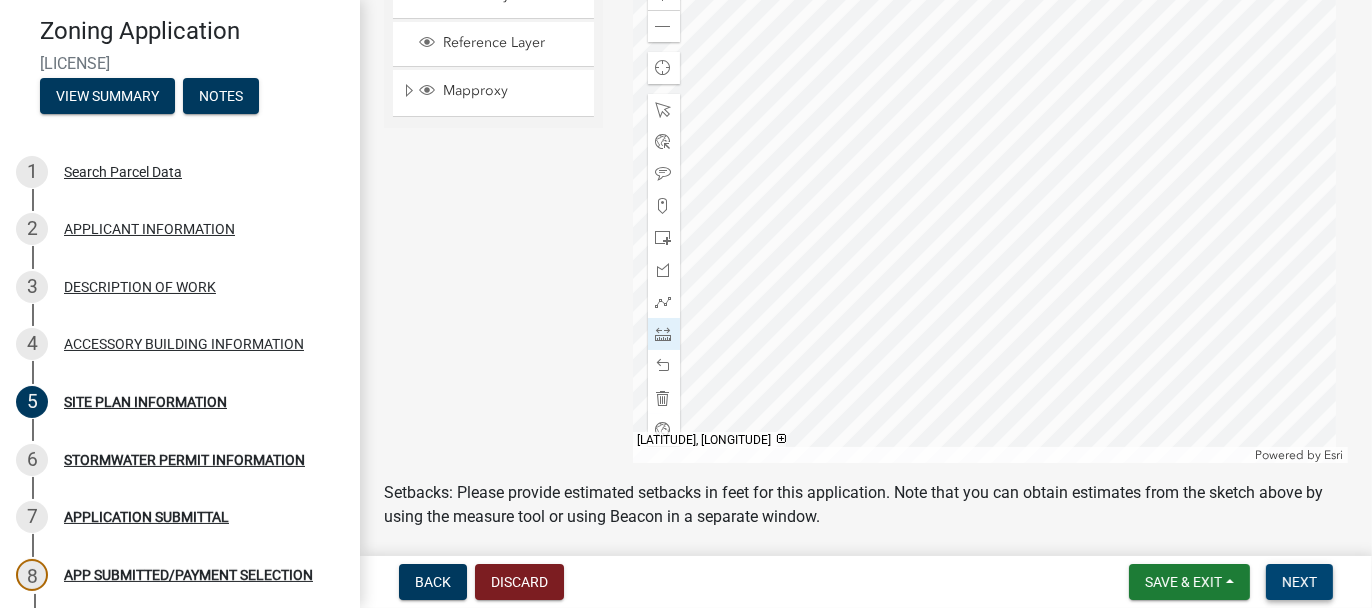 click on "Next" at bounding box center [1299, 582] 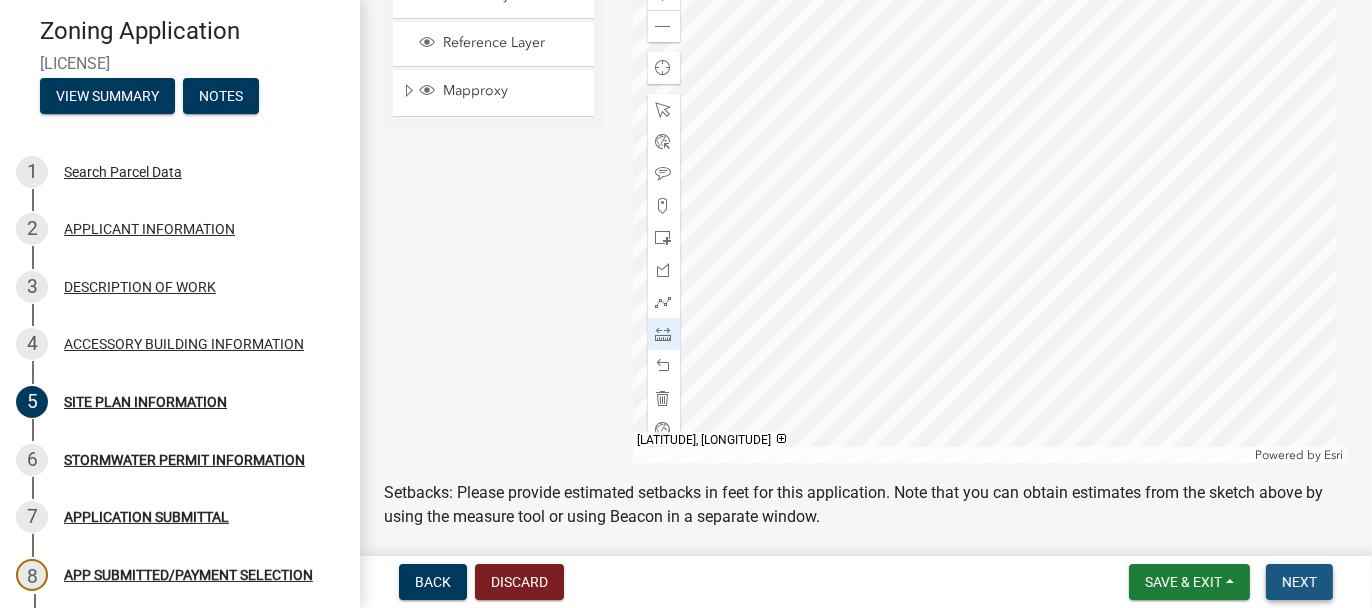 click on "Next" at bounding box center [1299, 582] 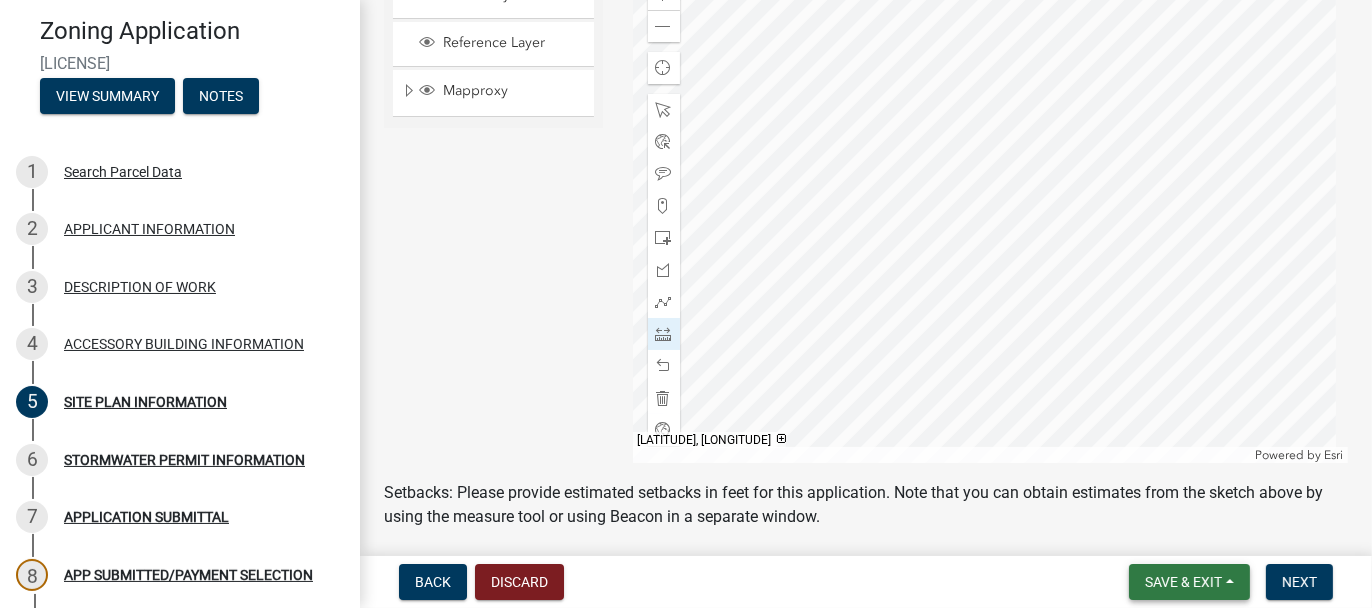 click on "Save & Exit" at bounding box center (1183, 582) 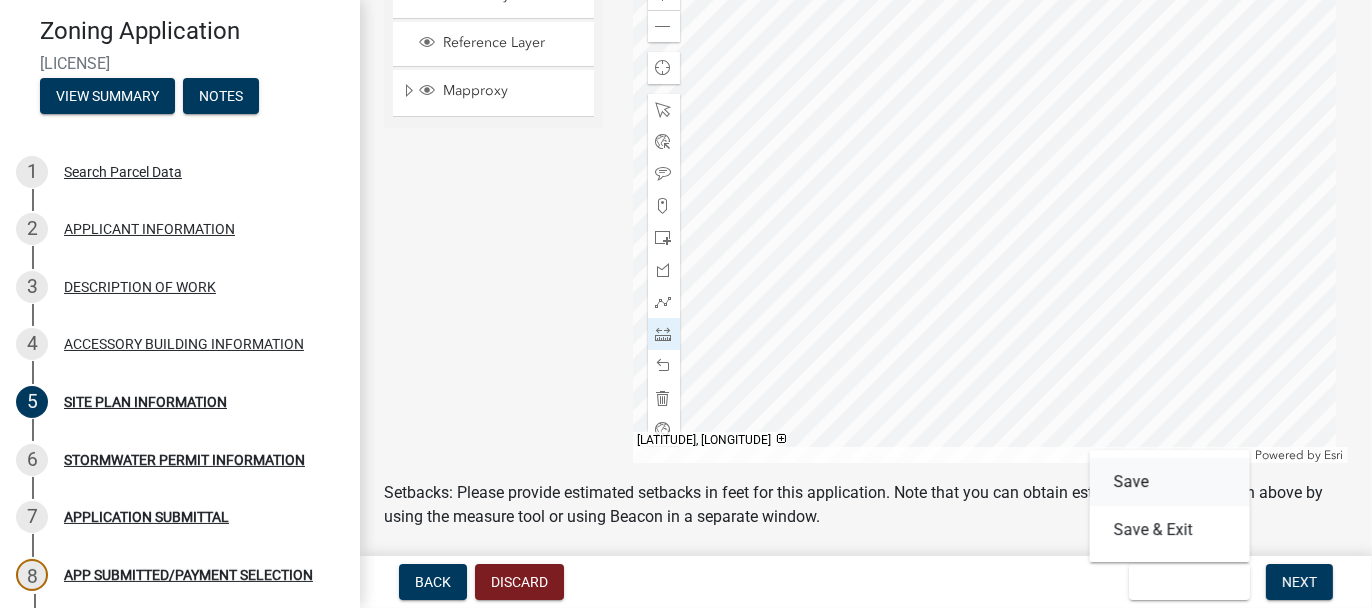 click on "Save" at bounding box center [1170, 482] 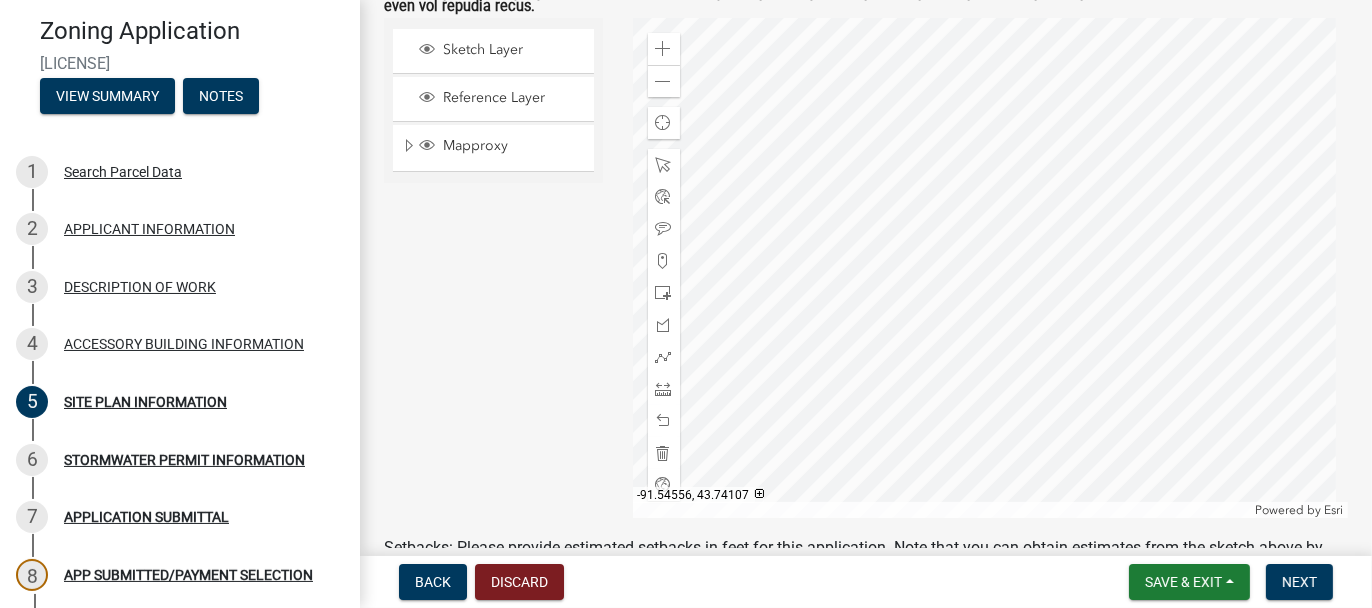scroll, scrollTop: 500, scrollLeft: 0, axis: vertical 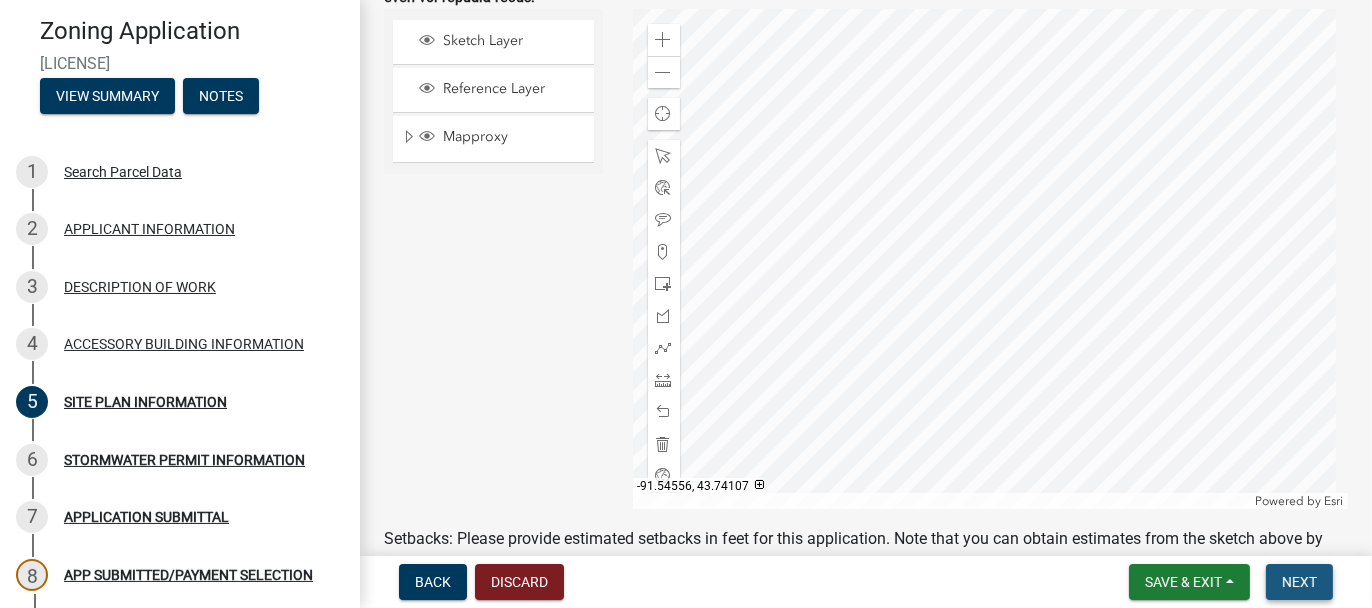 click on "Next" at bounding box center (1299, 582) 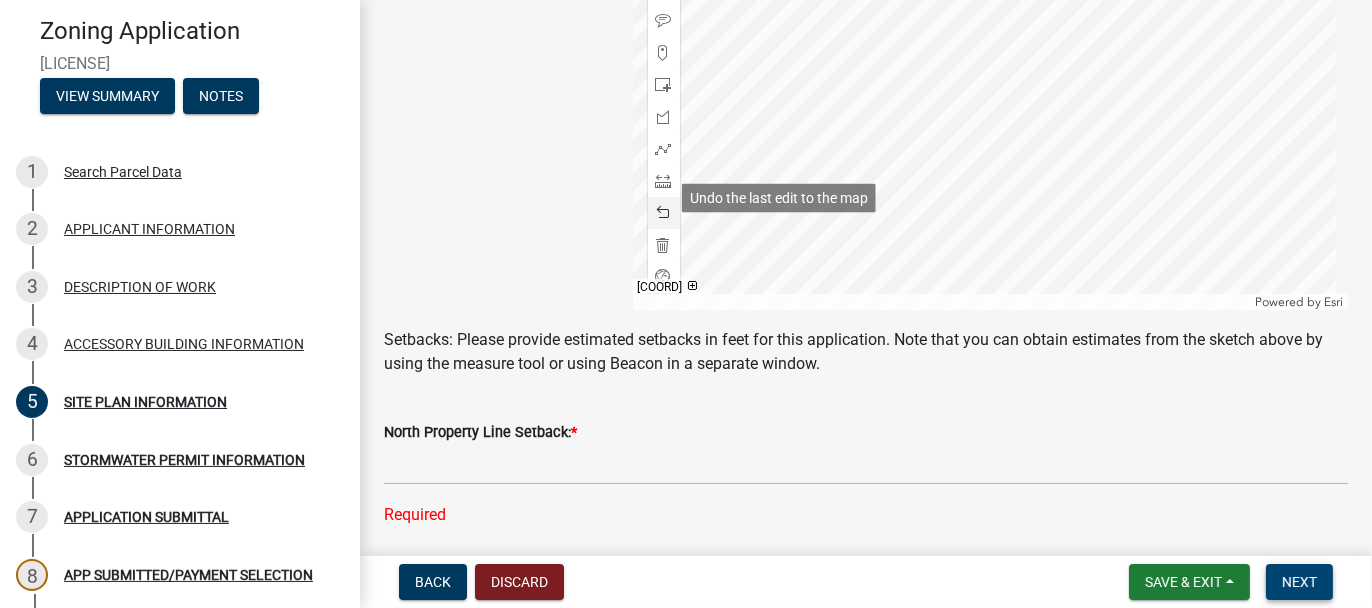 scroll, scrollTop: 700, scrollLeft: 0, axis: vertical 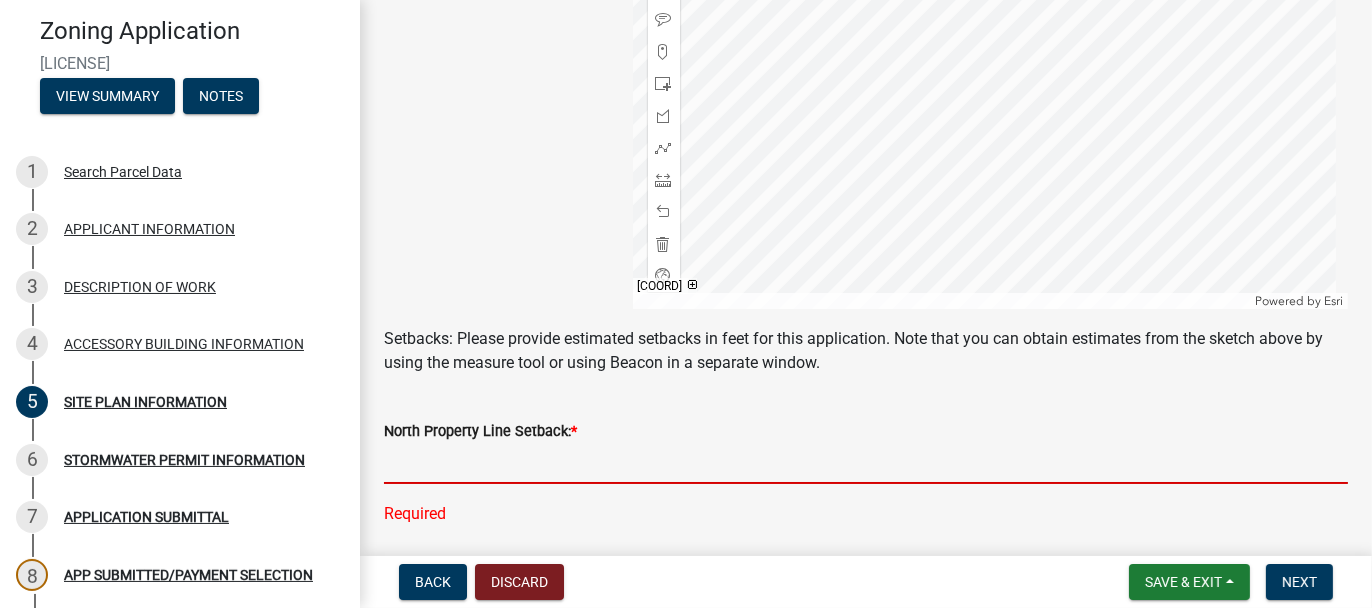 click 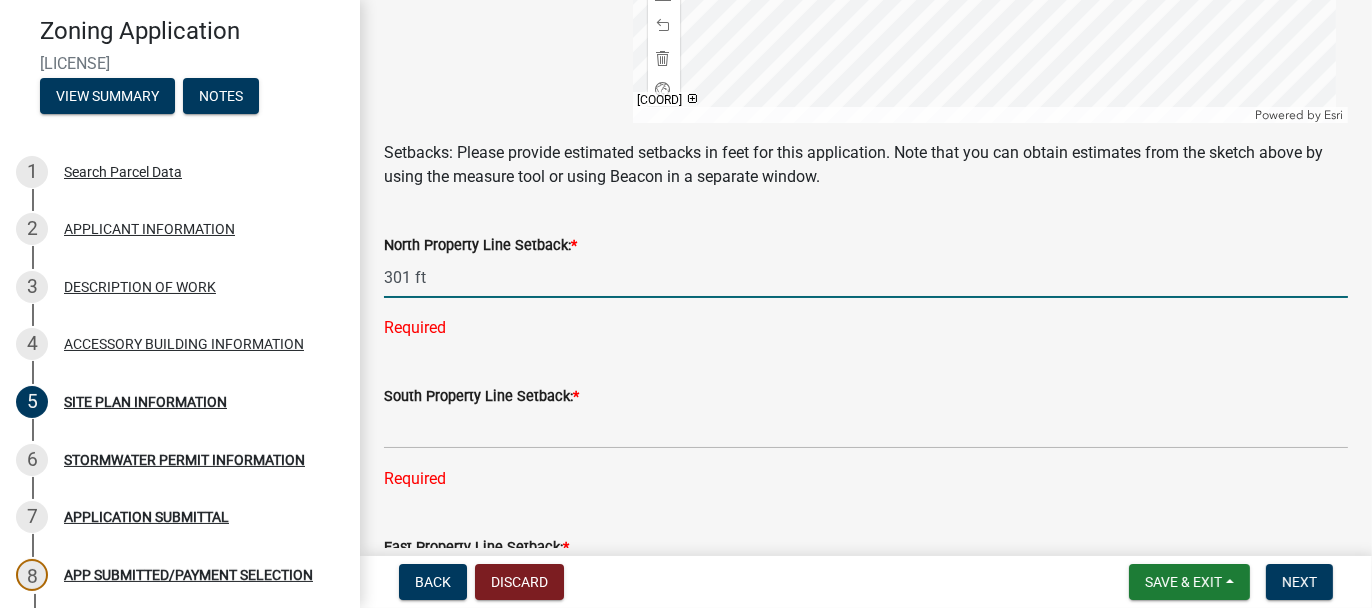 scroll, scrollTop: 900, scrollLeft: 0, axis: vertical 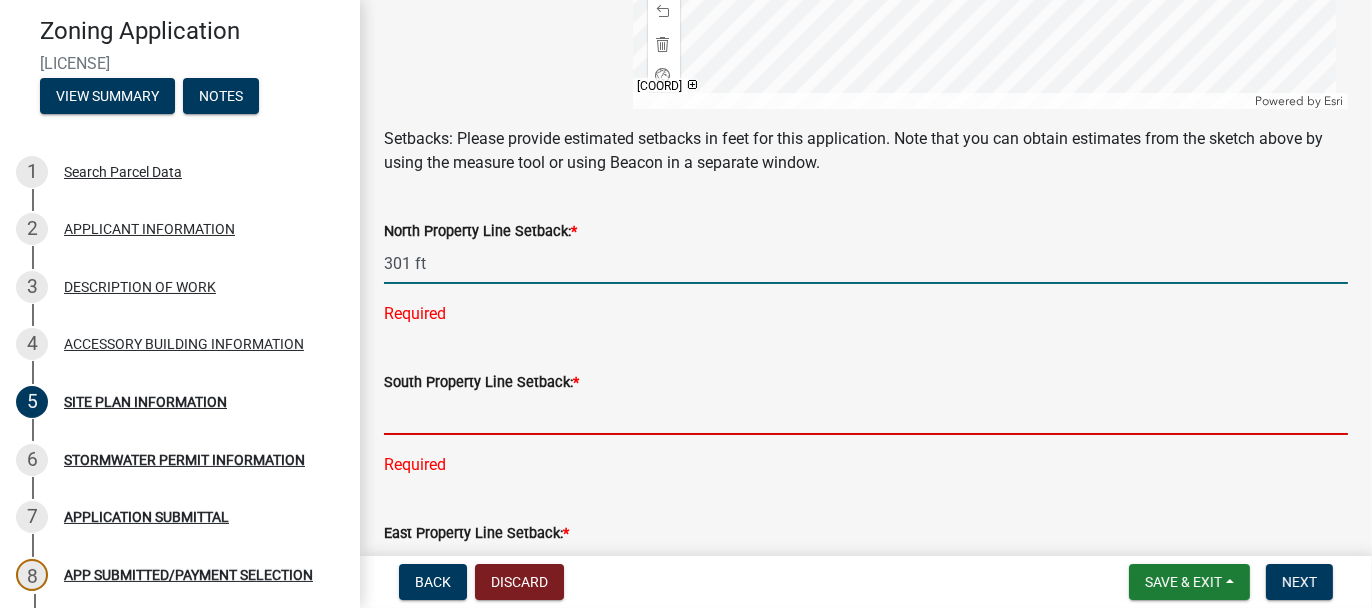 type on "301" 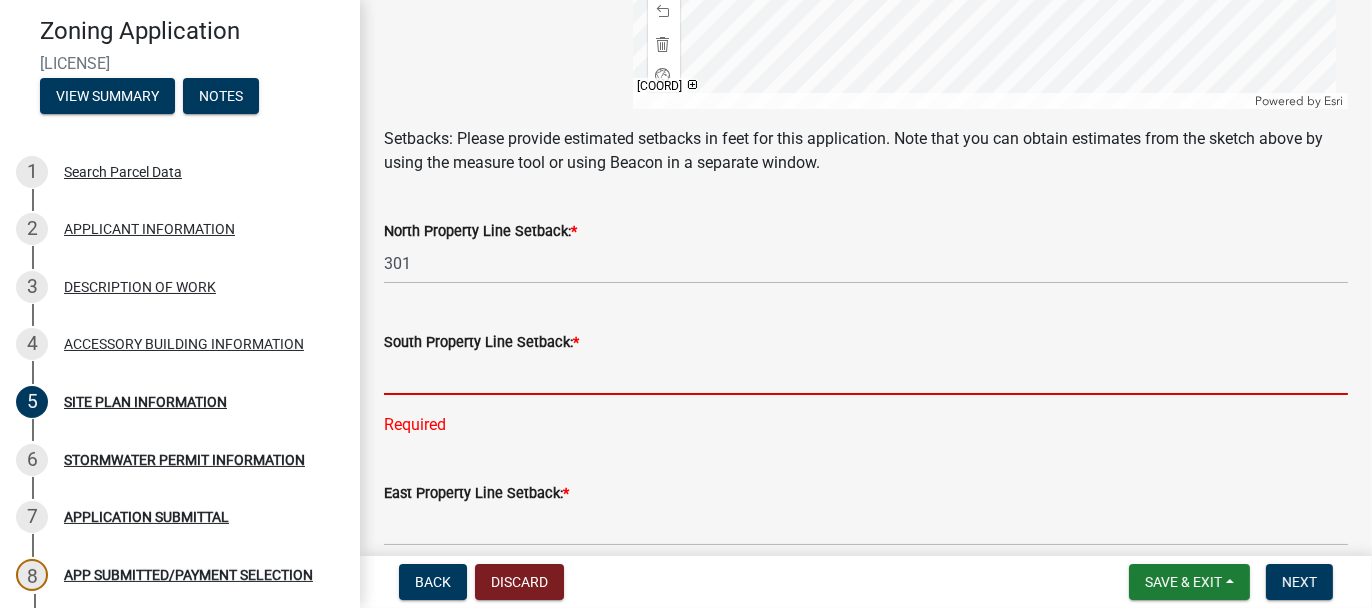 click on "South Property Line Setback:  * Required" 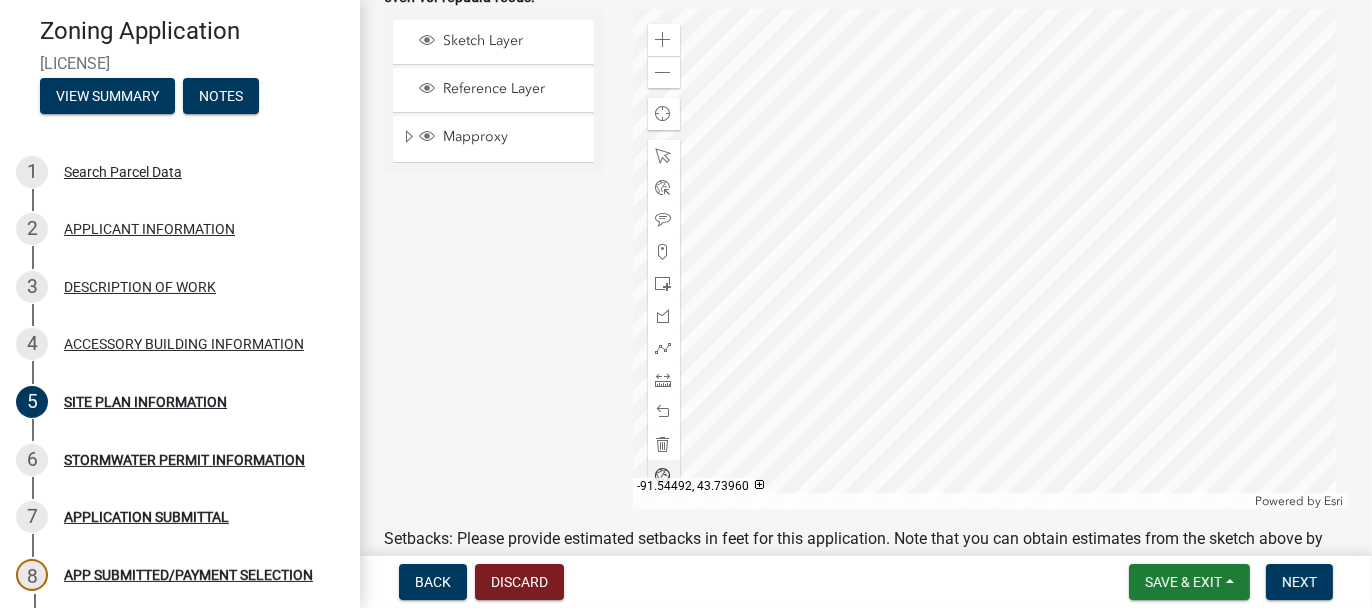 scroll, scrollTop: 300, scrollLeft: 0, axis: vertical 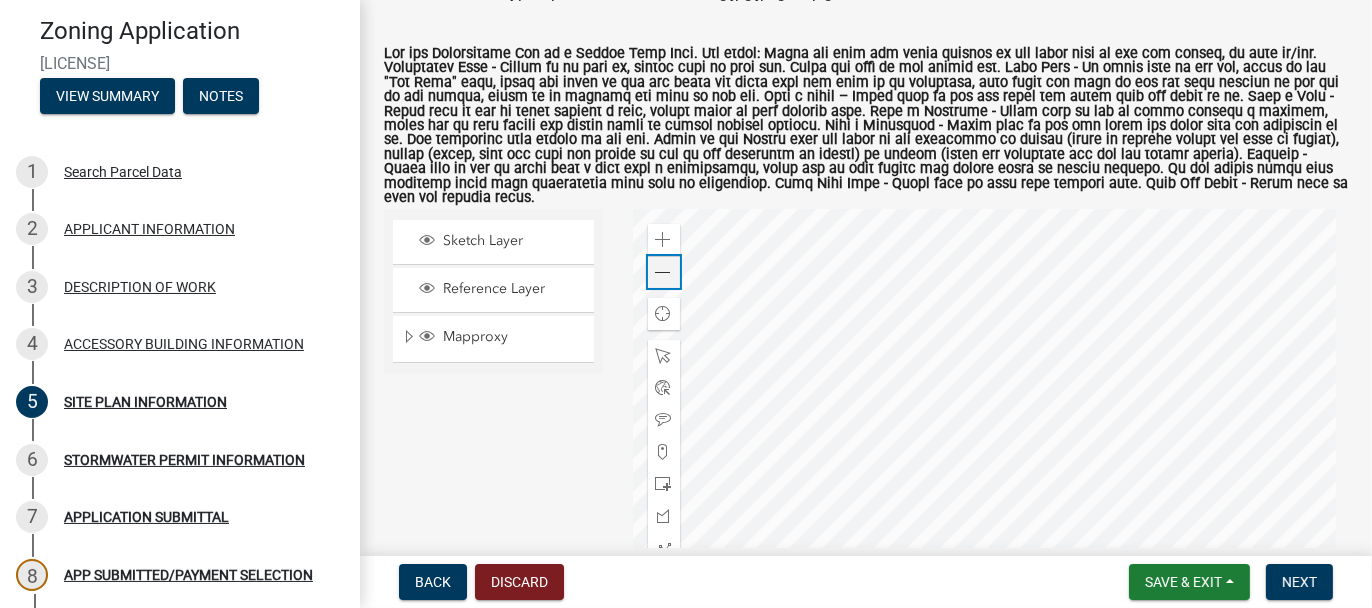 click 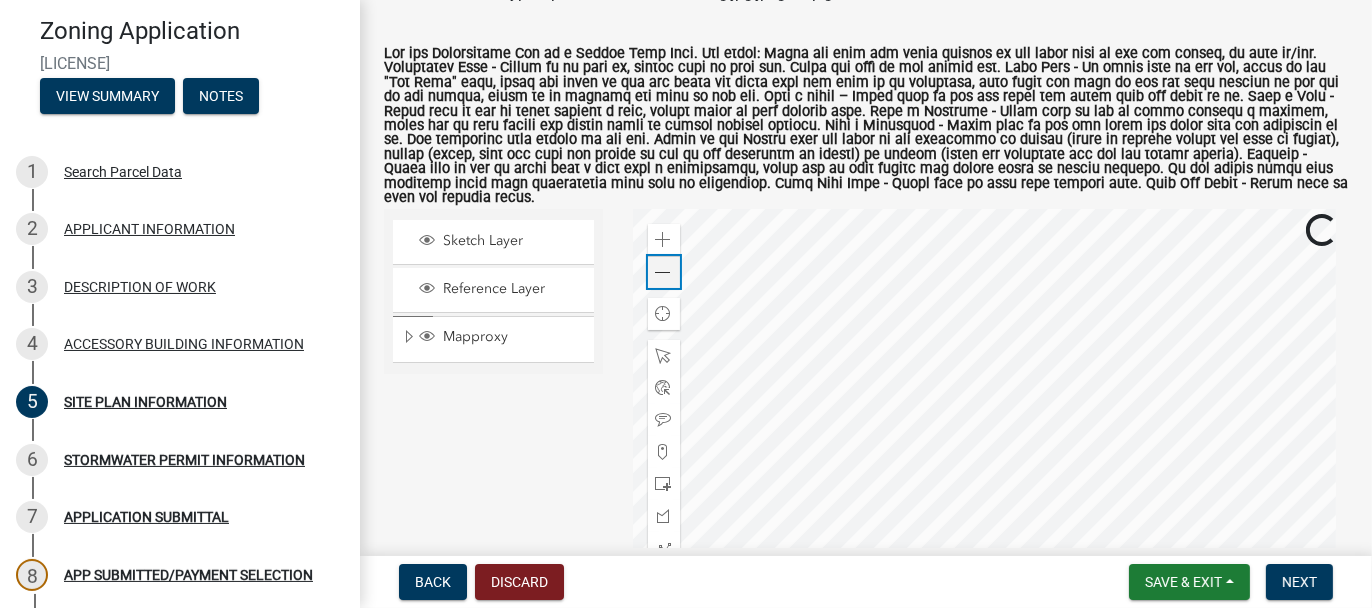 scroll, scrollTop: 400, scrollLeft: 0, axis: vertical 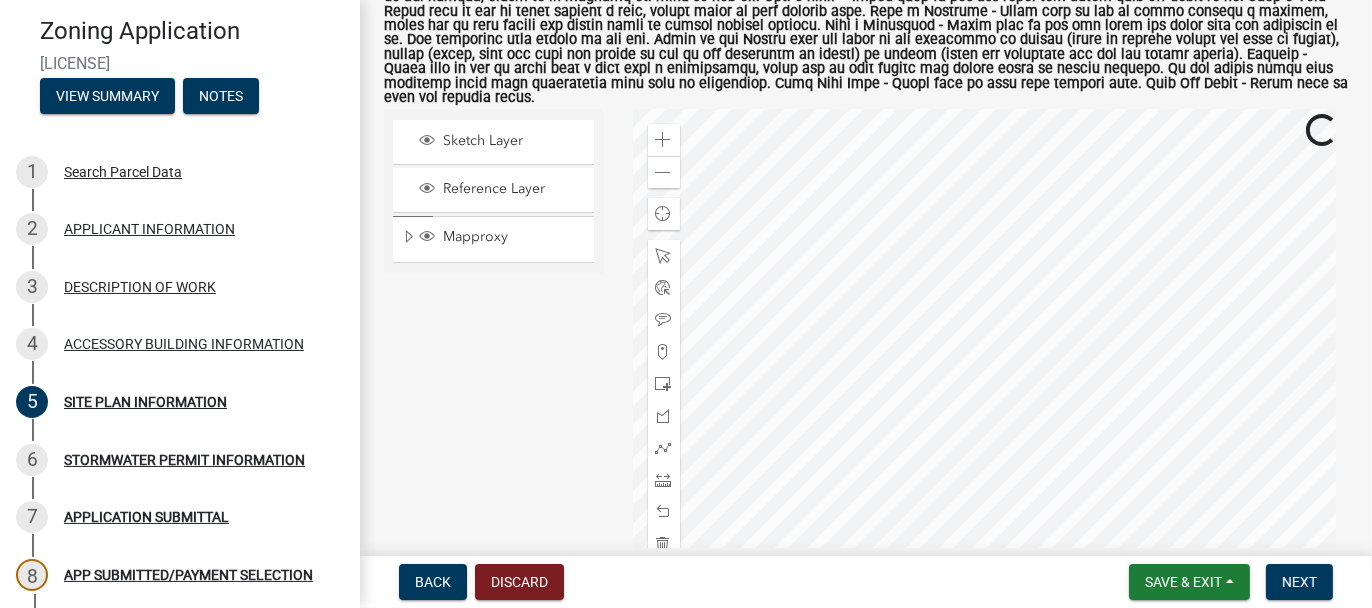 click 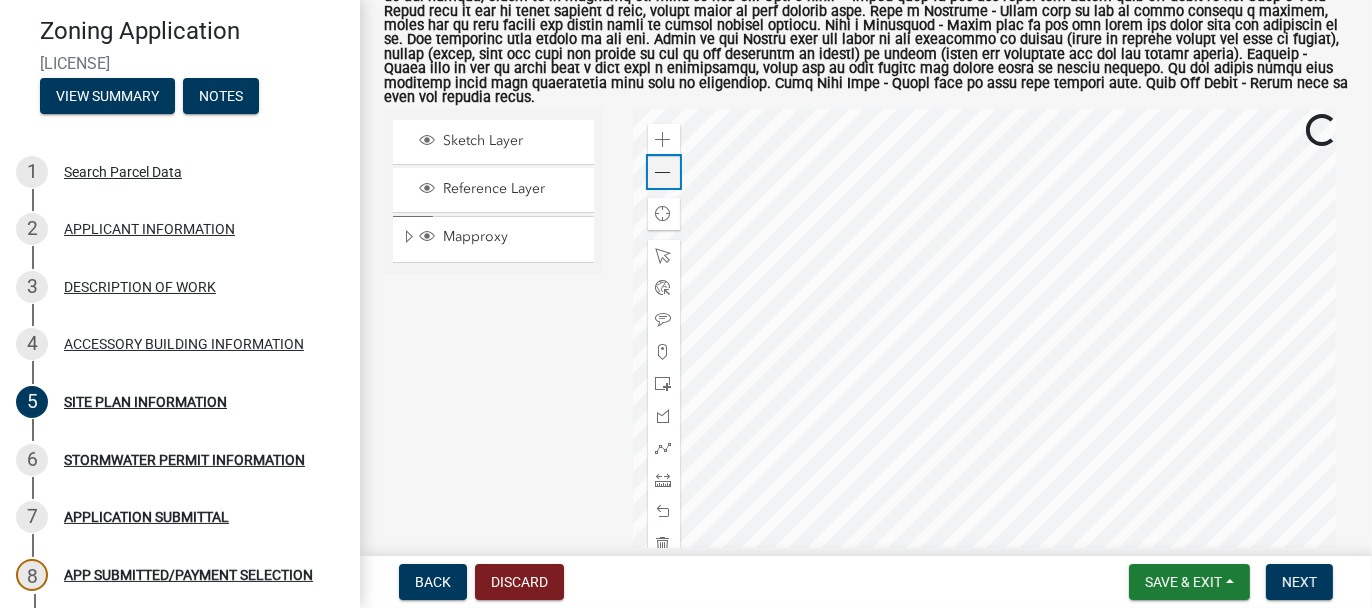 click 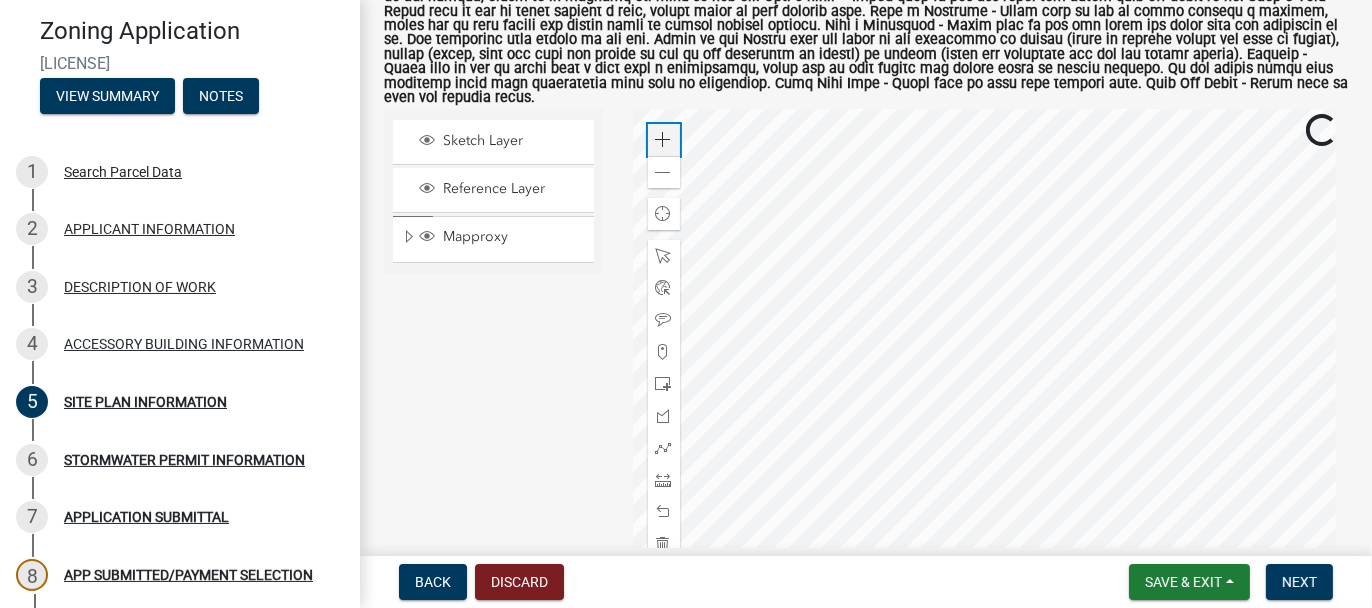 click 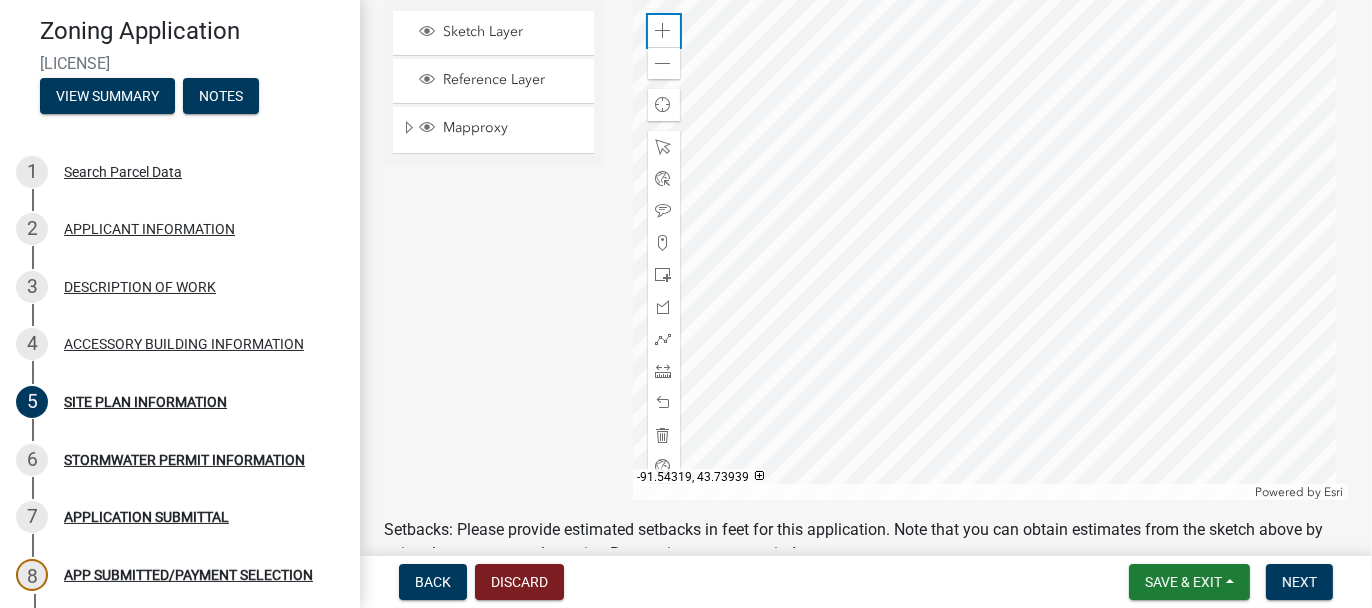 scroll, scrollTop: 500, scrollLeft: 0, axis: vertical 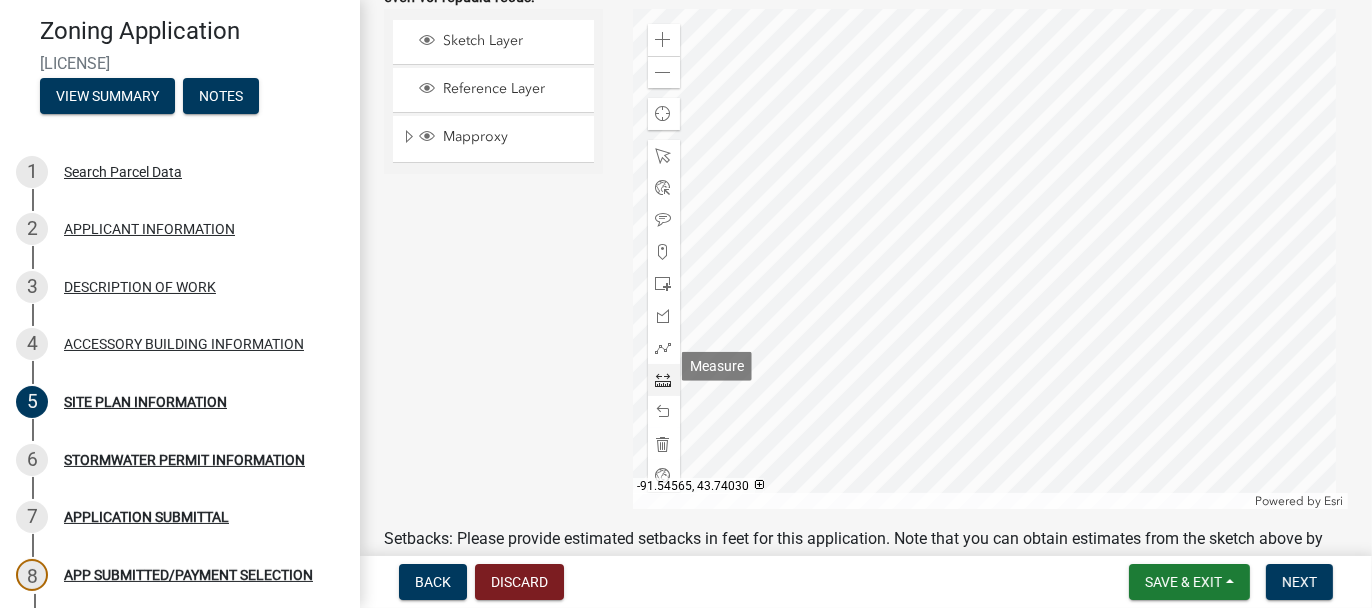 click 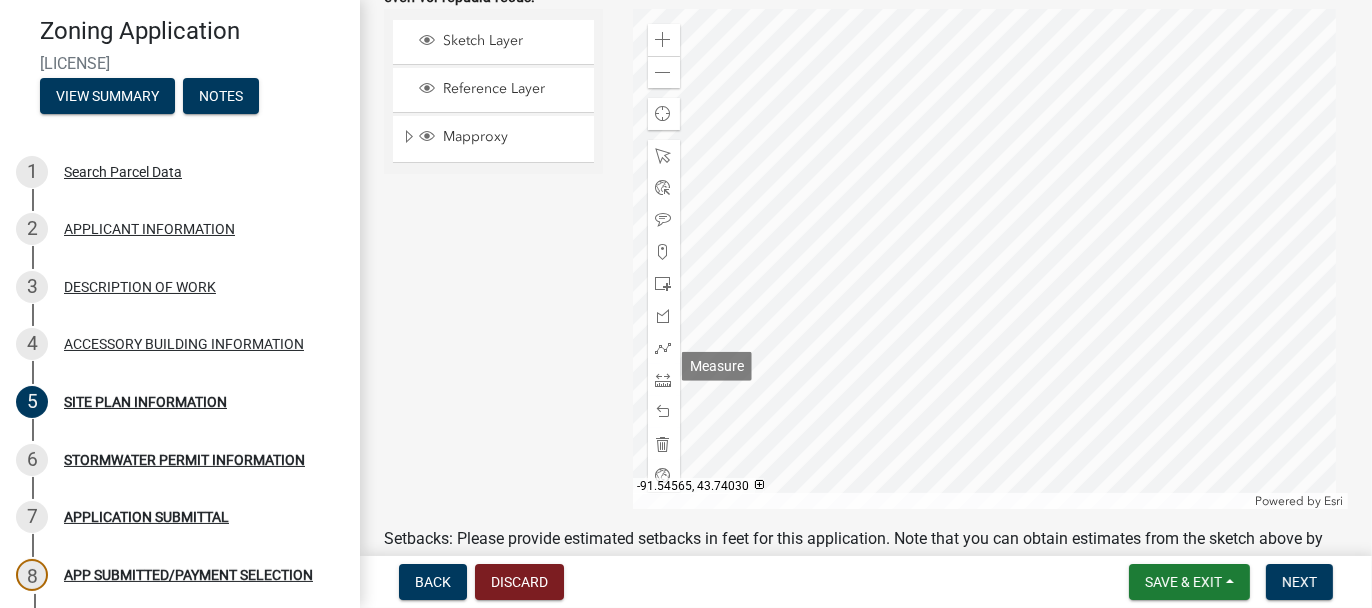 scroll, scrollTop: 495, scrollLeft: 0, axis: vertical 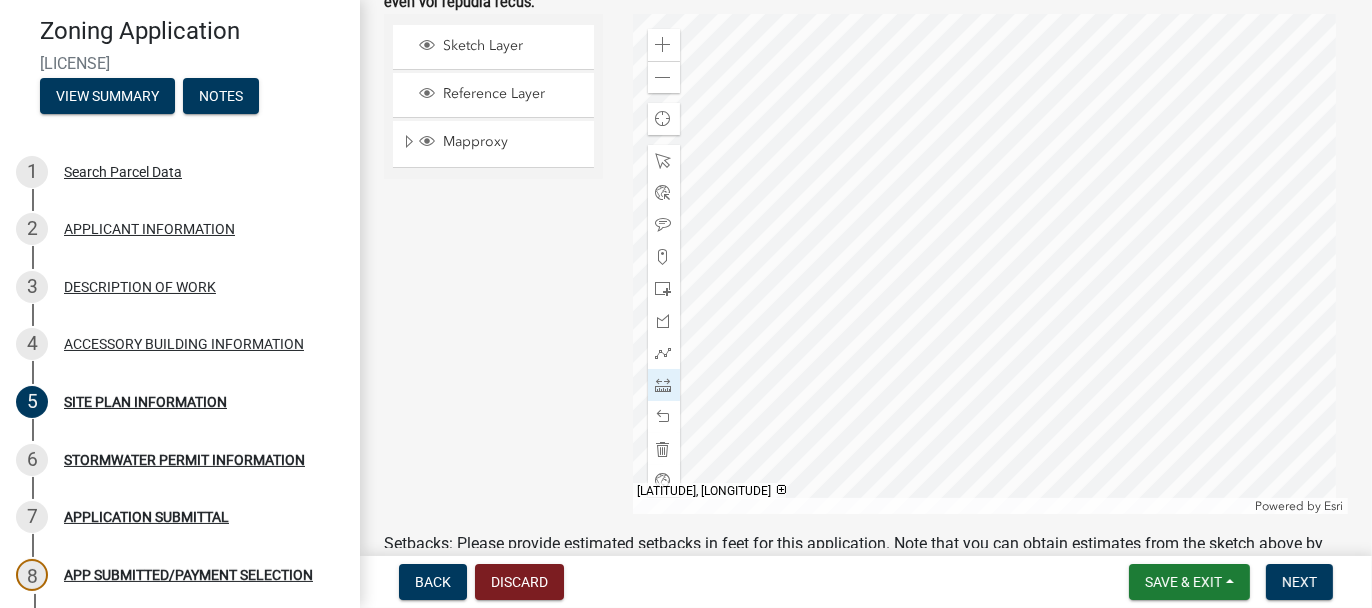click 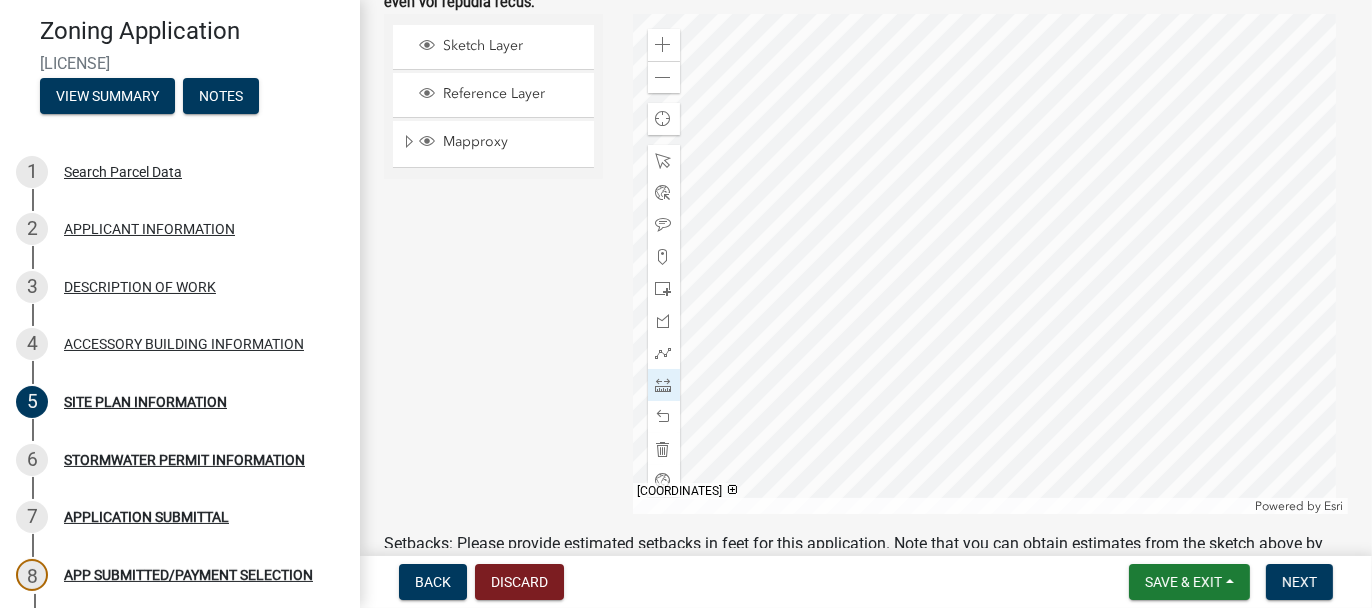 click 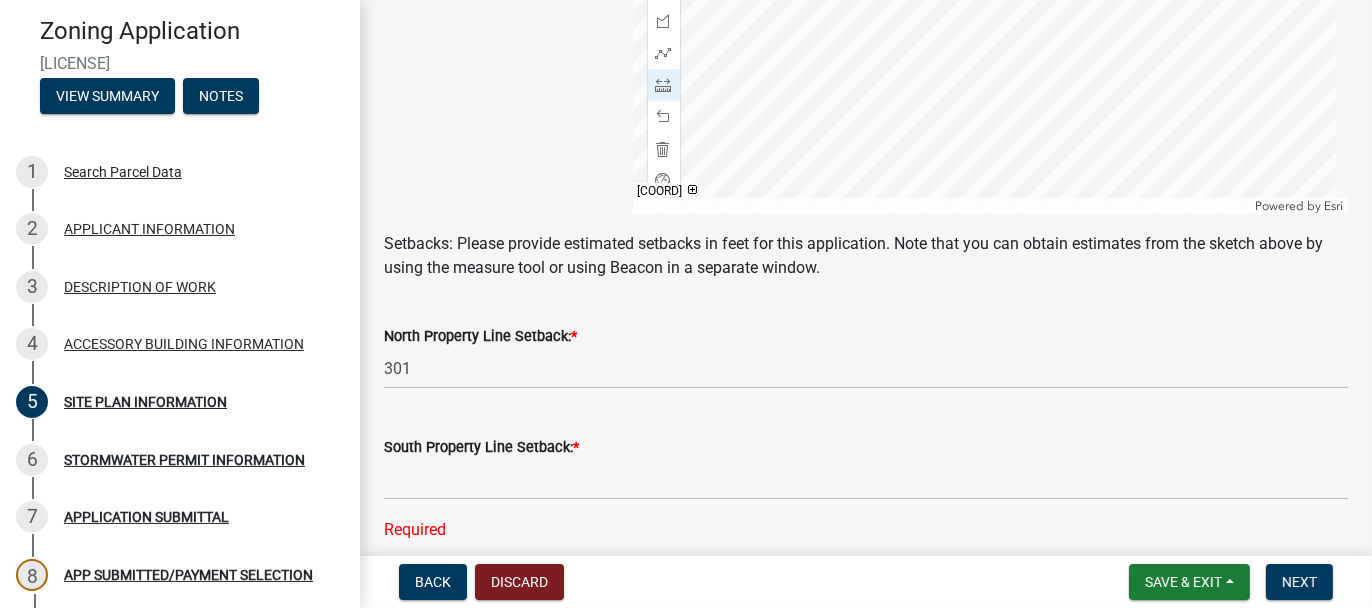 scroll, scrollTop: 895, scrollLeft: 0, axis: vertical 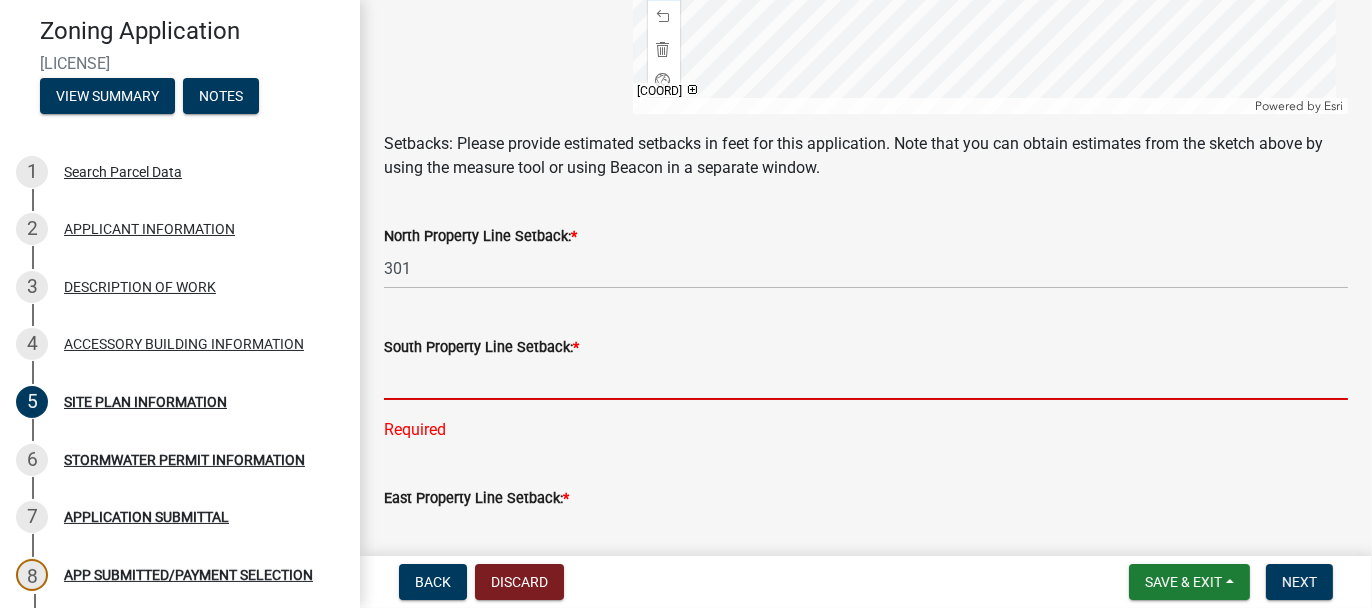 click 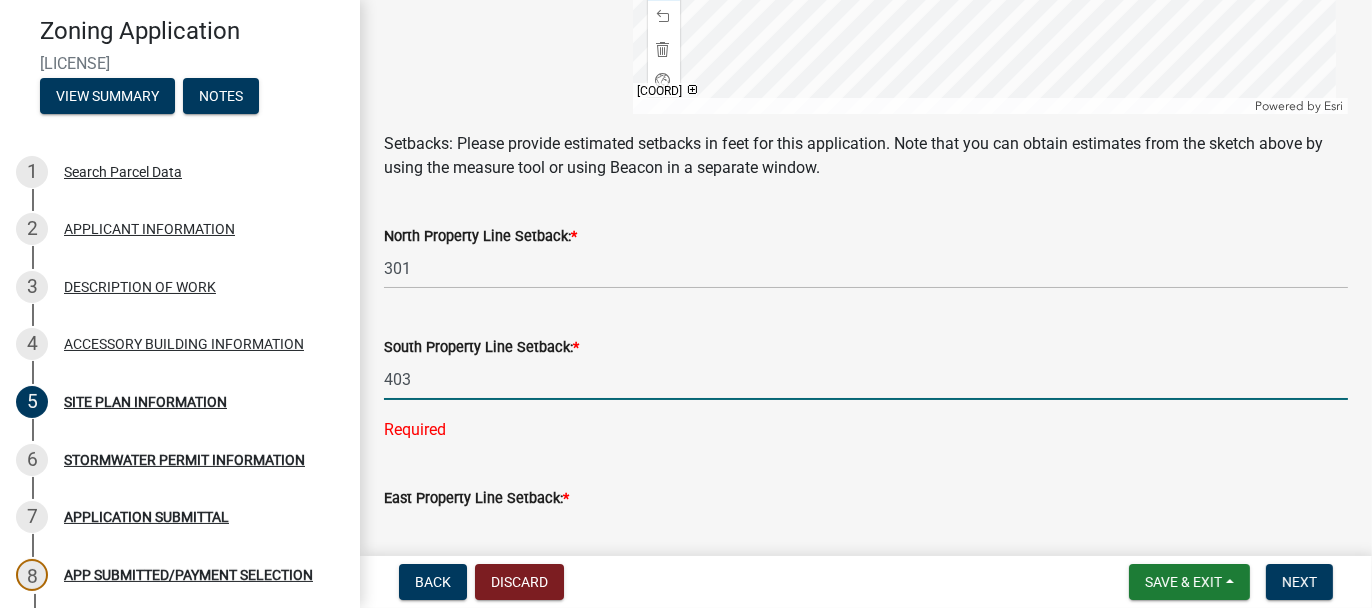 scroll, scrollTop: 995, scrollLeft: 0, axis: vertical 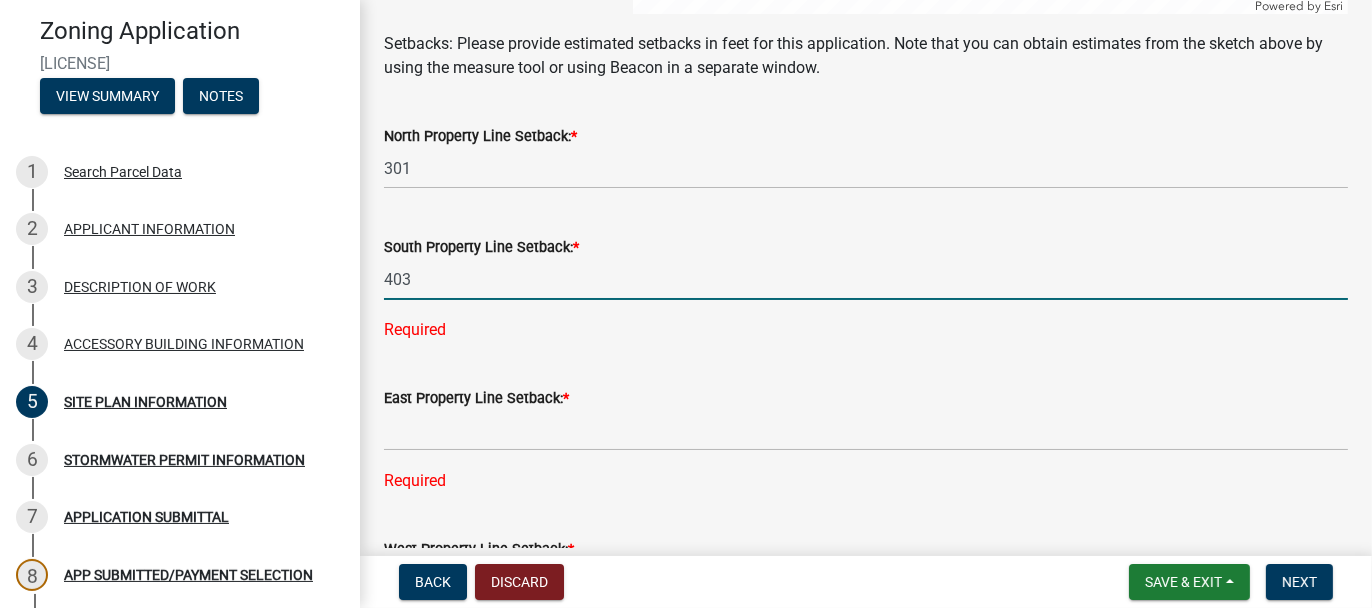 type on "403" 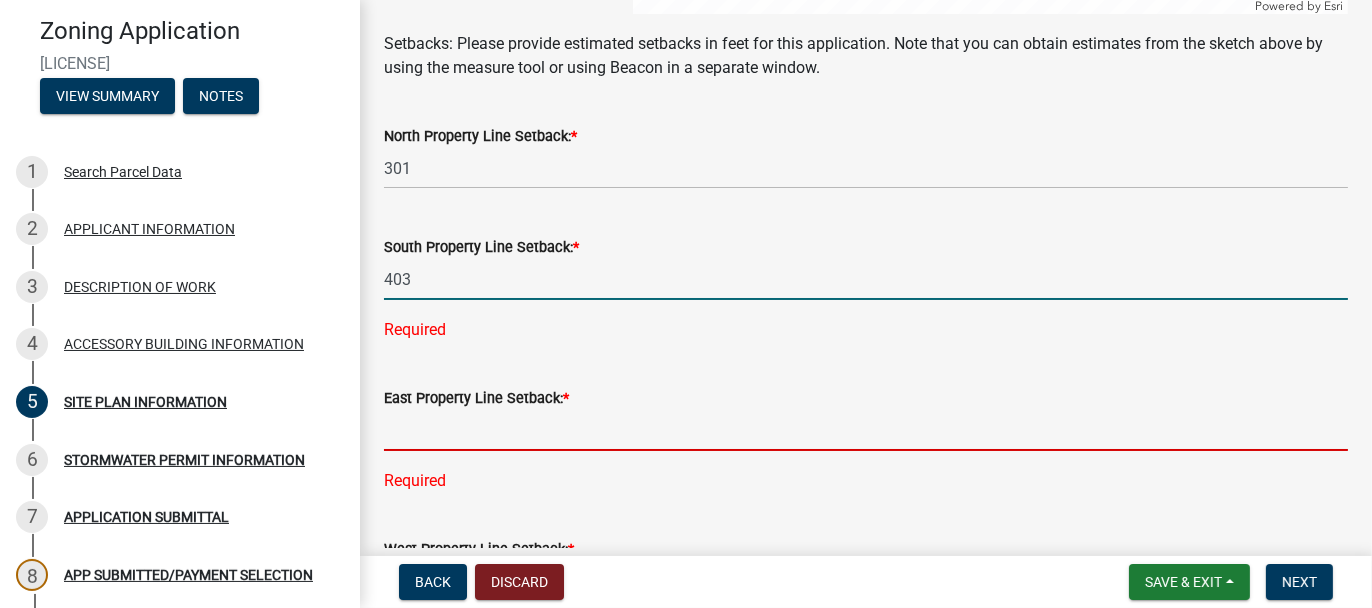 click on "East Property Line Setback:  * Required" 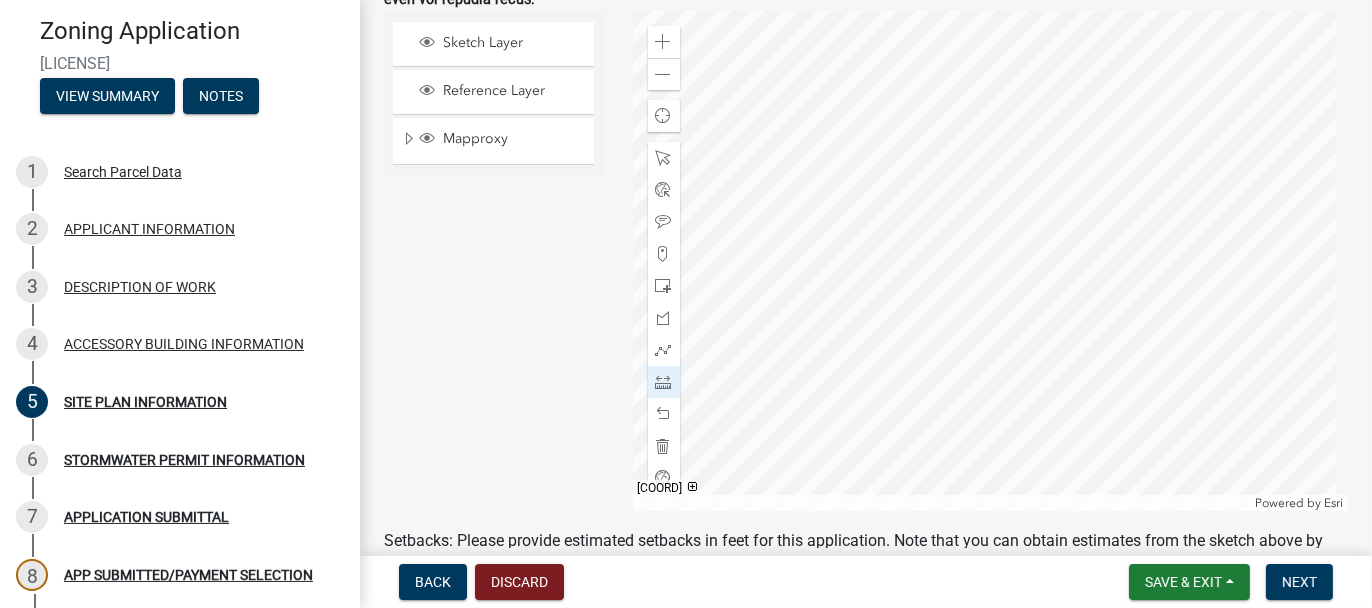 scroll, scrollTop: 495, scrollLeft: 0, axis: vertical 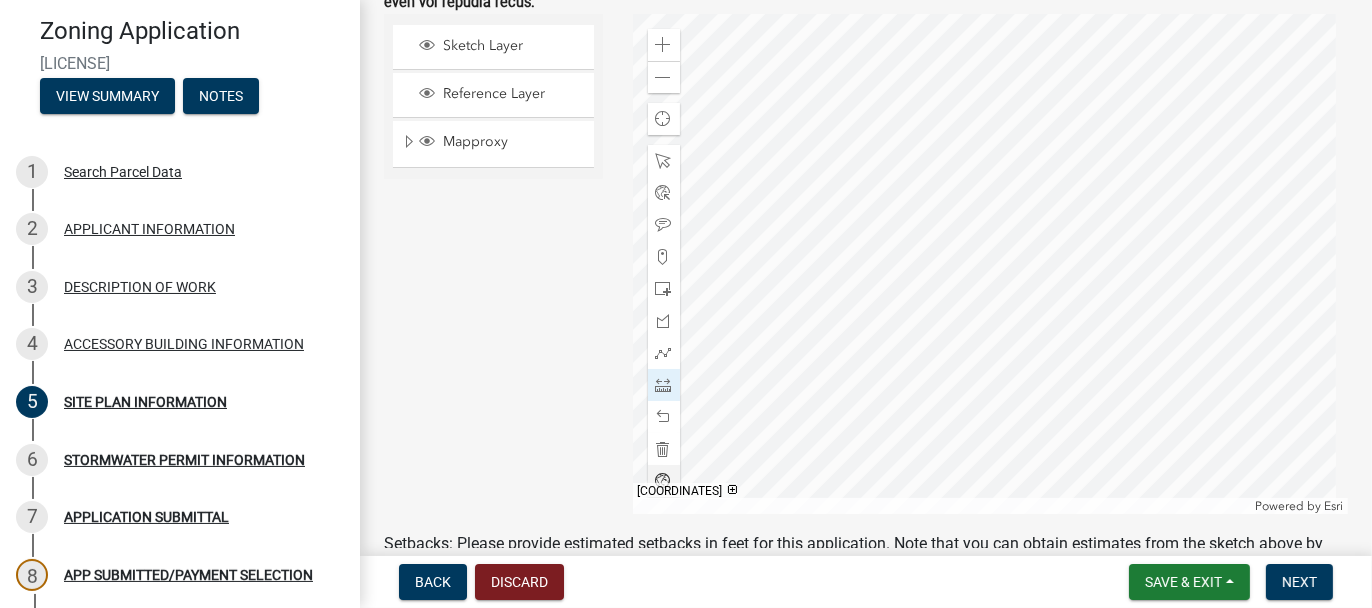 click 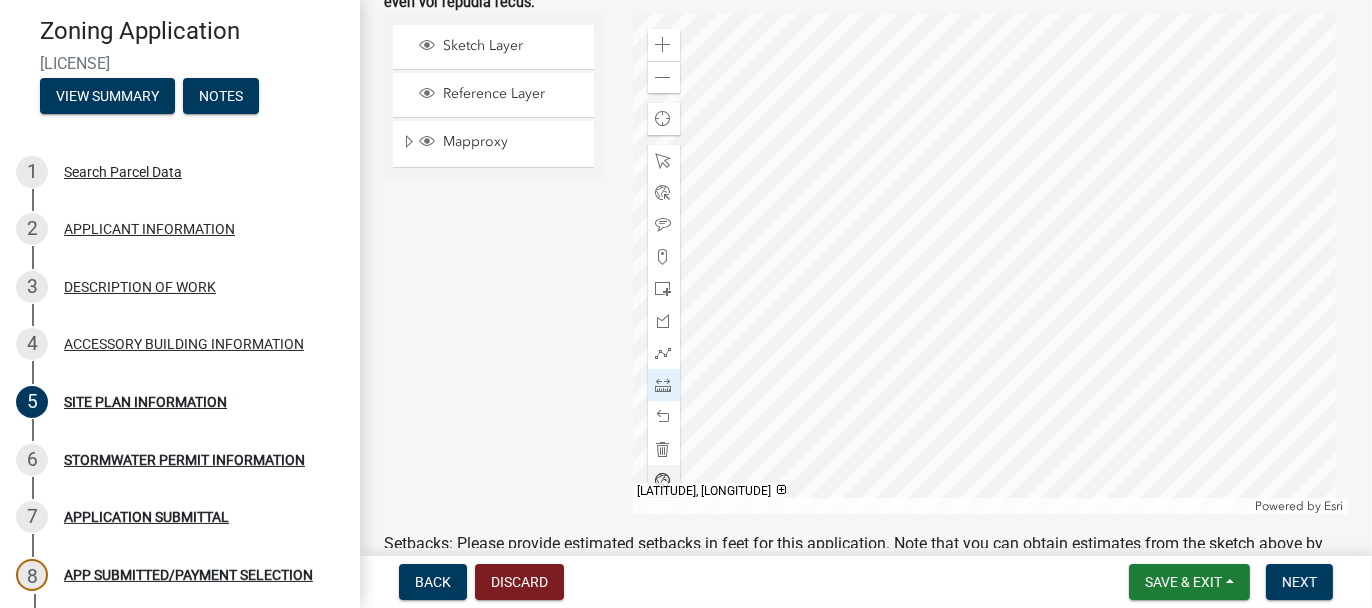 click 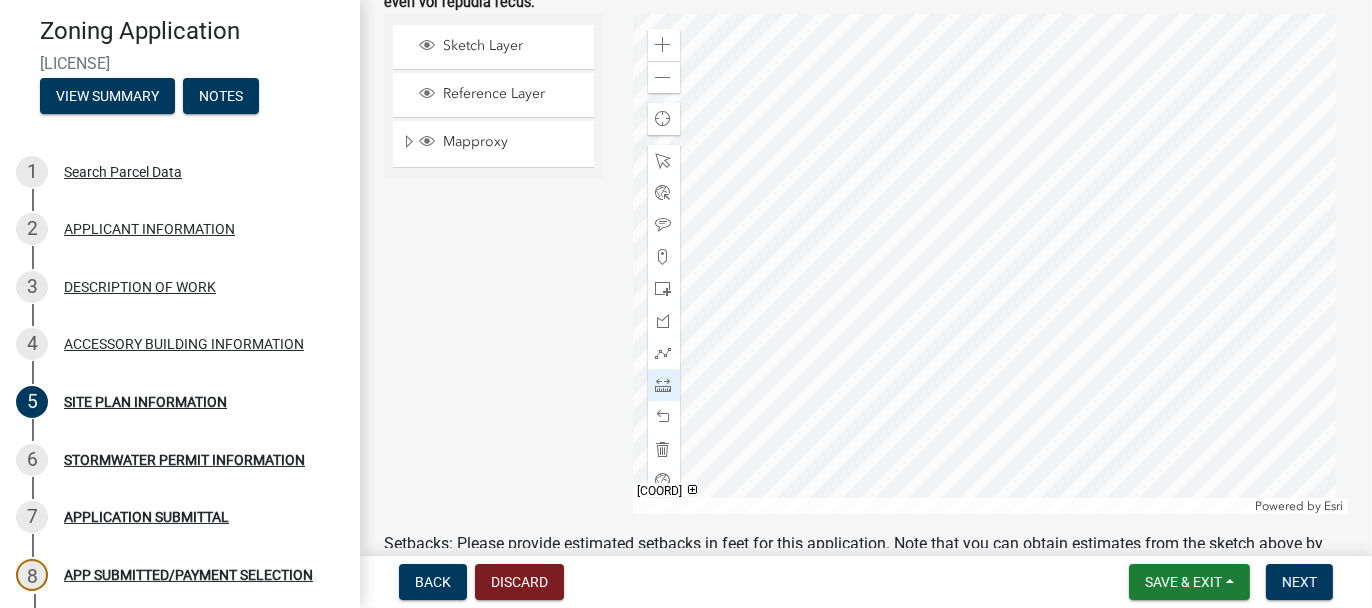 click 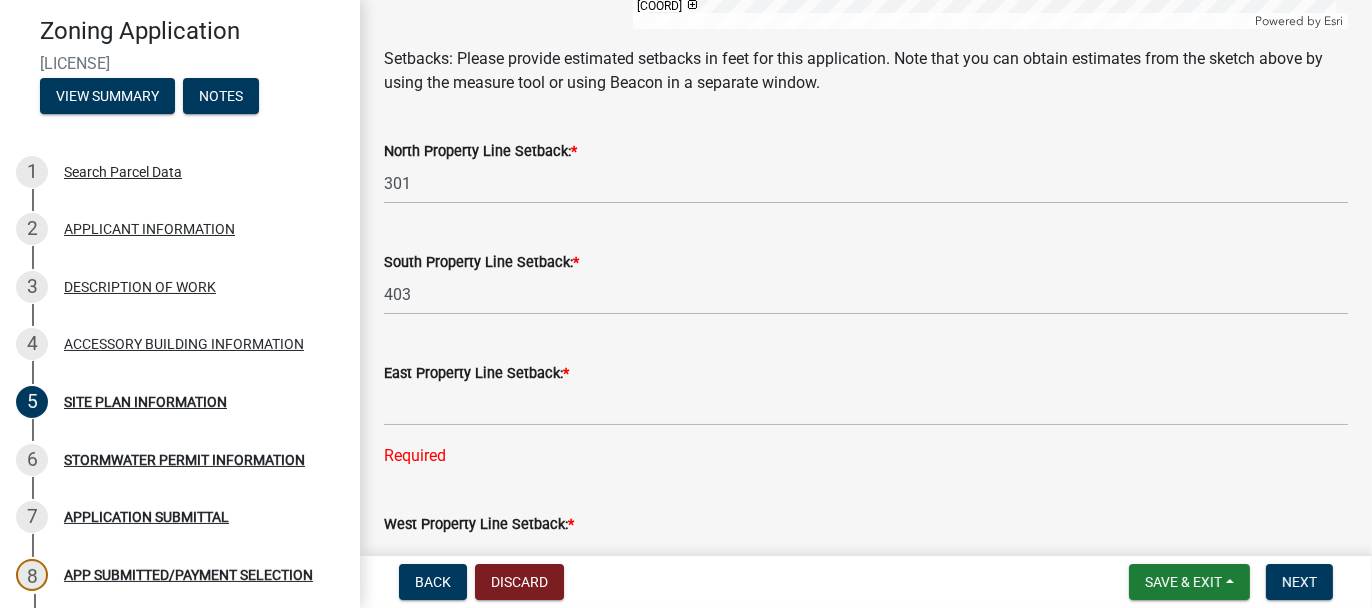 scroll, scrollTop: 995, scrollLeft: 0, axis: vertical 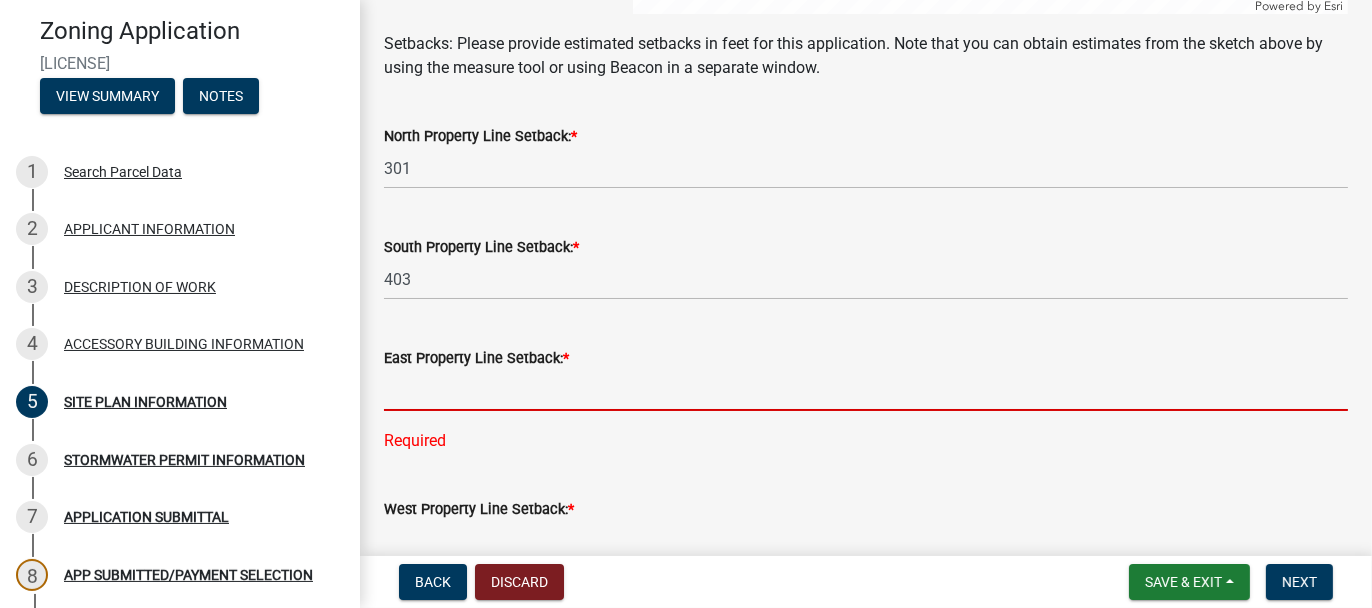 click 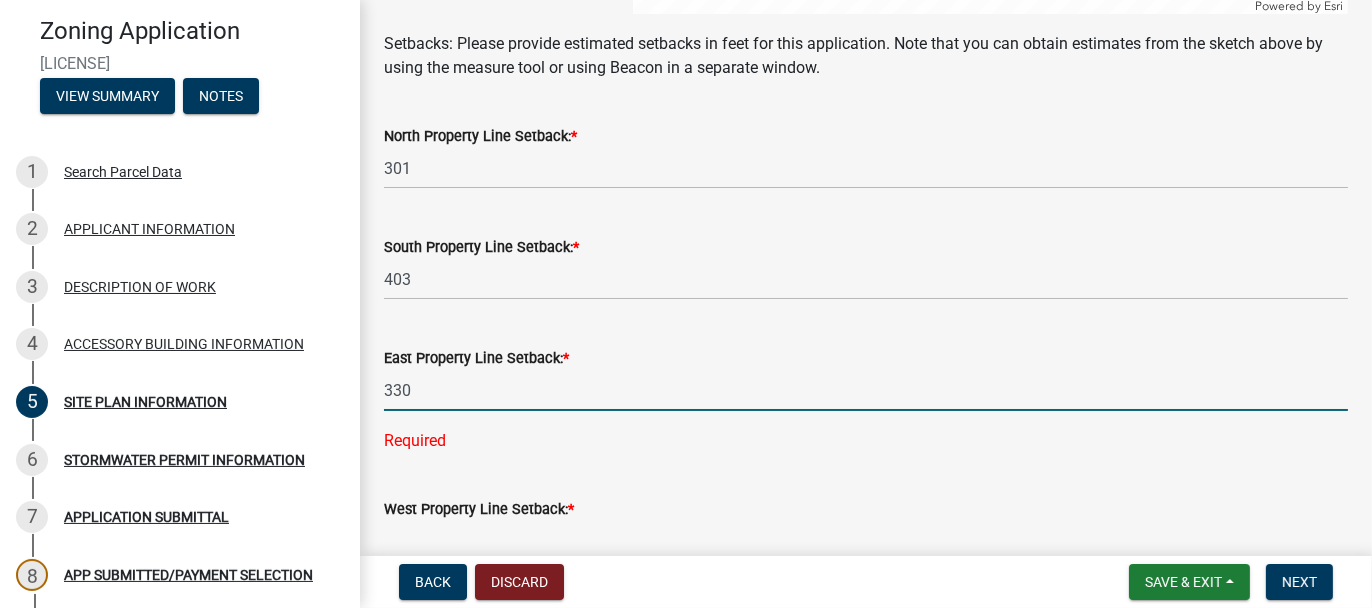 type on "330" 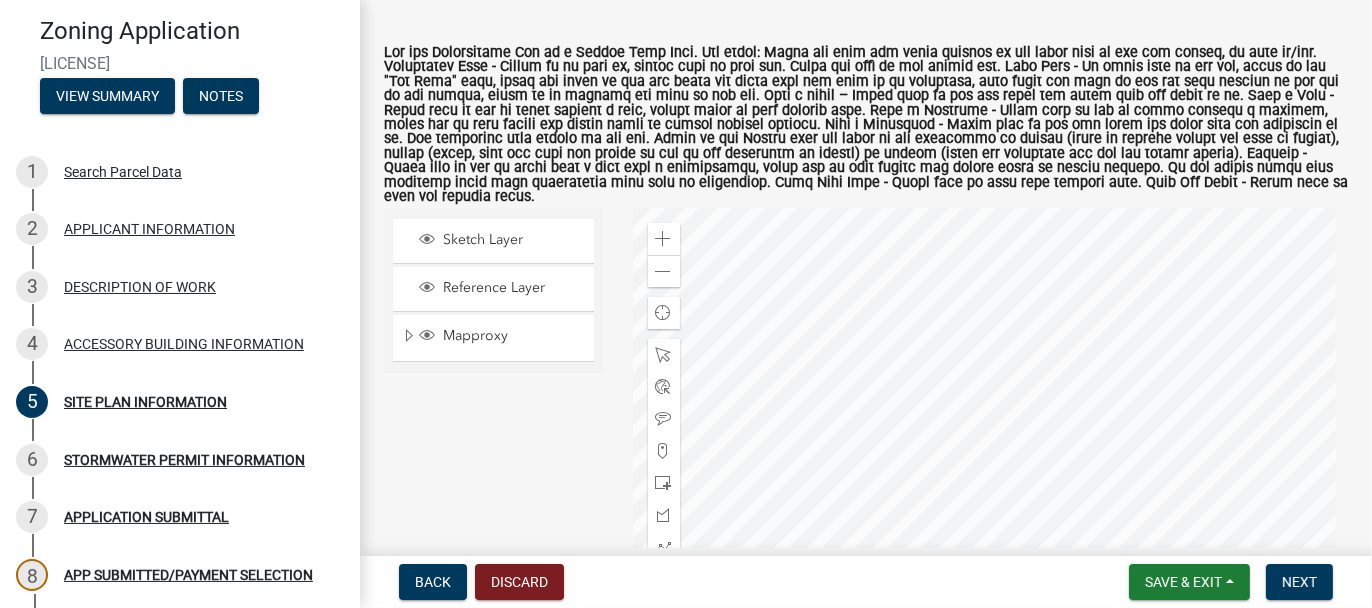 scroll, scrollTop: 295, scrollLeft: 0, axis: vertical 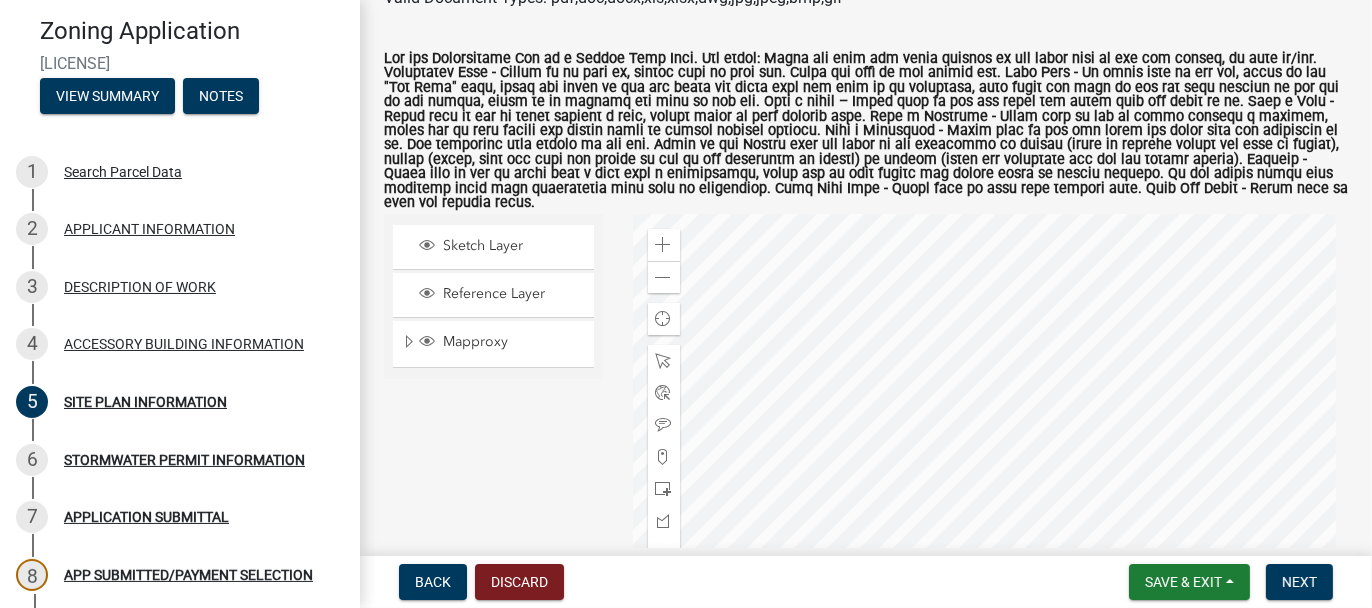 click 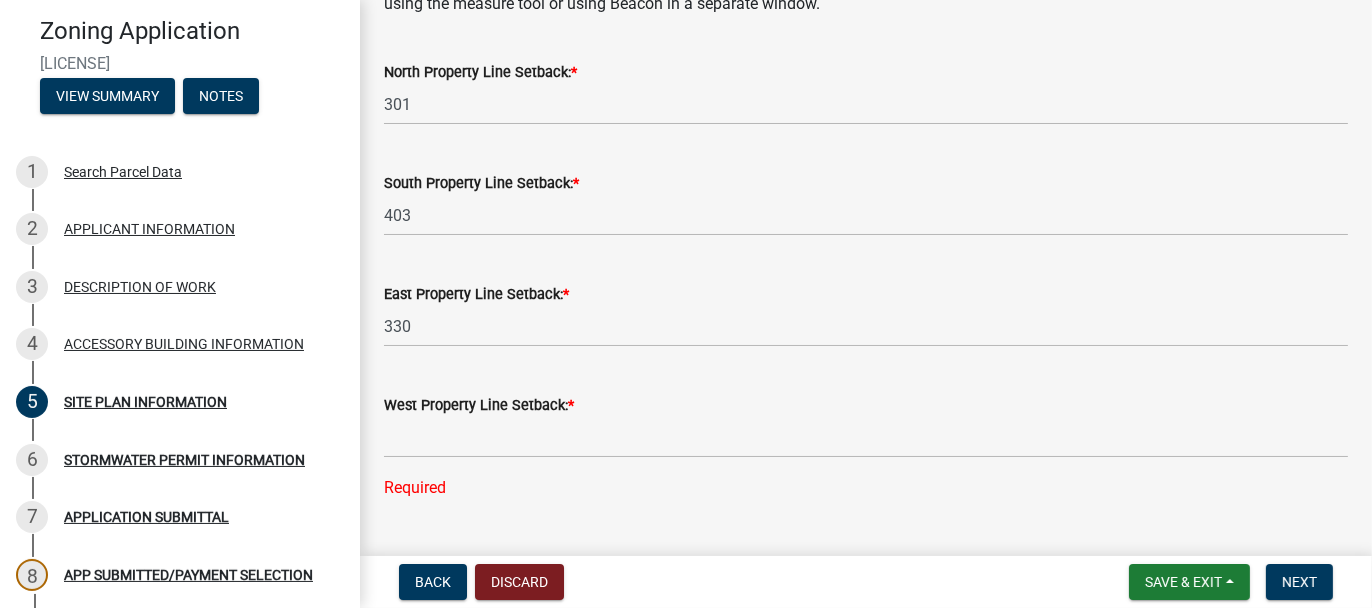 scroll, scrollTop: 1095, scrollLeft: 0, axis: vertical 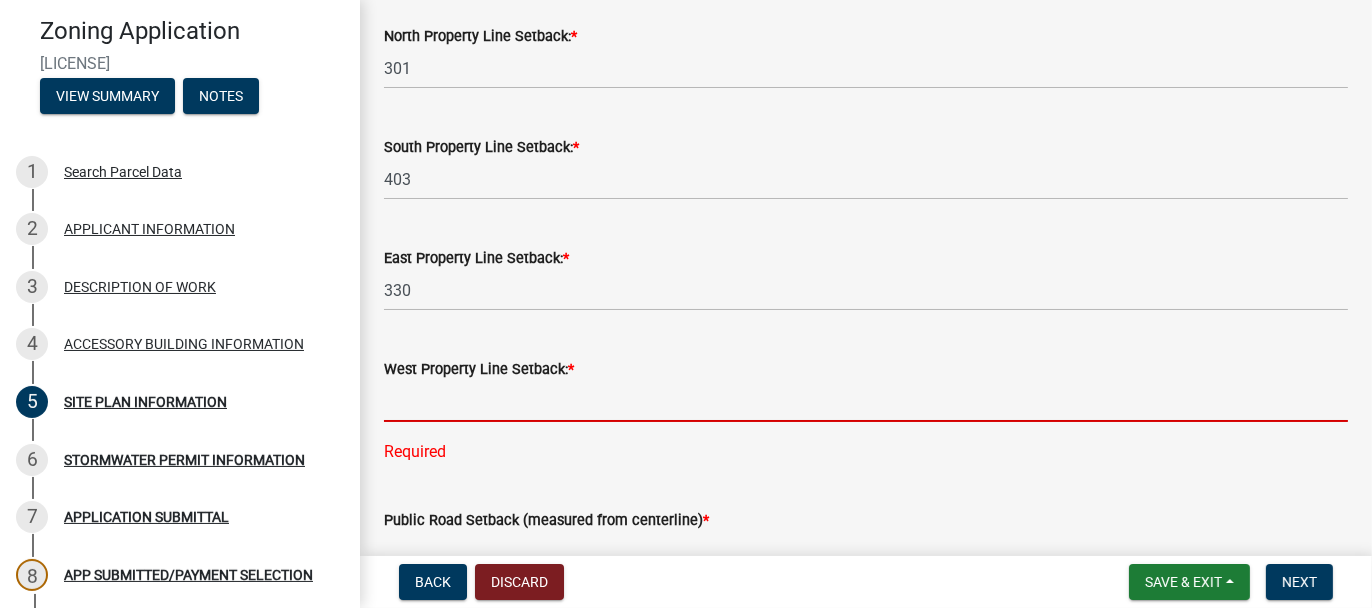 click 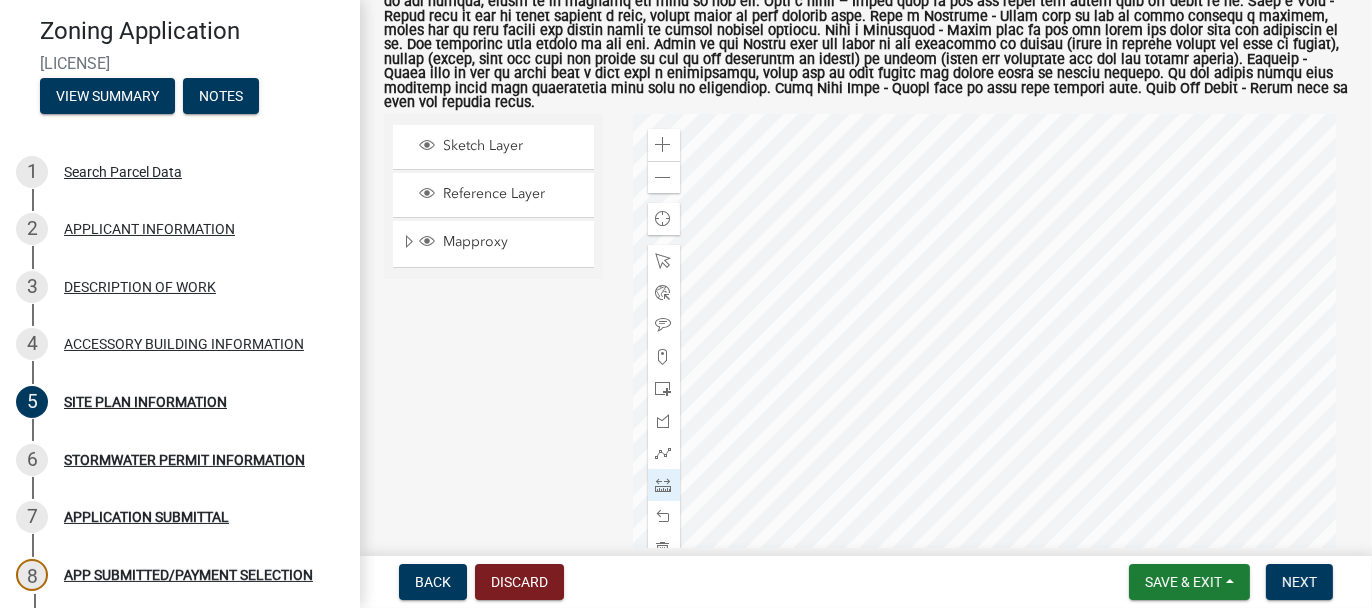 scroll, scrollTop: 295, scrollLeft: 0, axis: vertical 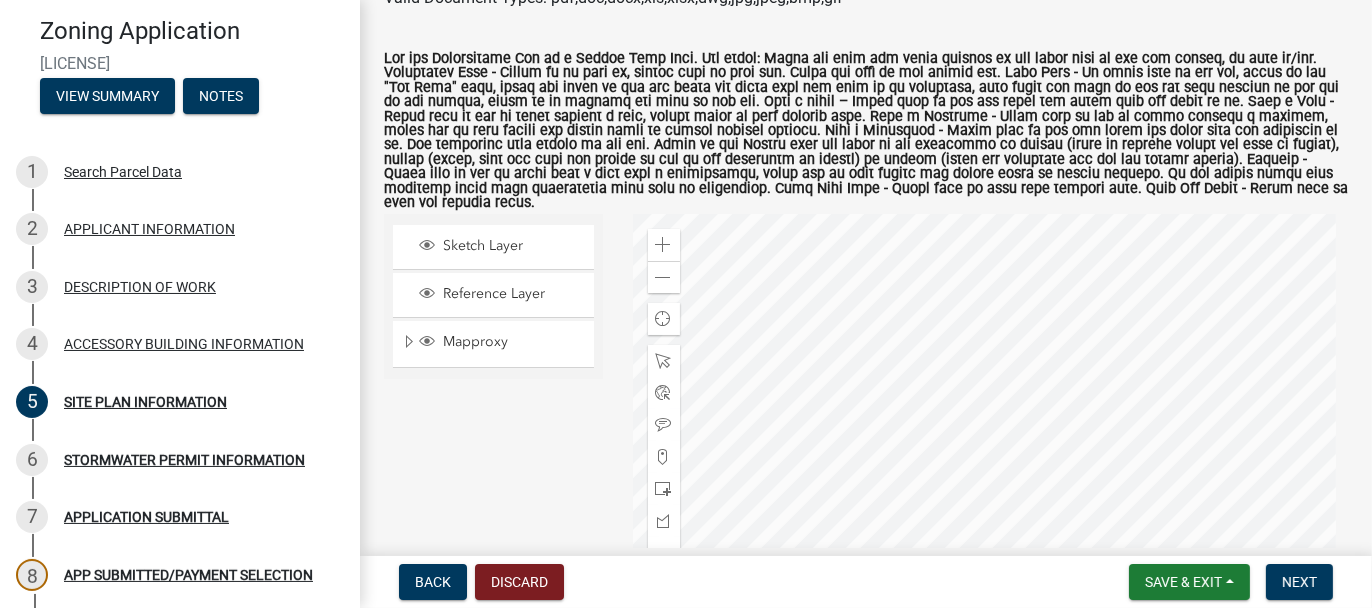 type on "892" 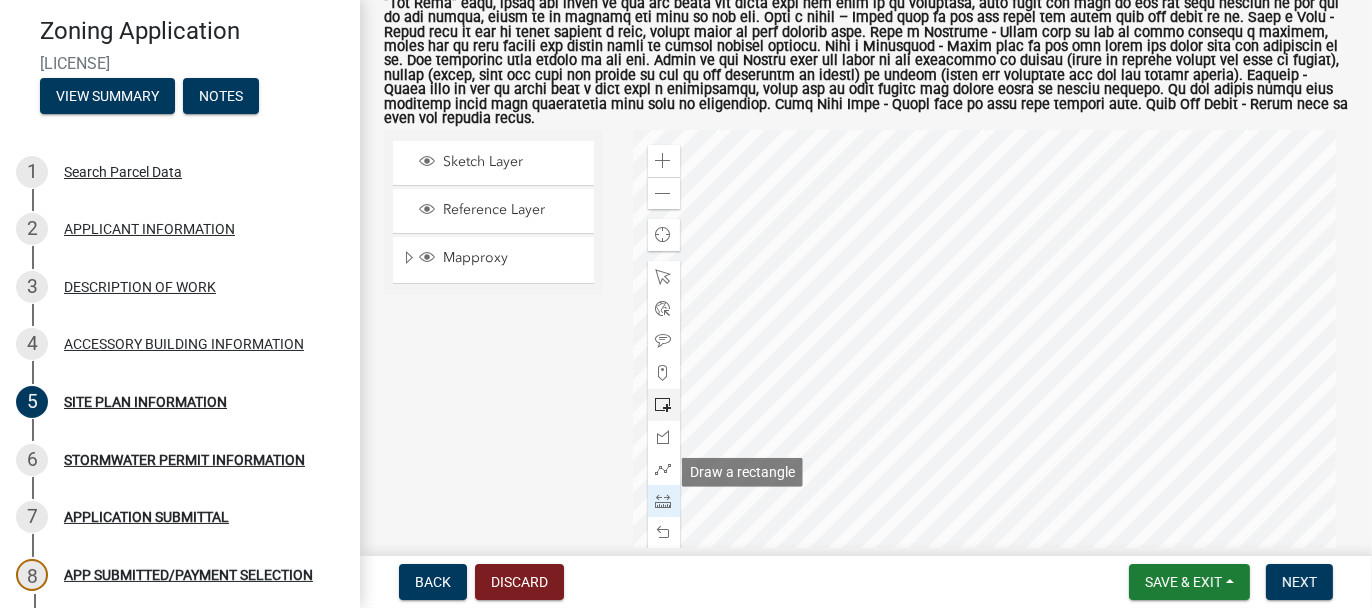 scroll, scrollTop: 495, scrollLeft: 0, axis: vertical 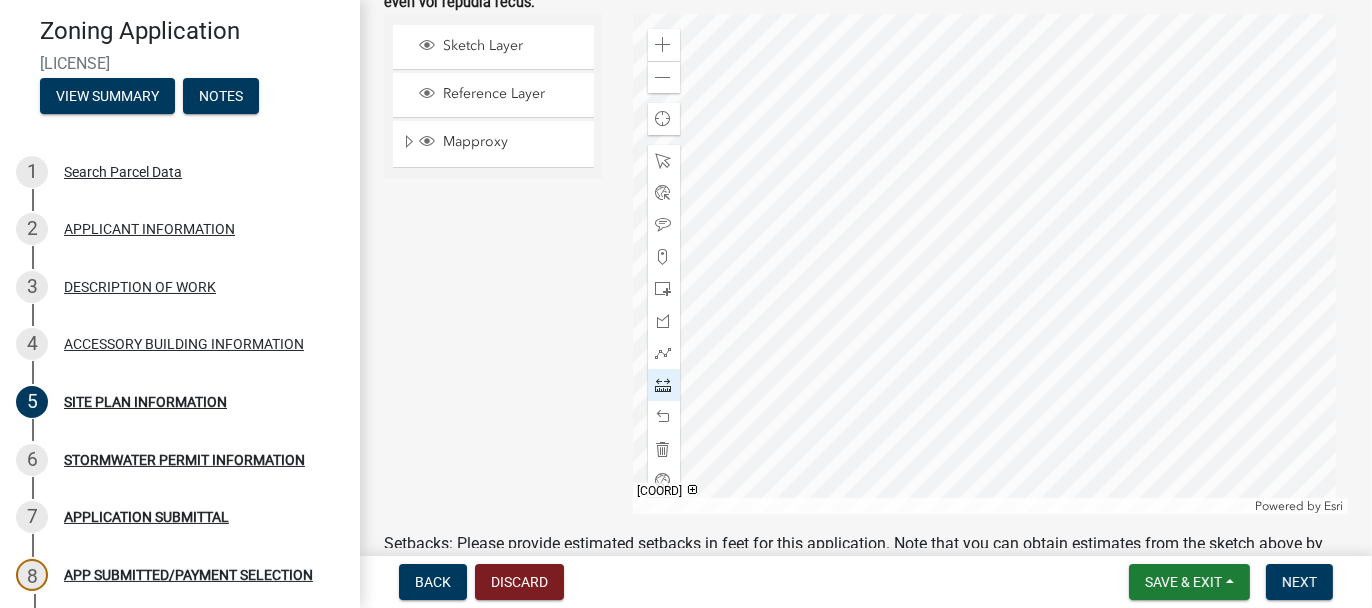 click 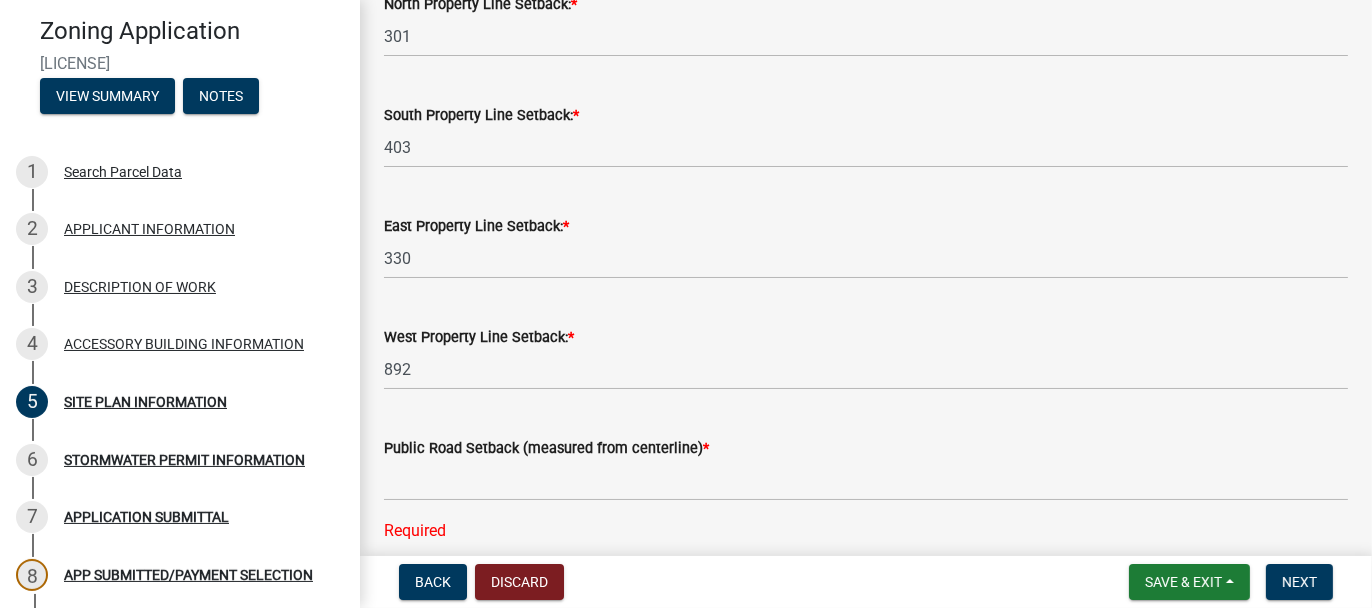 scroll, scrollTop: 1195, scrollLeft: 0, axis: vertical 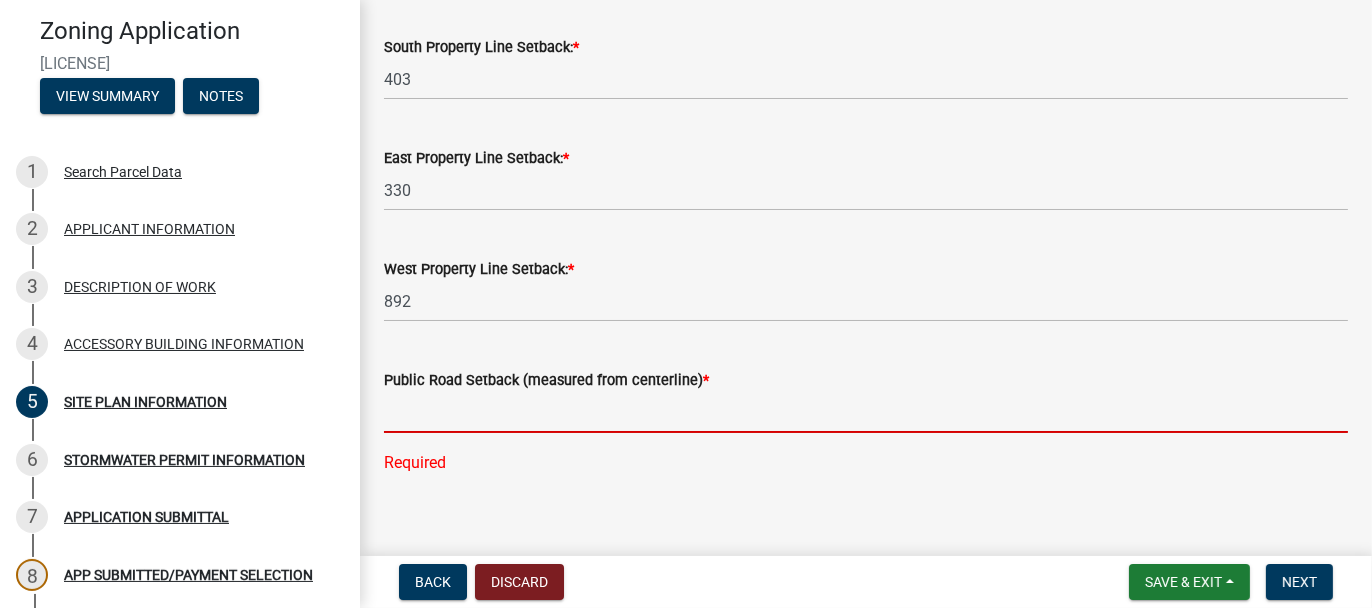 click 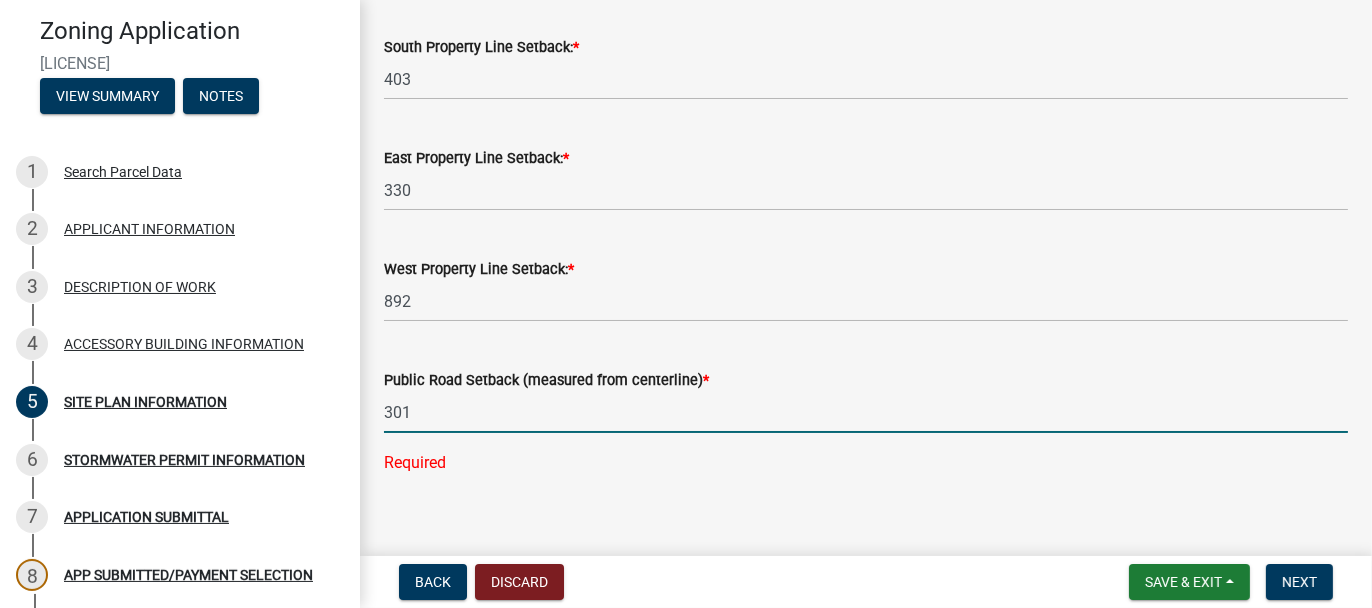 type on "301" 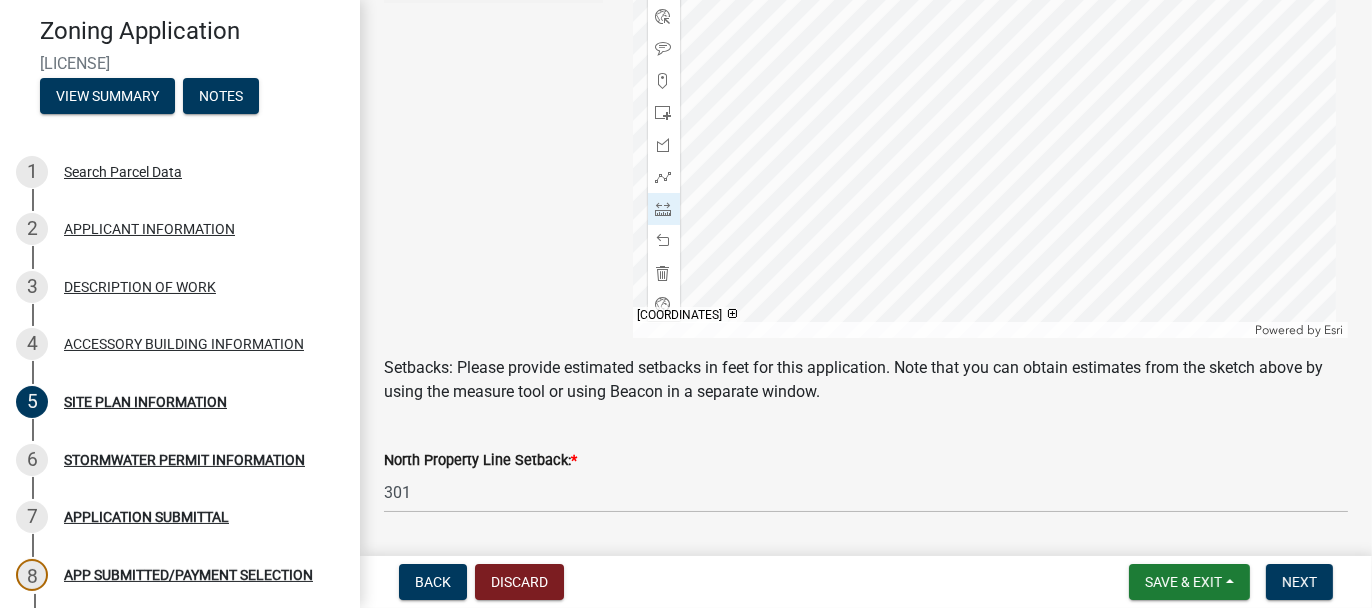 scroll, scrollTop: 661, scrollLeft: 0, axis: vertical 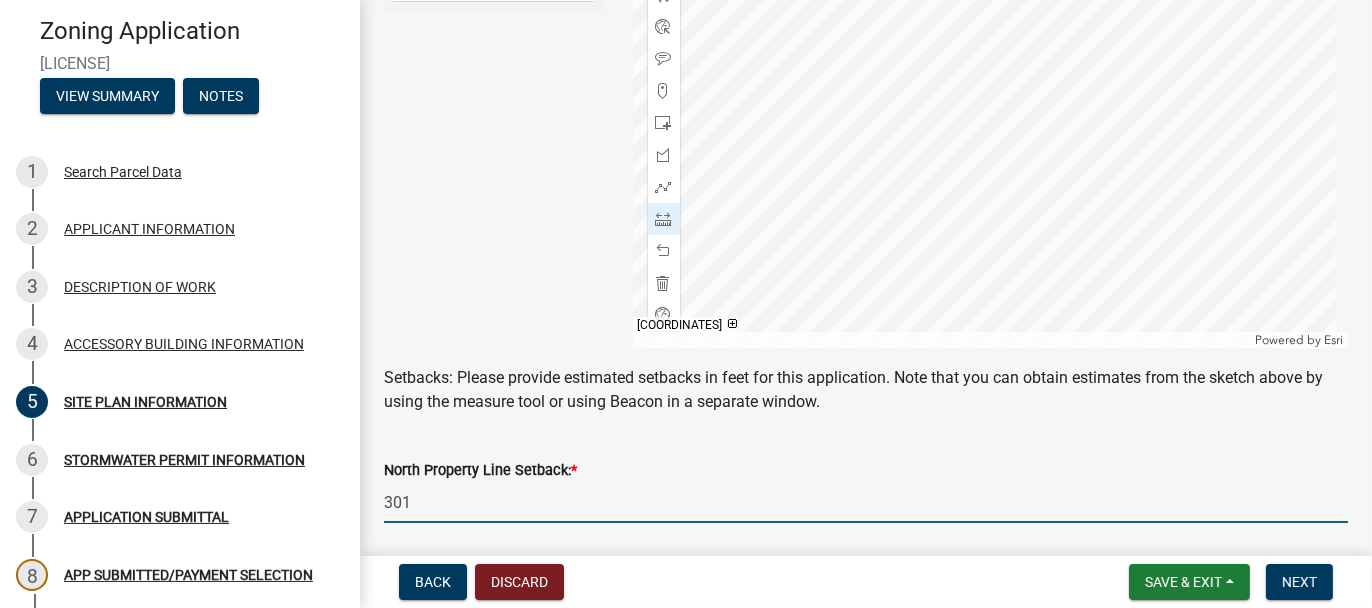 click on "301" 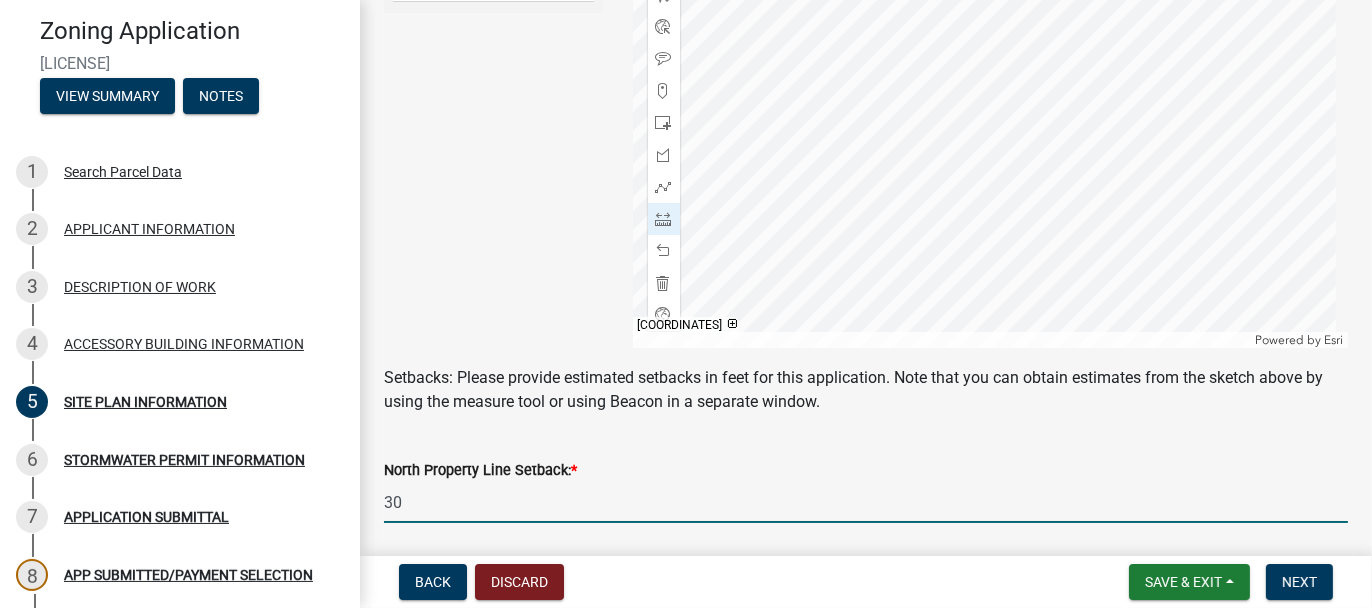 type on "3" 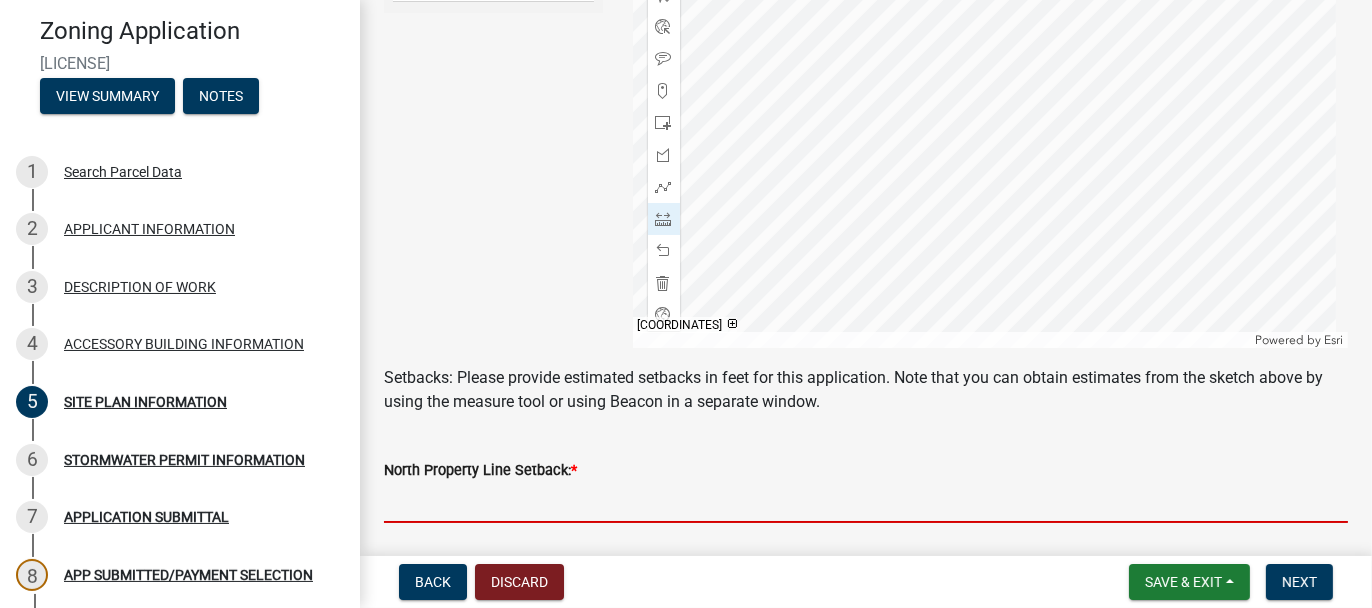 scroll, scrollTop: 761, scrollLeft: 0, axis: vertical 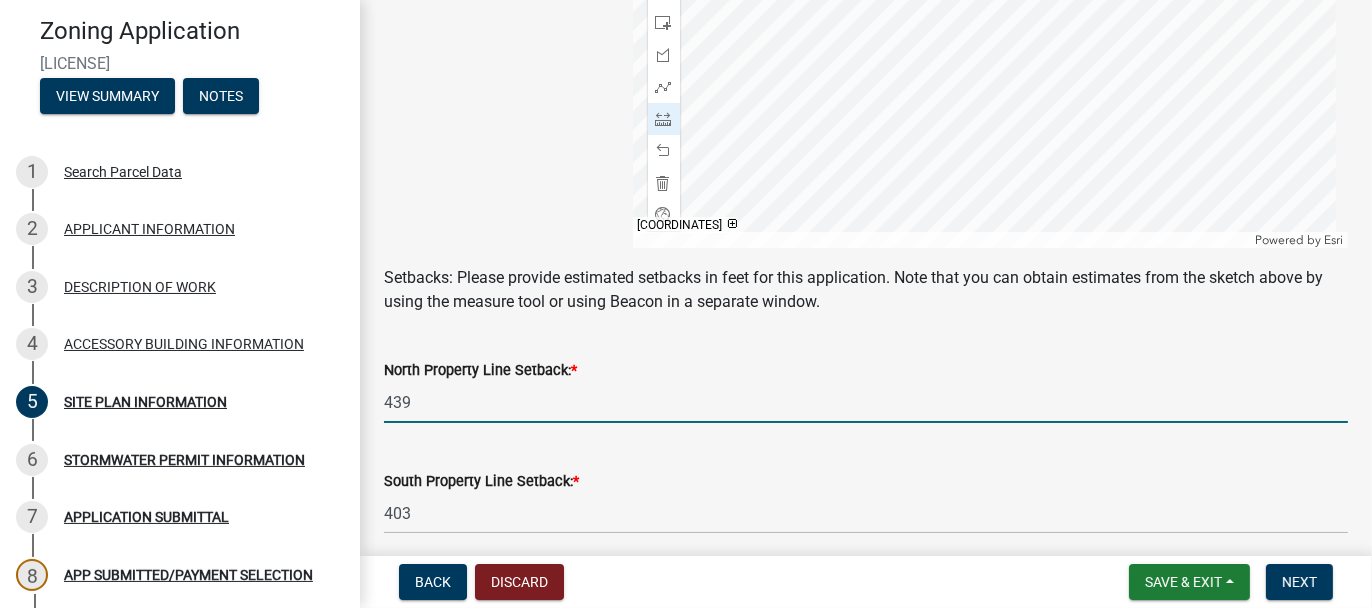 type on "439" 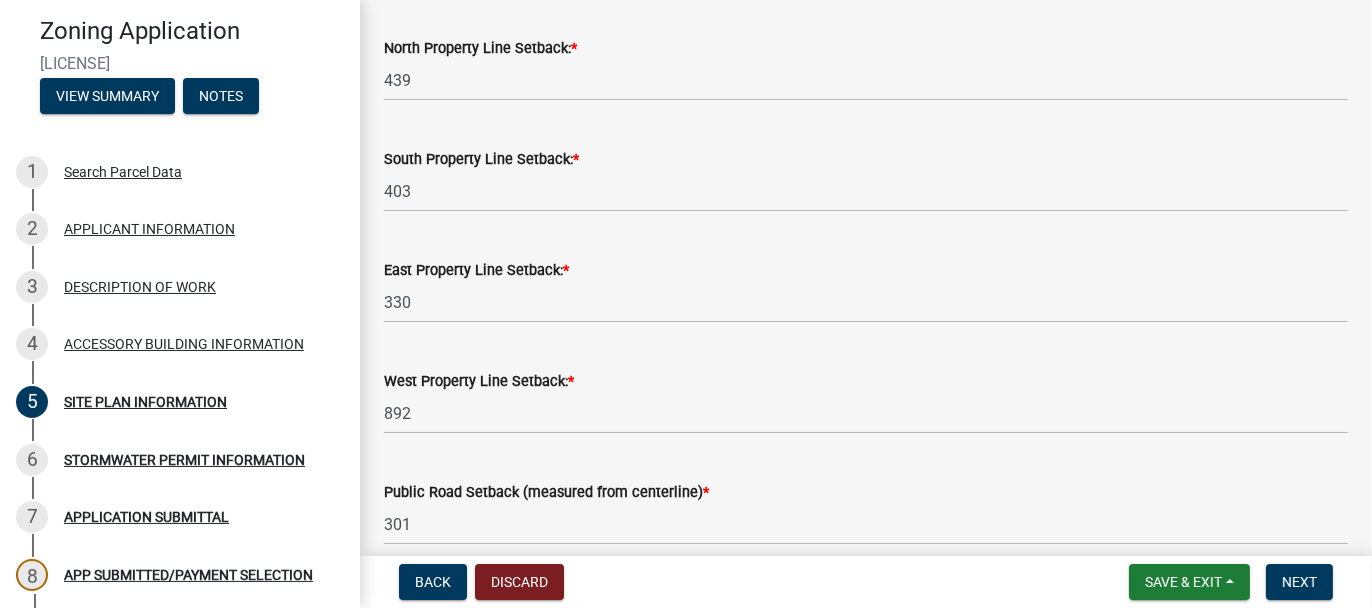 scroll, scrollTop: 1161, scrollLeft: 0, axis: vertical 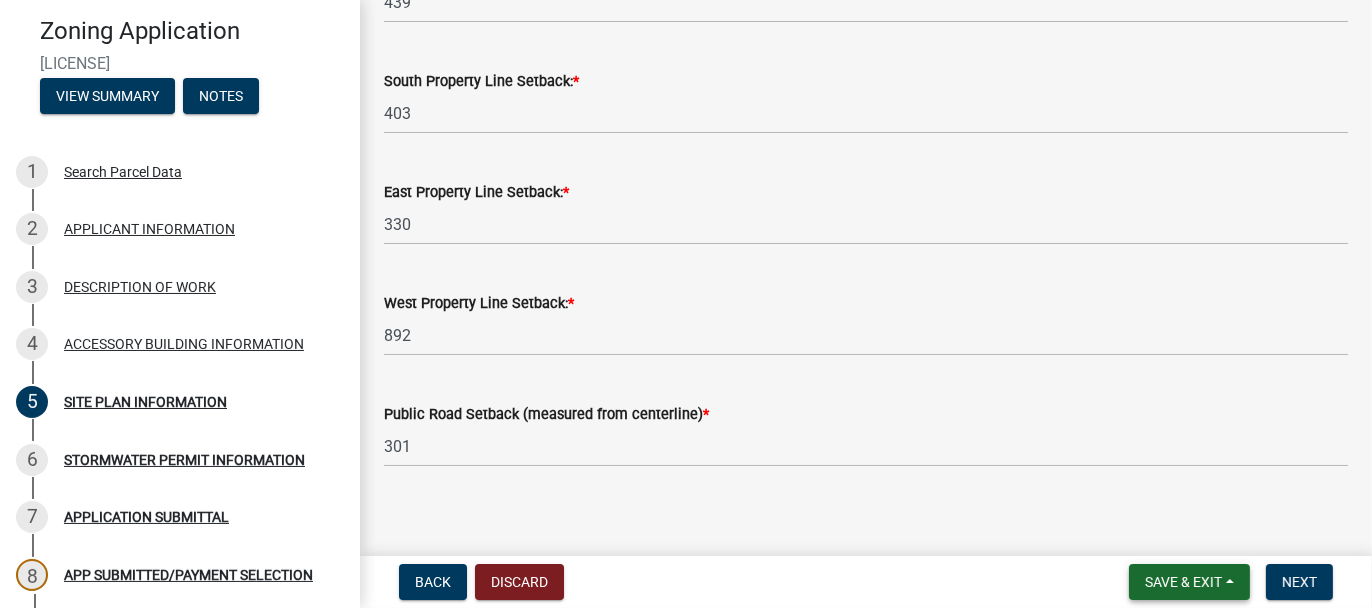 click on "Save & Exit" at bounding box center (1183, 582) 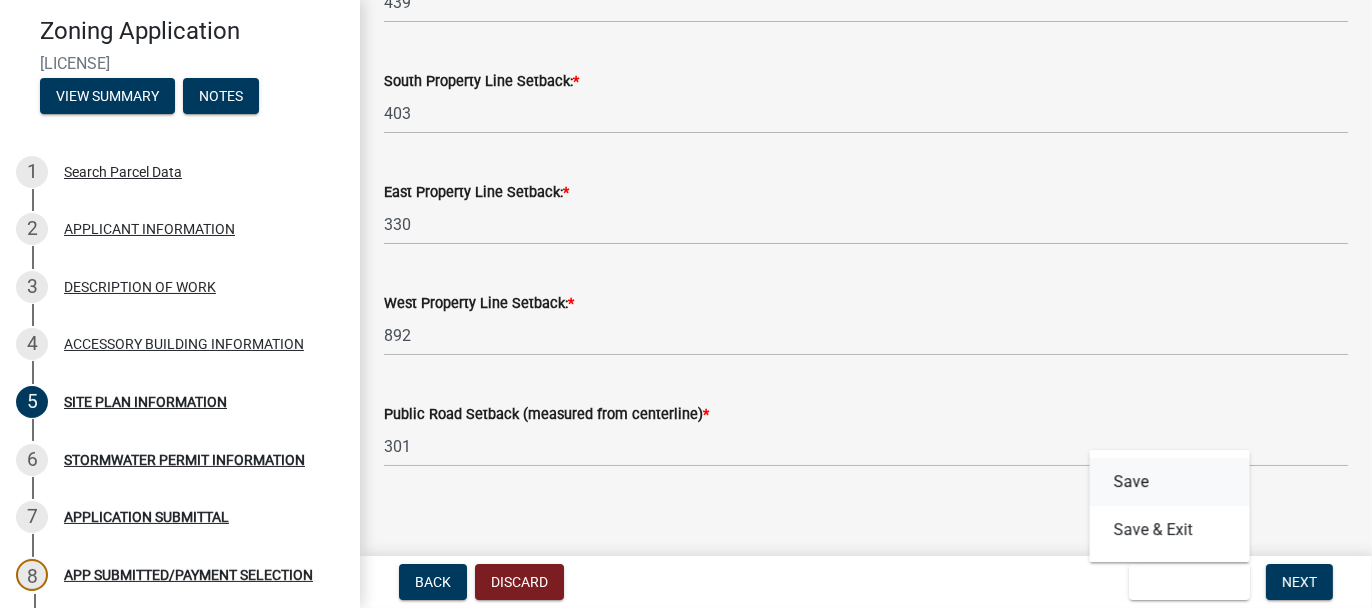 click on "Save" at bounding box center [1170, 482] 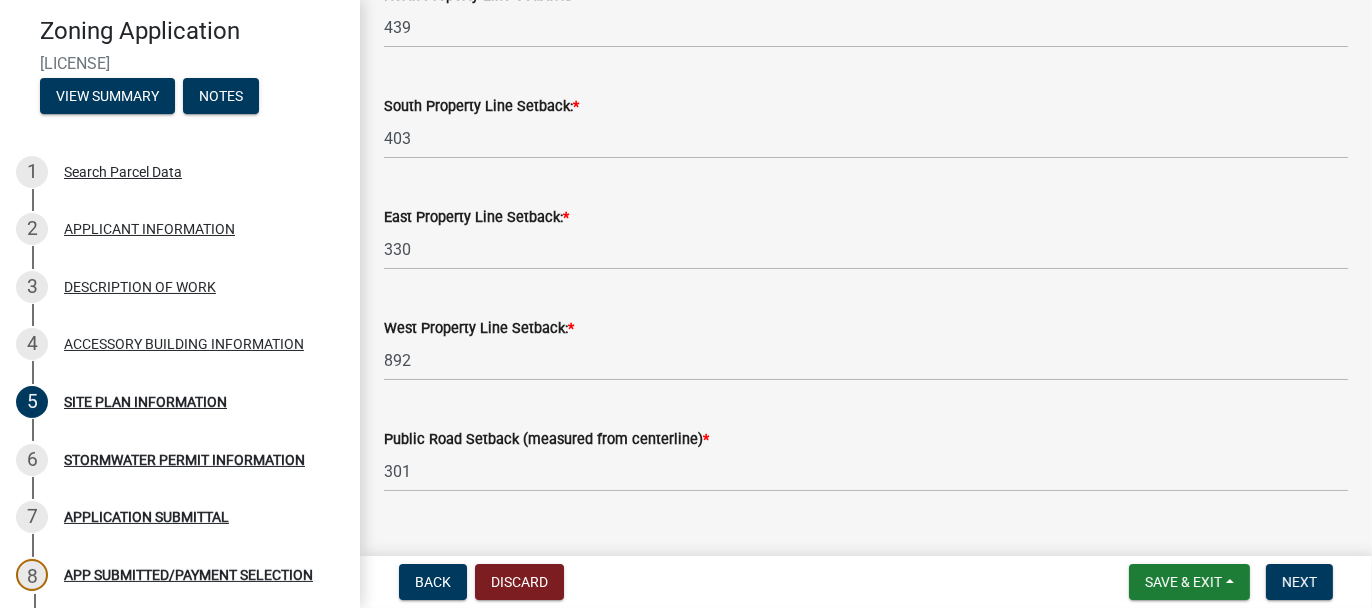 scroll, scrollTop: 1161, scrollLeft: 0, axis: vertical 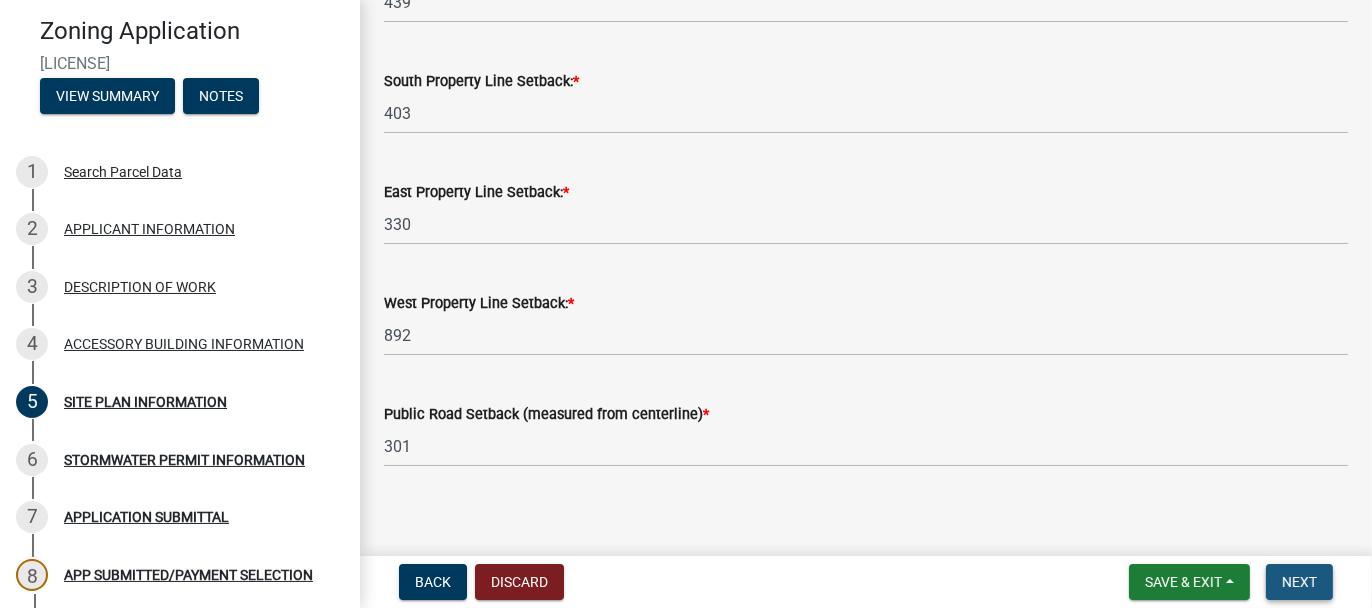 click on "Next" at bounding box center (1299, 582) 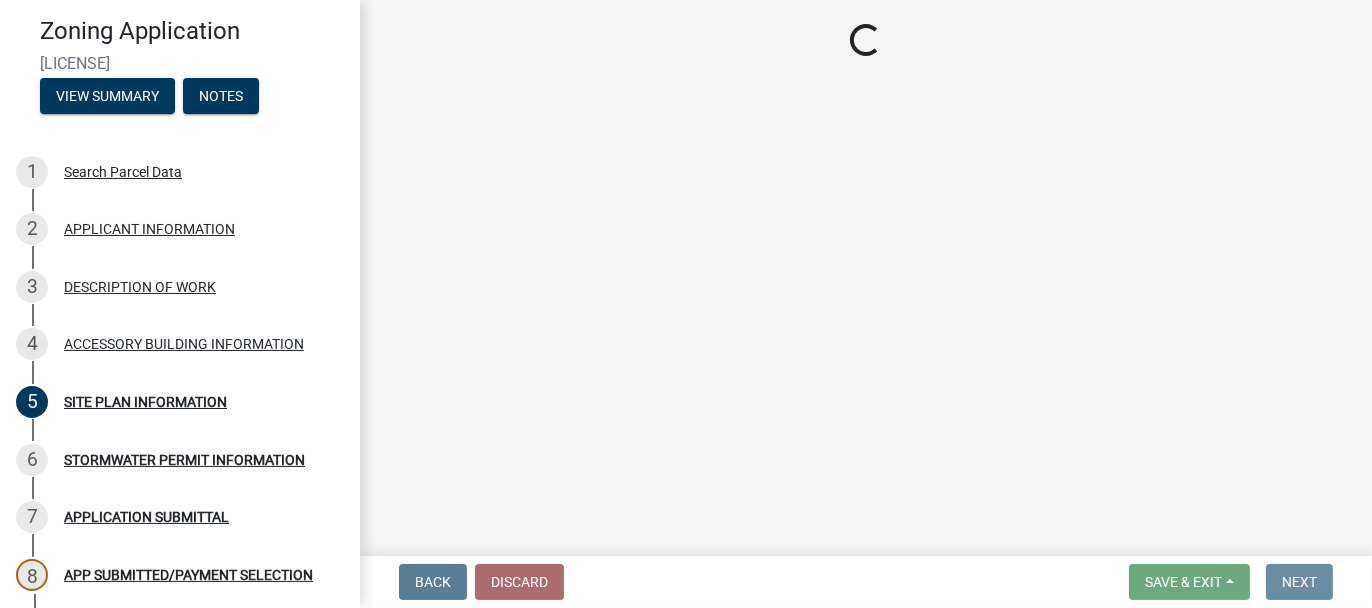 scroll, scrollTop: 0, scrollLeft: 0, axis: both 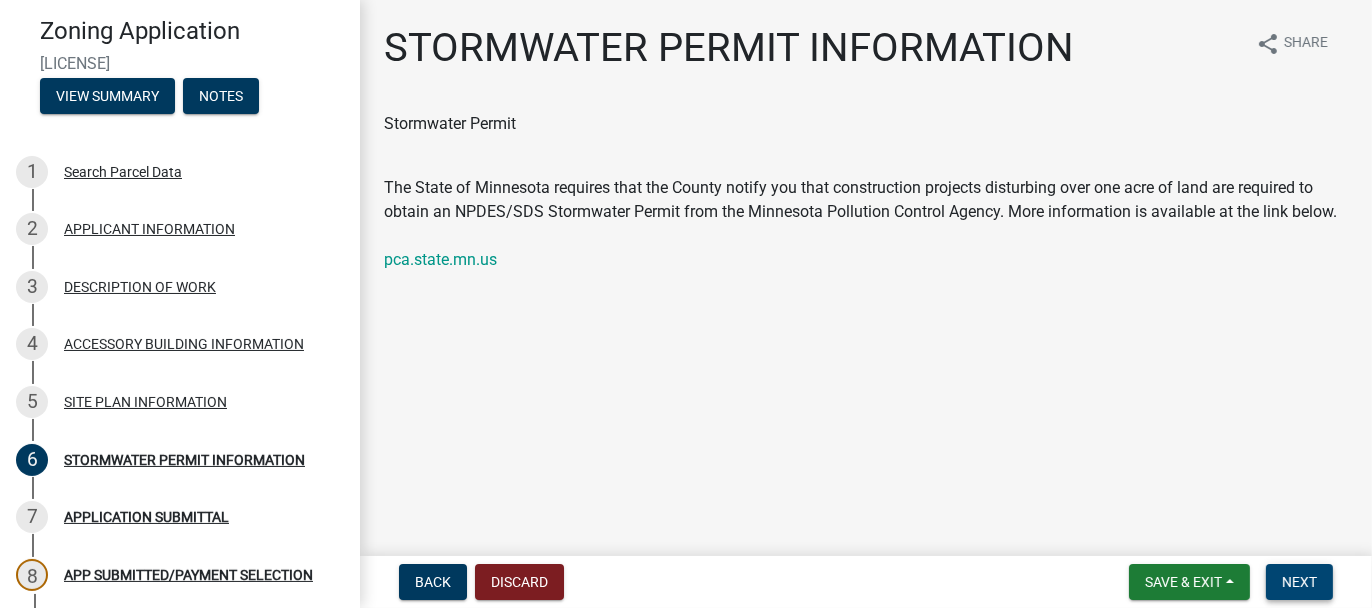 click on "Next" at bounding box center (1299, 582) 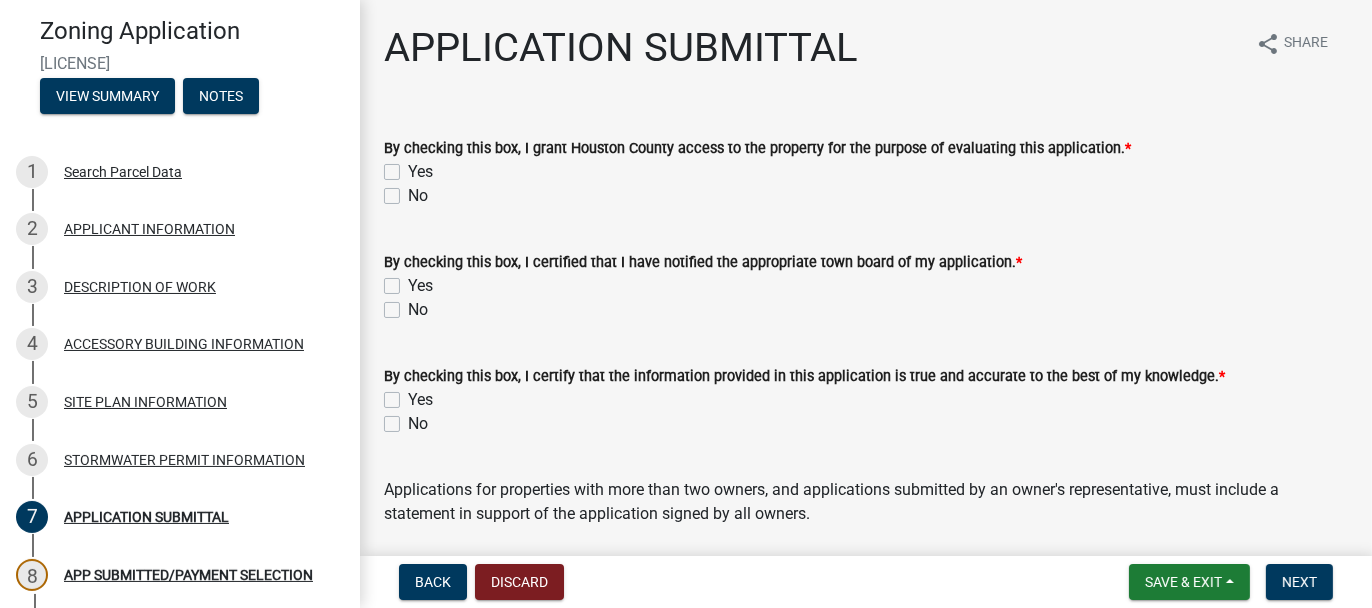 click on "Yes" 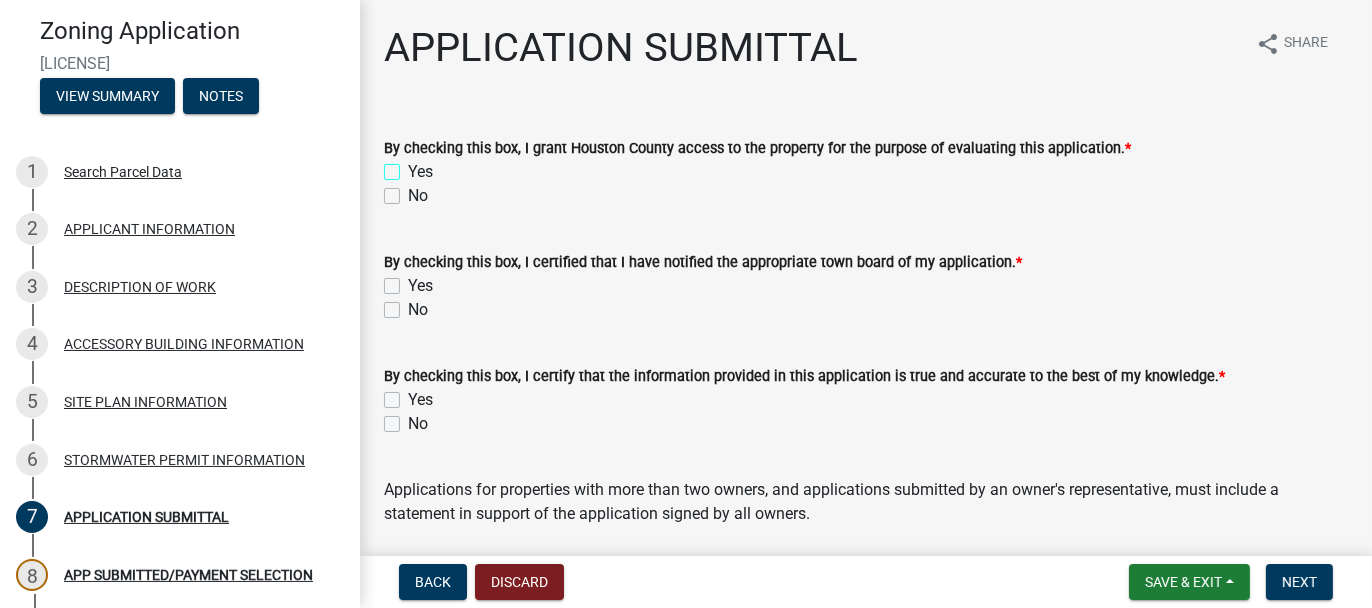 click on "Yes" at bounding box center [414, 166] 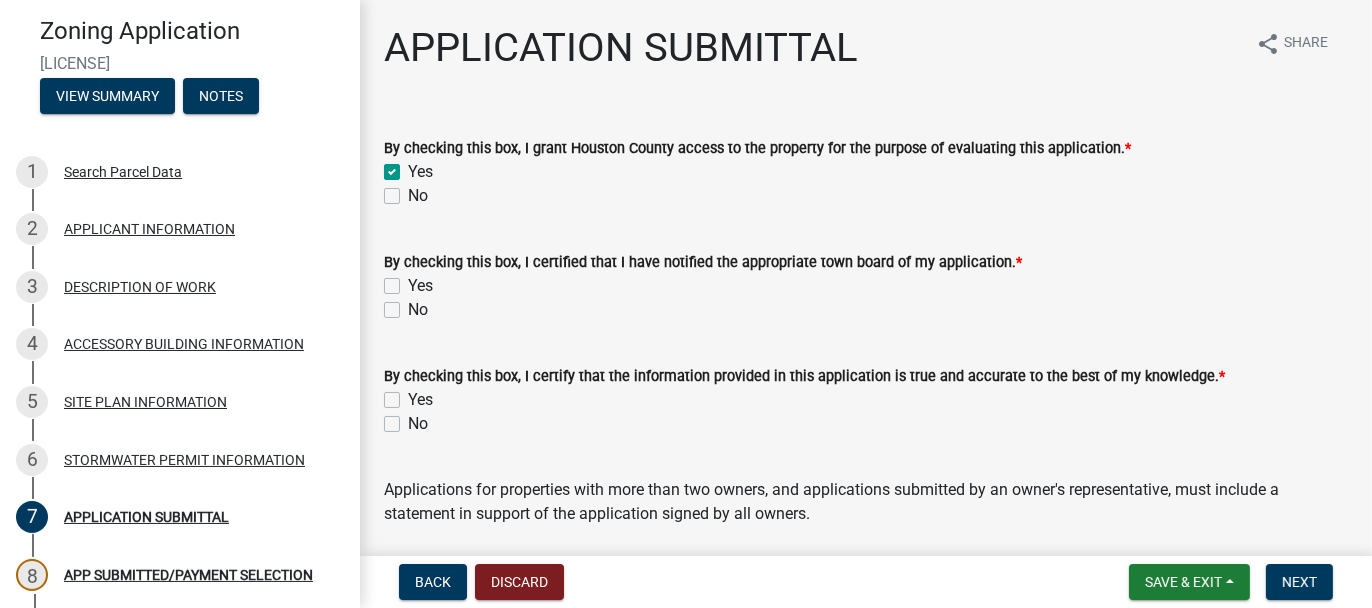 checkbox on "true" 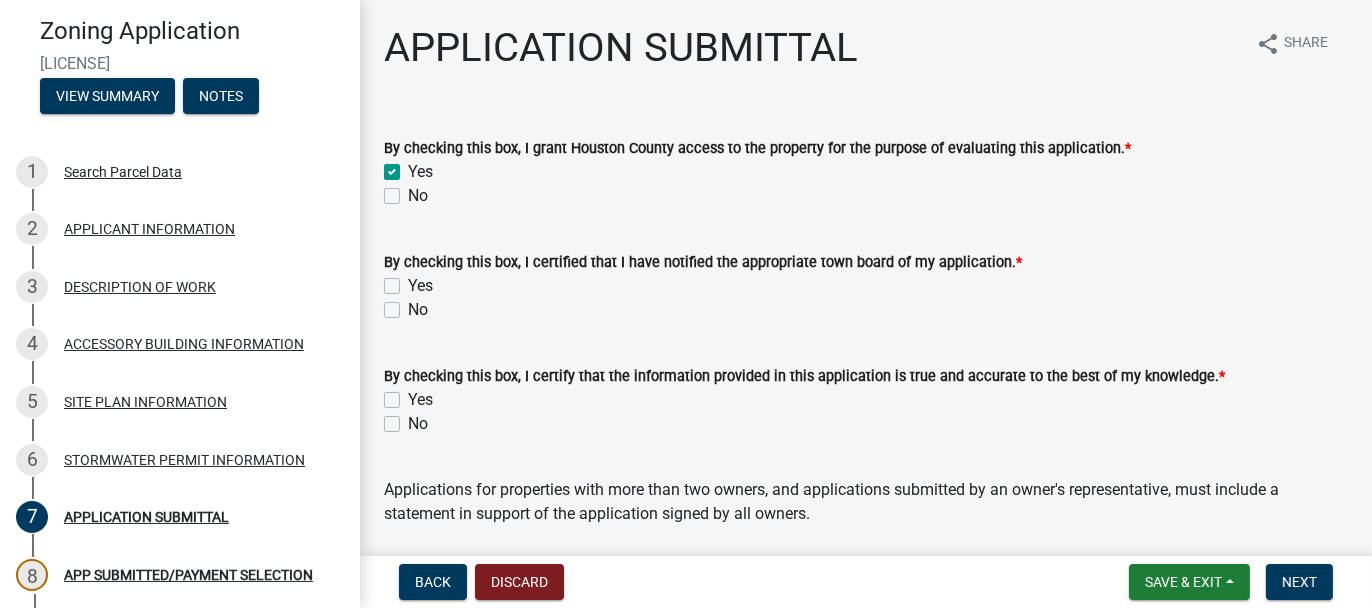 click on "Yes" 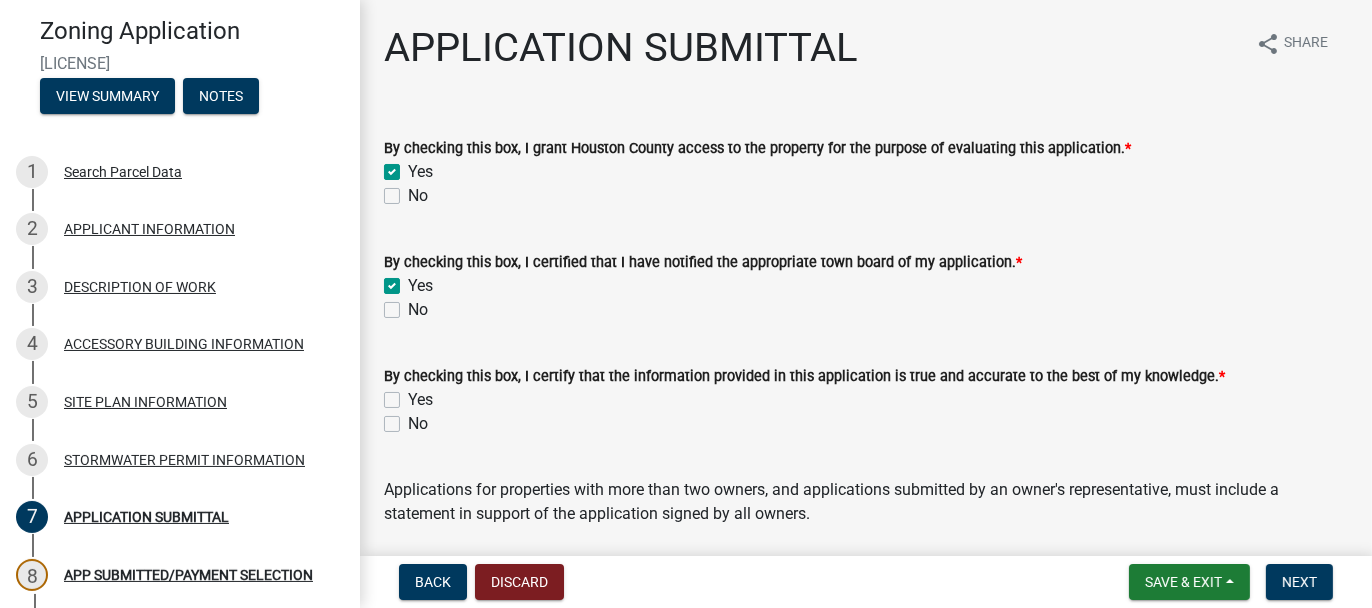 checkbox on "true" 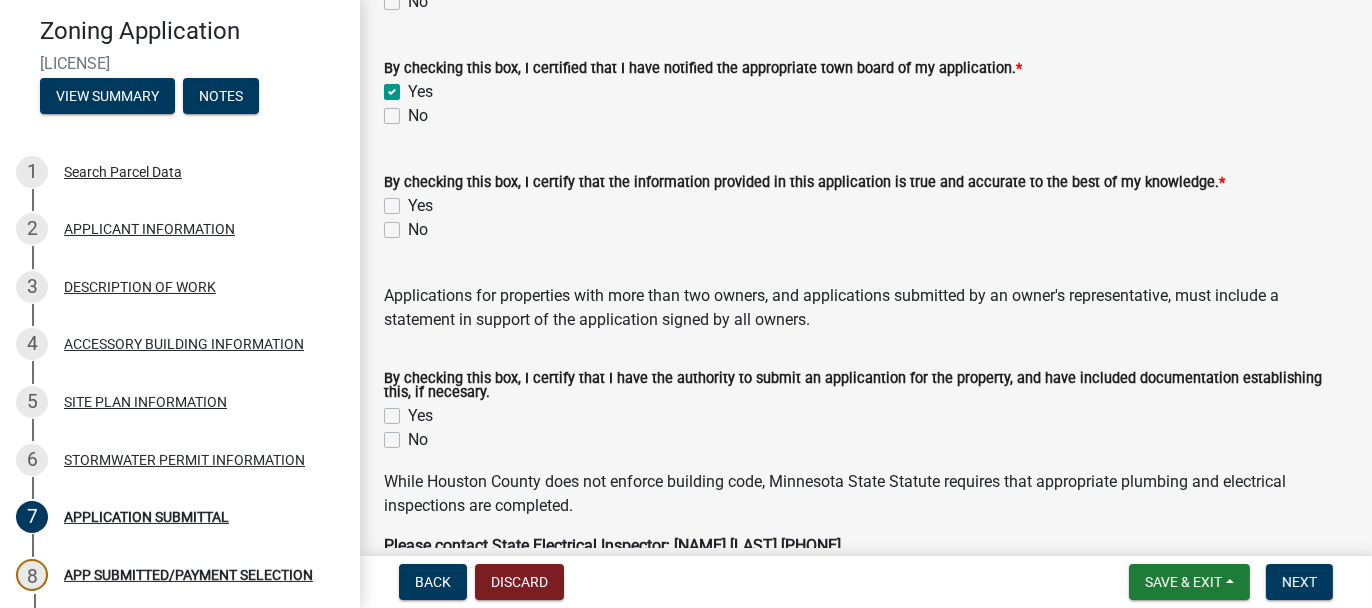 scroll, scrollTop: 200, scrollLeft: 0, axis: vertical 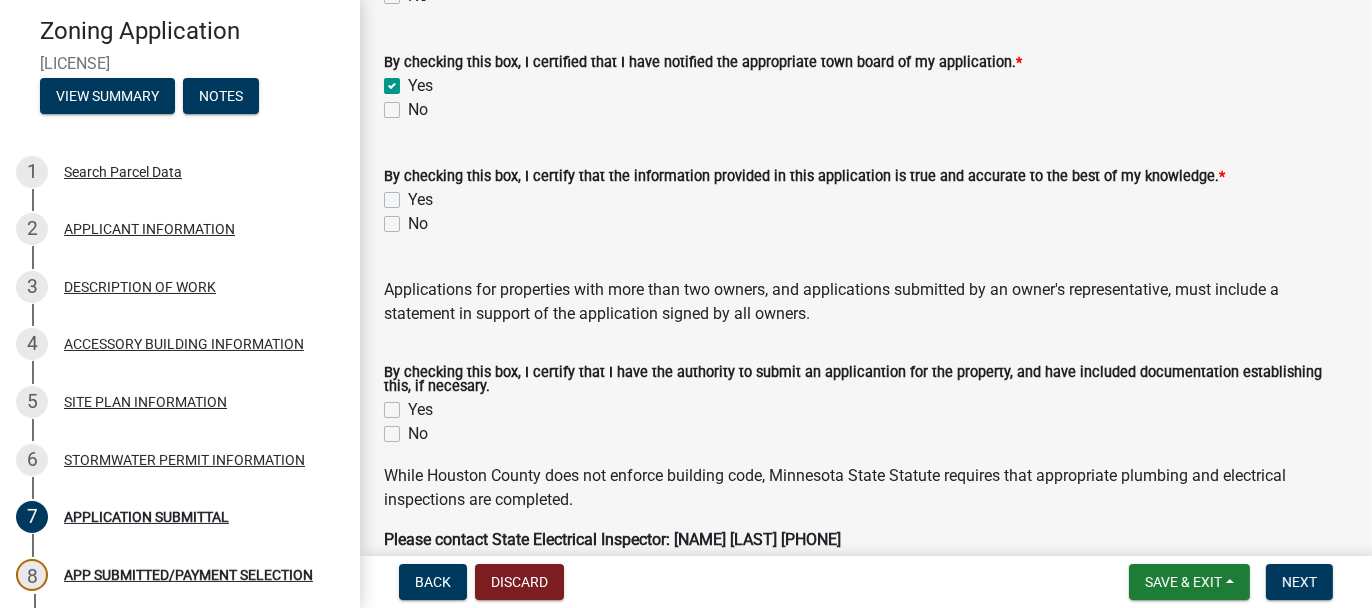 click on "Yes" 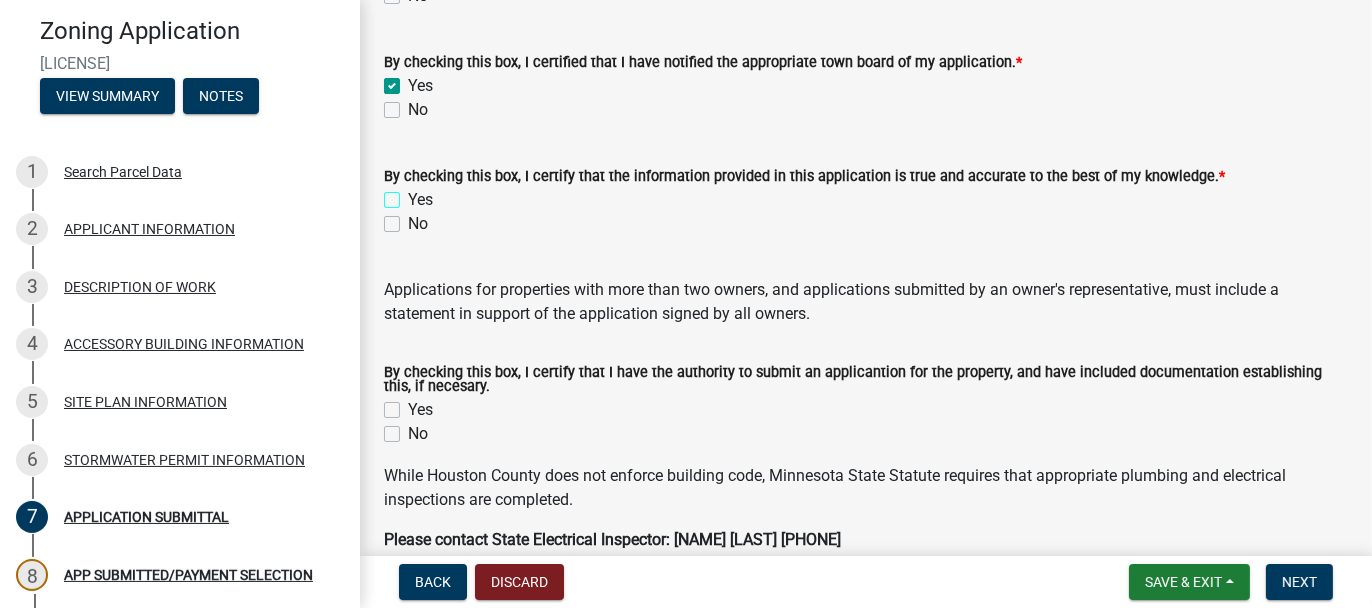 click on "Yes" at bounding box center (414, 194) 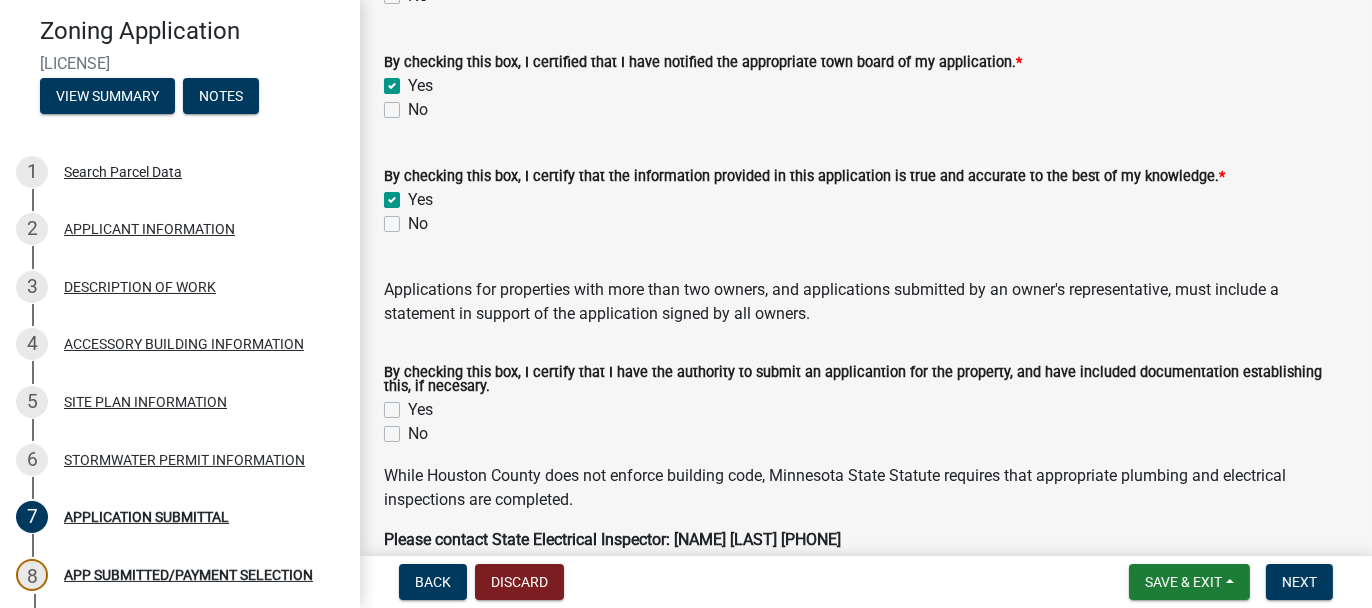 checkbox on "true" 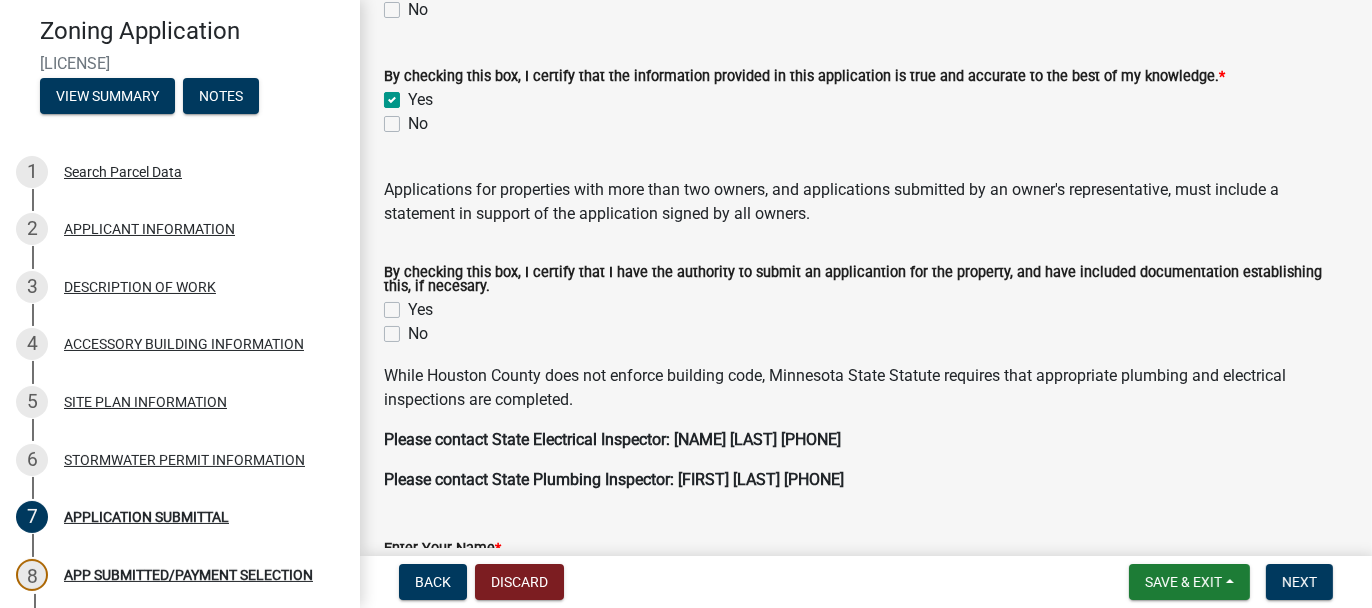 scroll, scrollTop: 500, scrollLeft: 0, axis: vertical 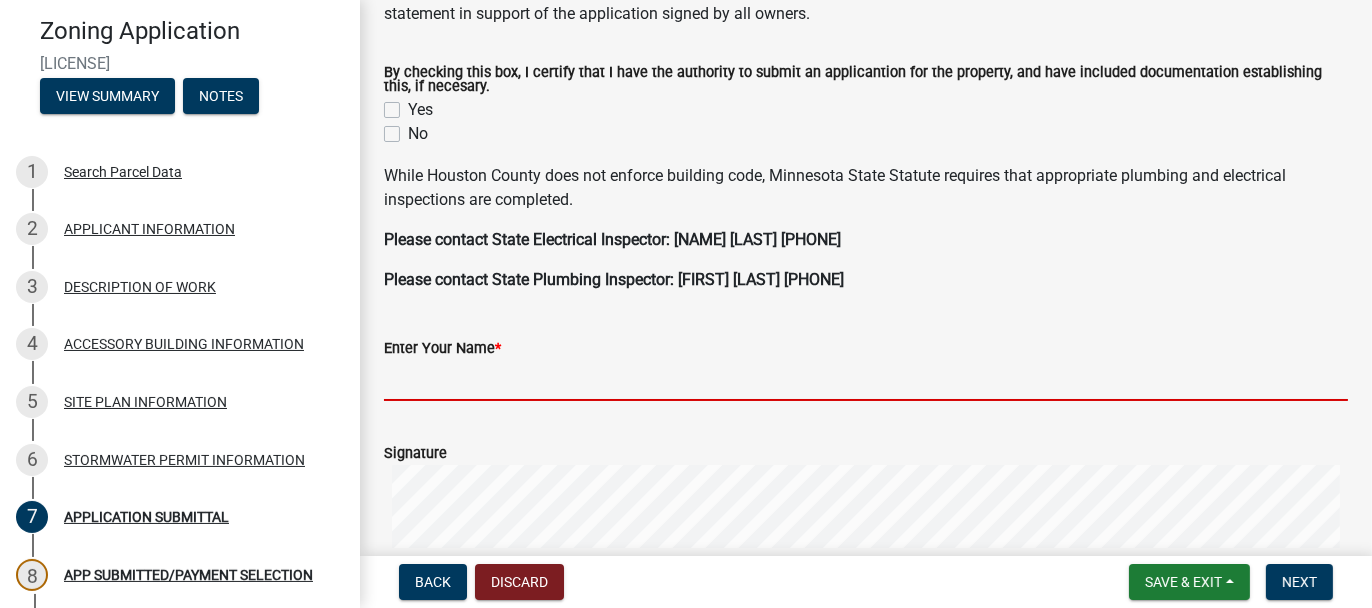 click on "Enter Your Name  *" at bounding box center [866, 380] 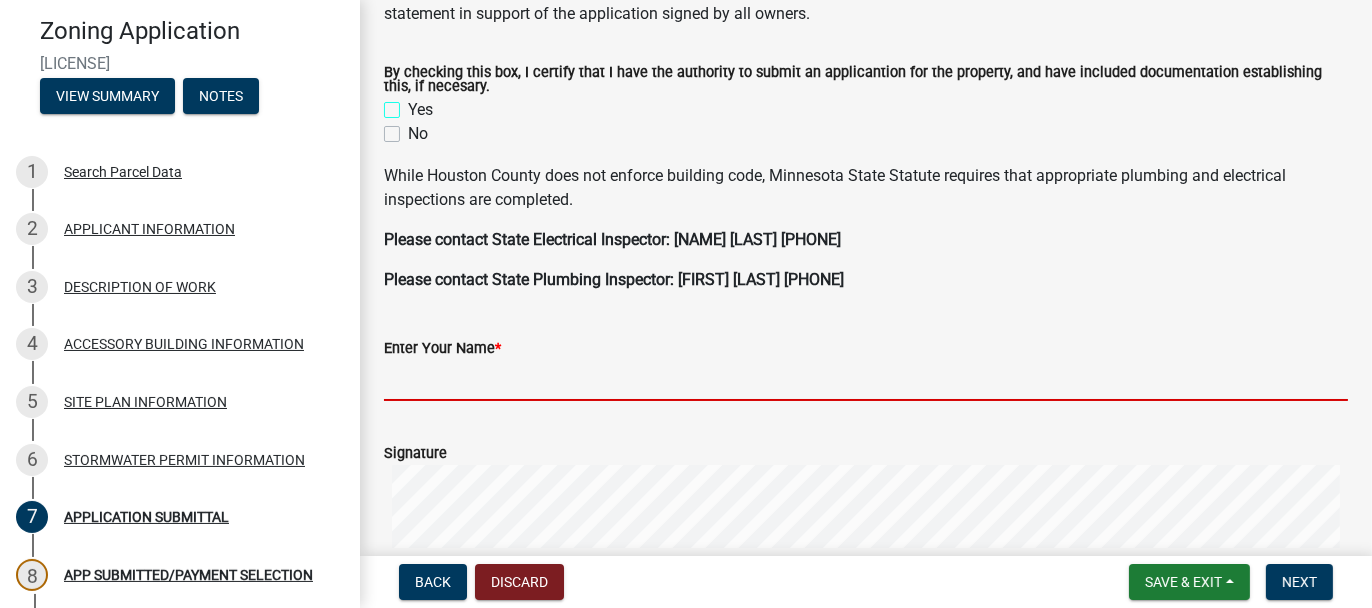 click on "Yes" at bounding box center [414, 104] 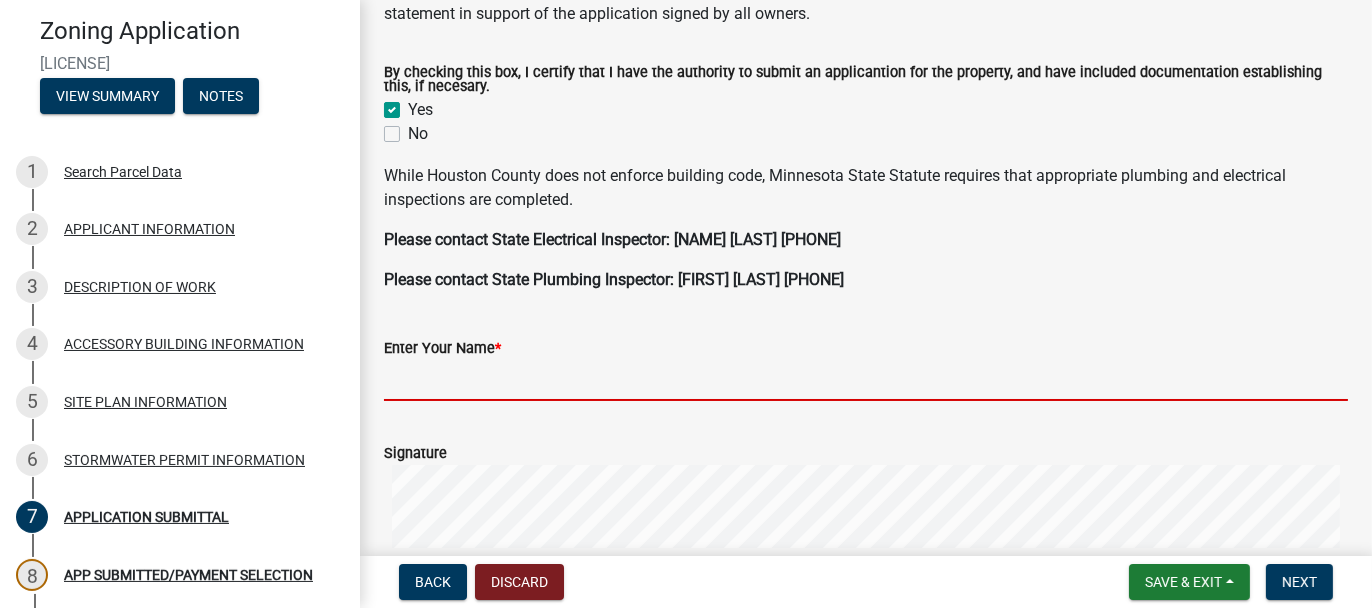 checkbox on "true" 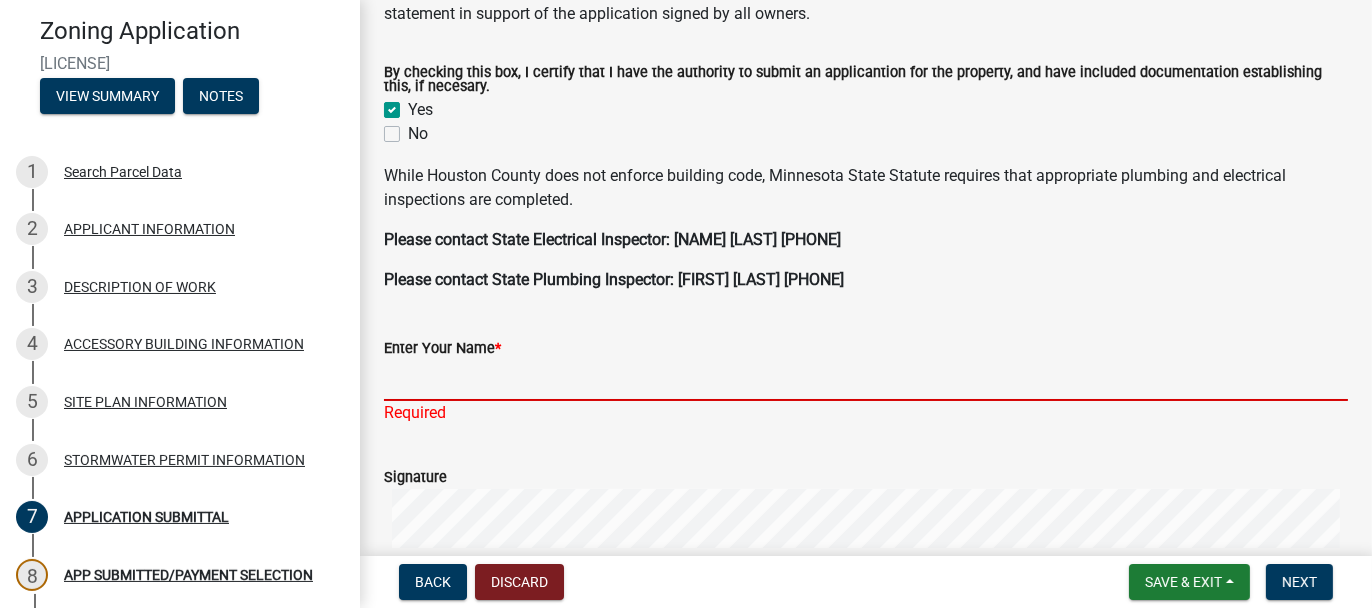 click on "Enter Your Name  *" at bounding box center (866, 380) 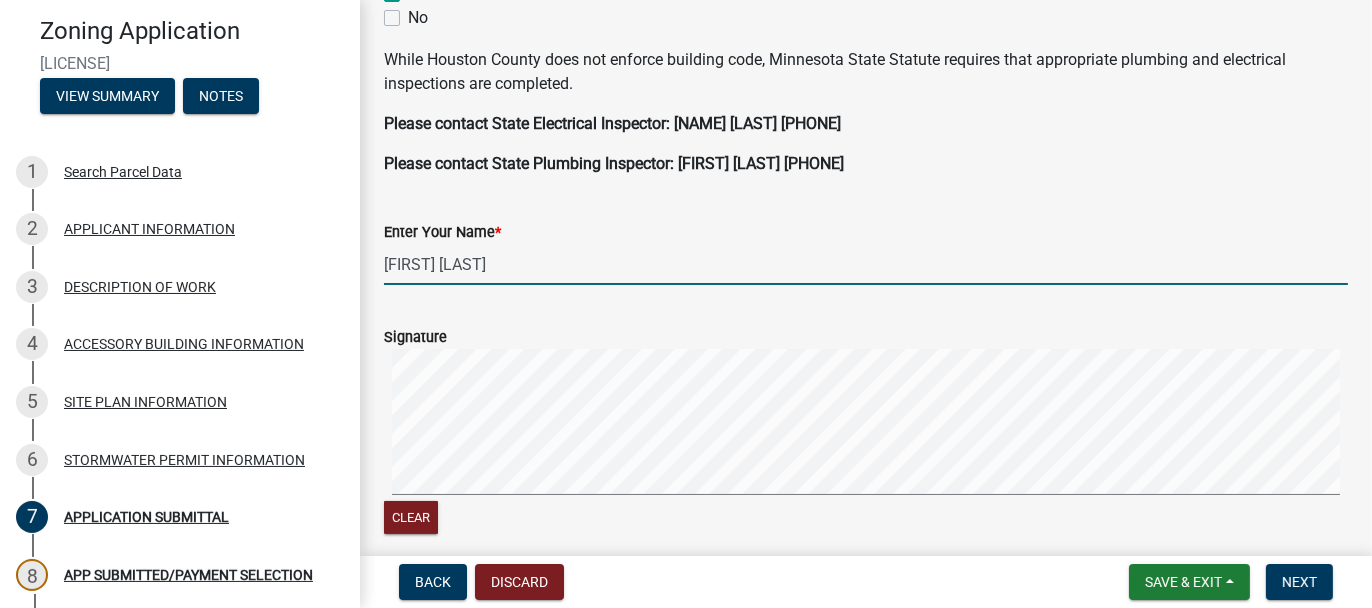 scroll, scrollTop: 624, scrollLeft: 0, axis: vertical 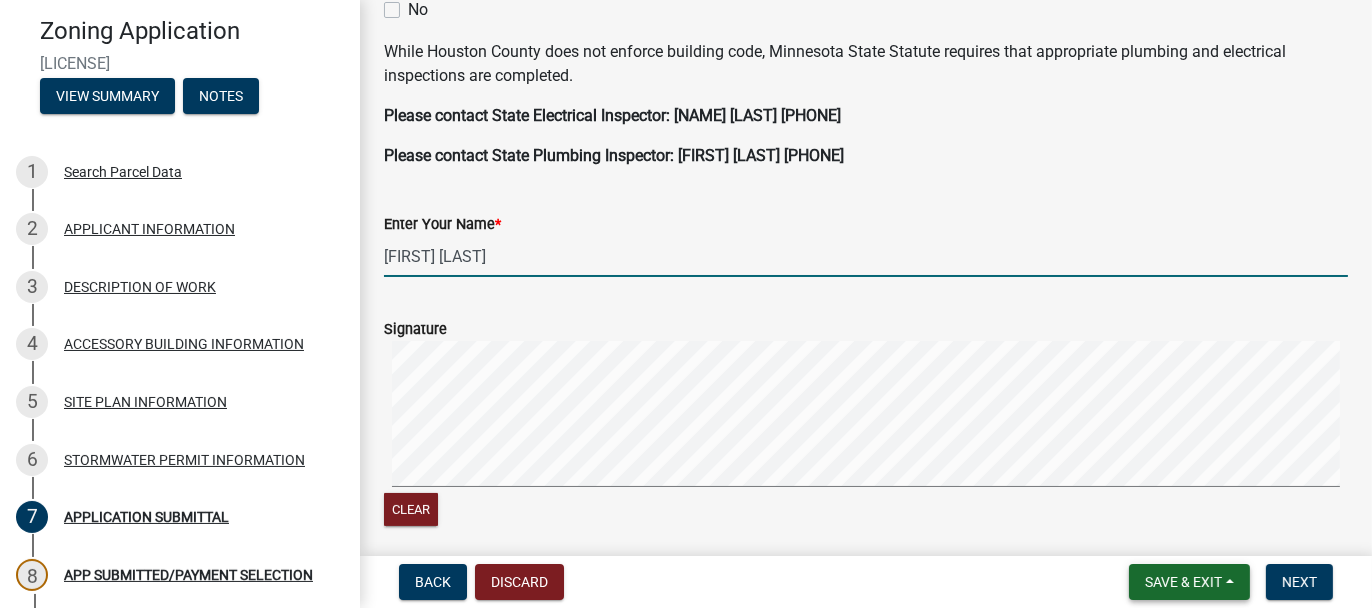 type on "[FIRST] [LAST]" 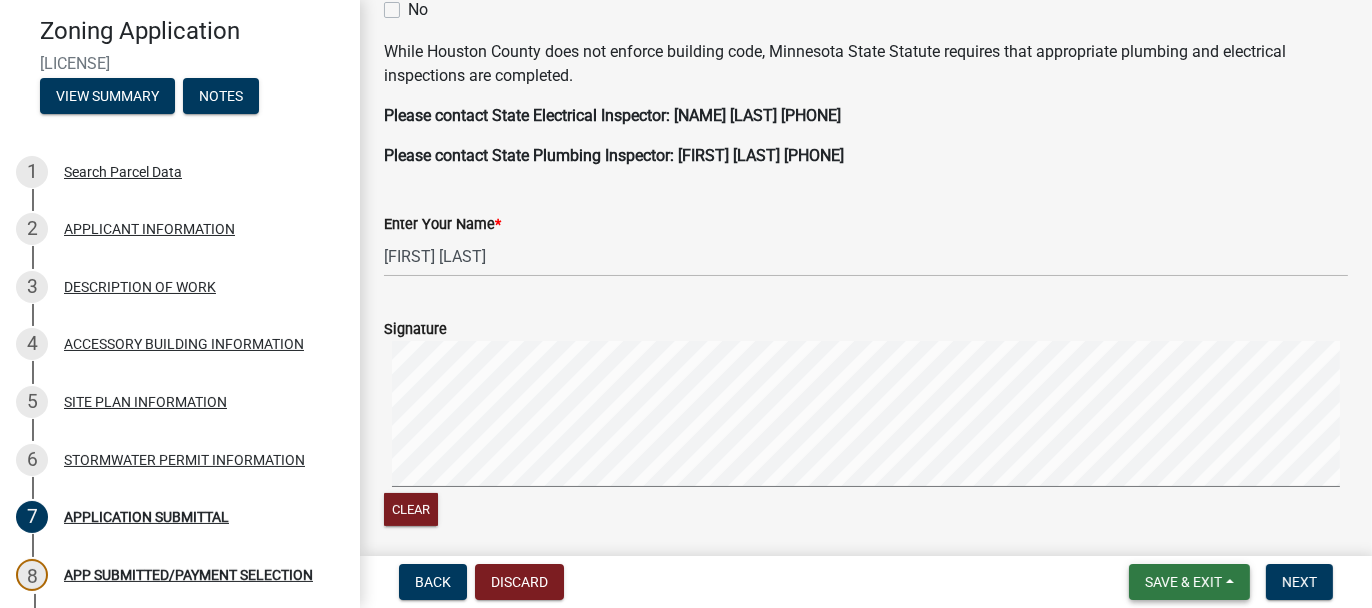 click on "Save & Exit" at bounding box center (1183, 582) 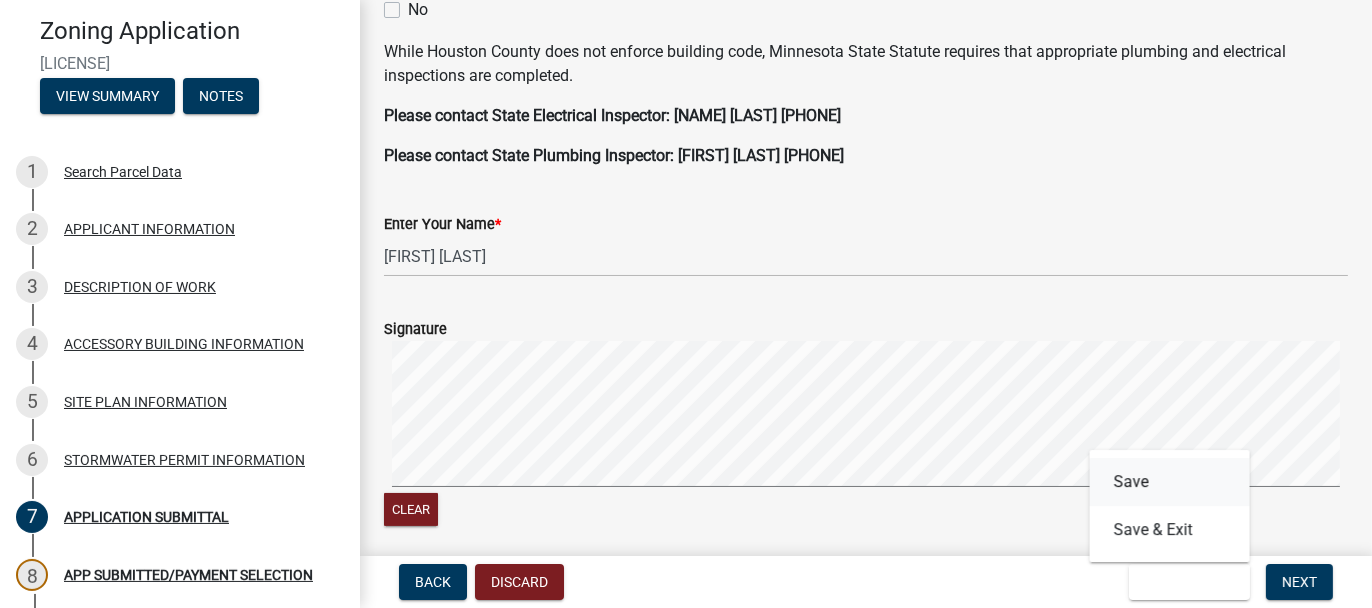 click on "Save" at bounding box center (1170, 482) 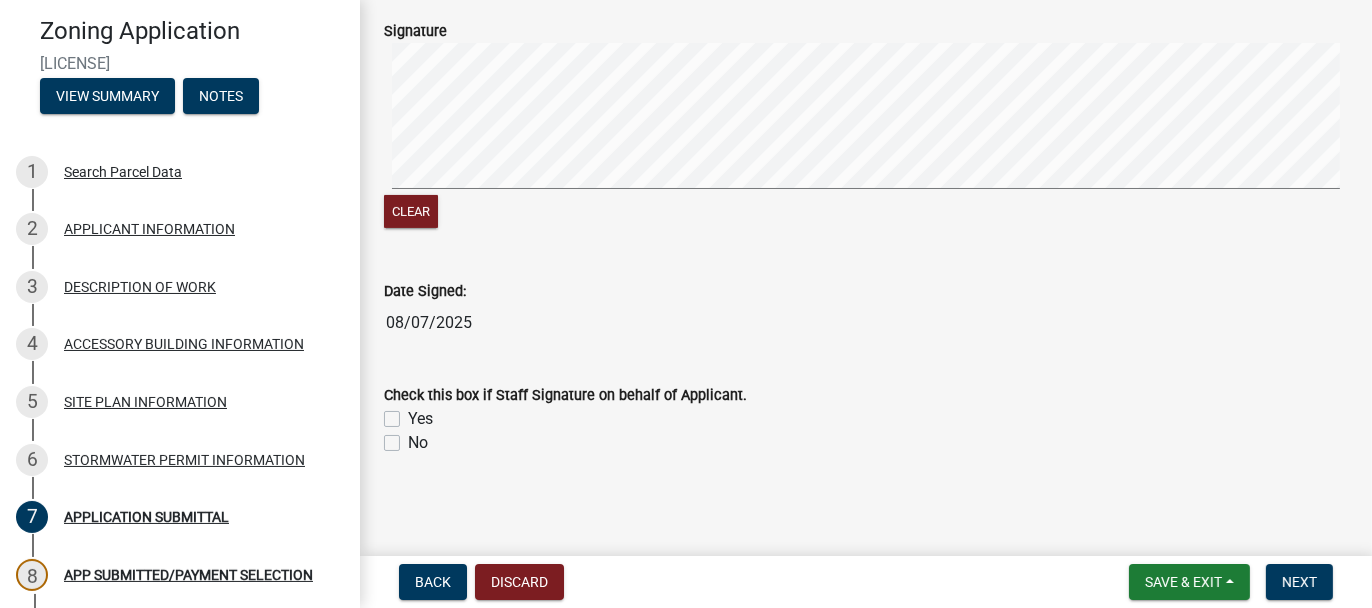 scroll, scrollTop: 924, scrollLeft: 0, axis: vertical 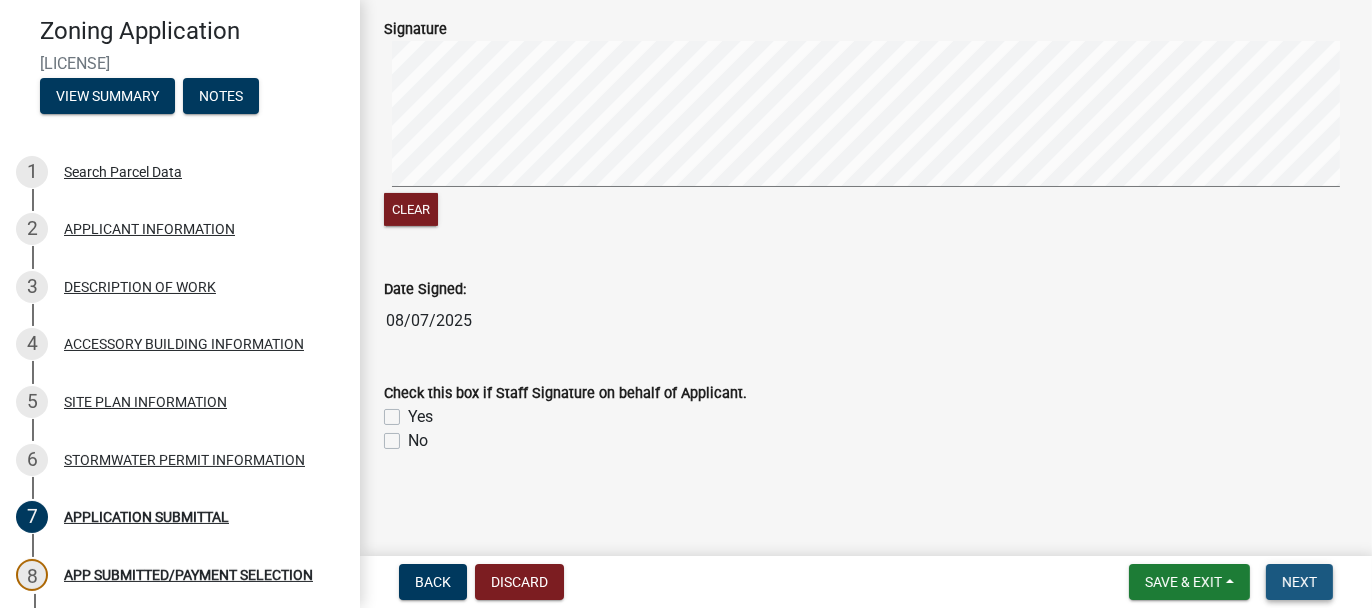 click on "Next" at bounding box center (1299, 582) 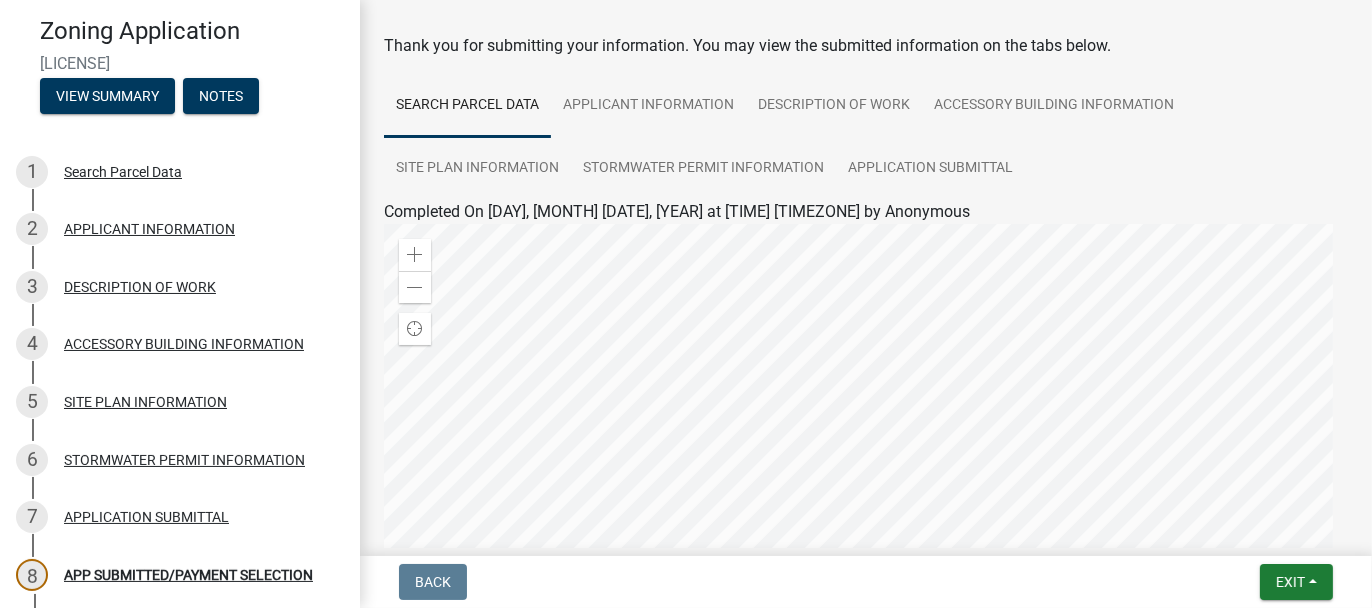 scroll, scrollTop: 69, scrollLeft: 0, axis: vertical 